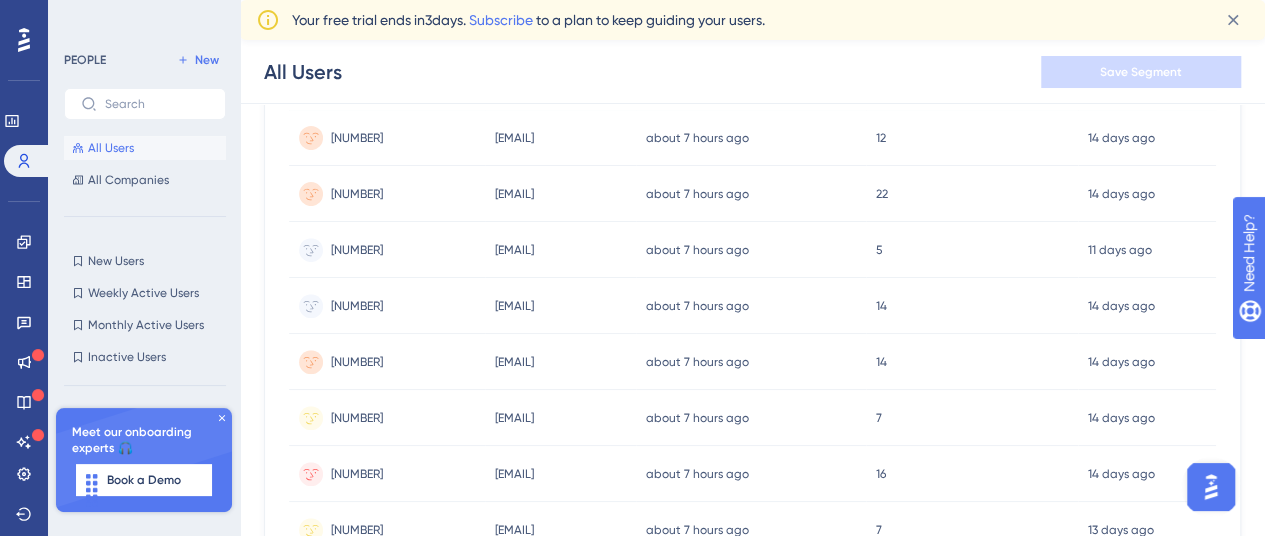scroll, scrollTop: 0, scrollLeft: 0, axis: both 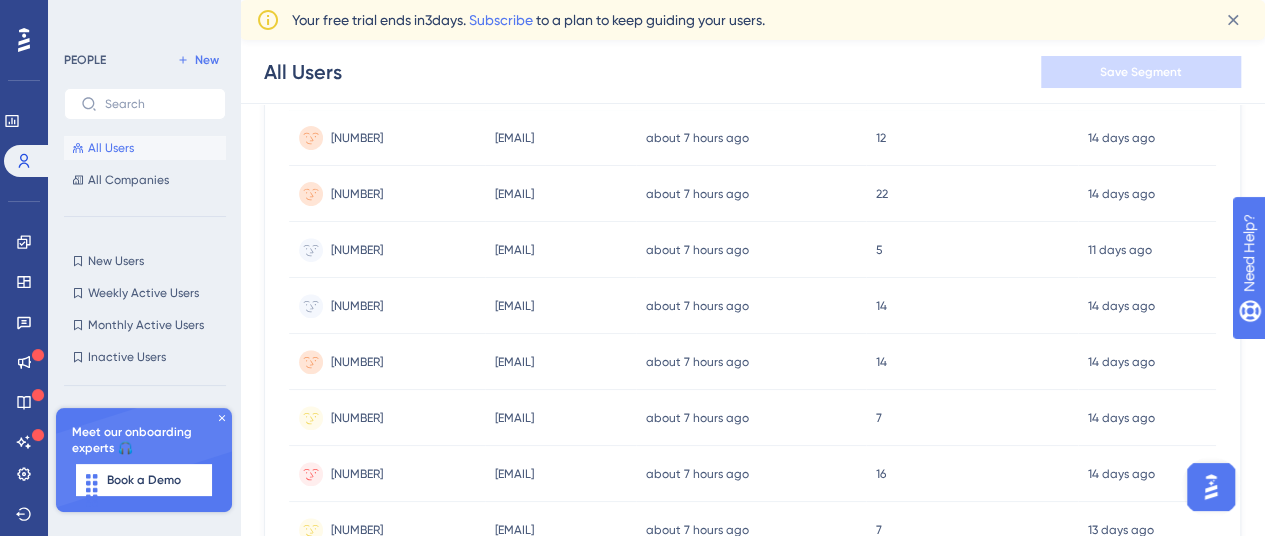 click 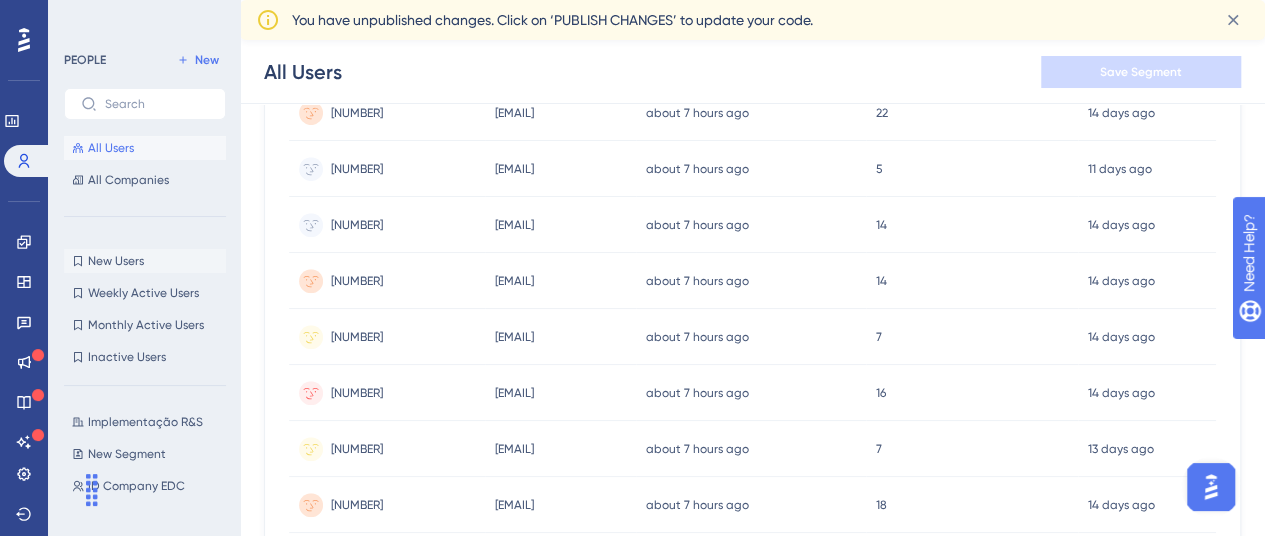 scroll, scrollTop: 365, scrollLeft: 0, axis: vertical 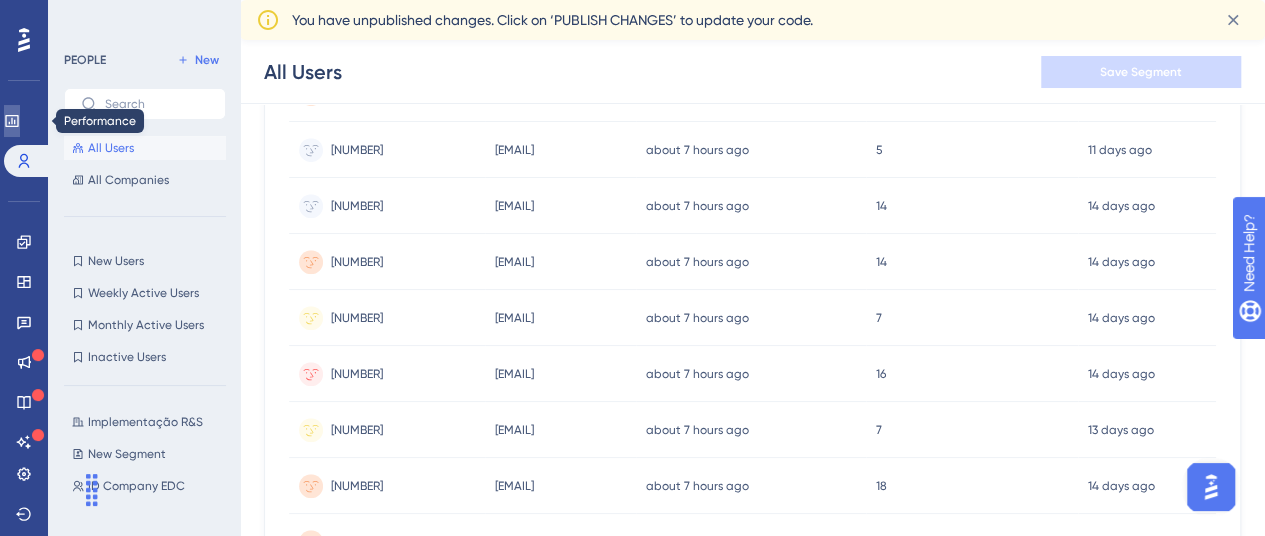 click at bounding box center [12, 121] 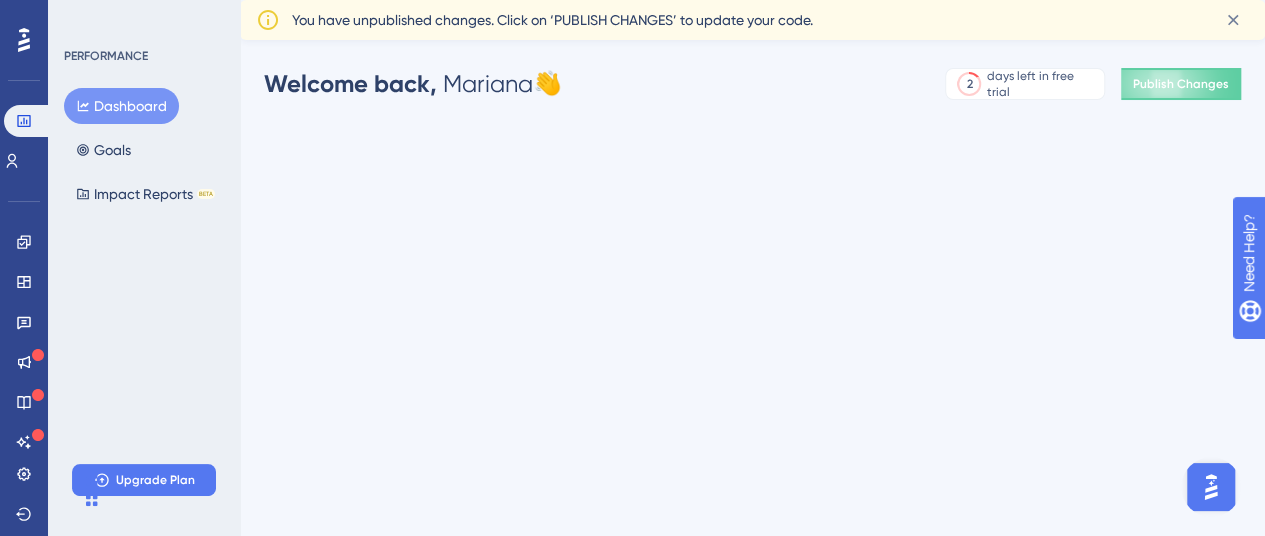 scroll, scrollTop: 0, scrollLeft: 0, axis: both 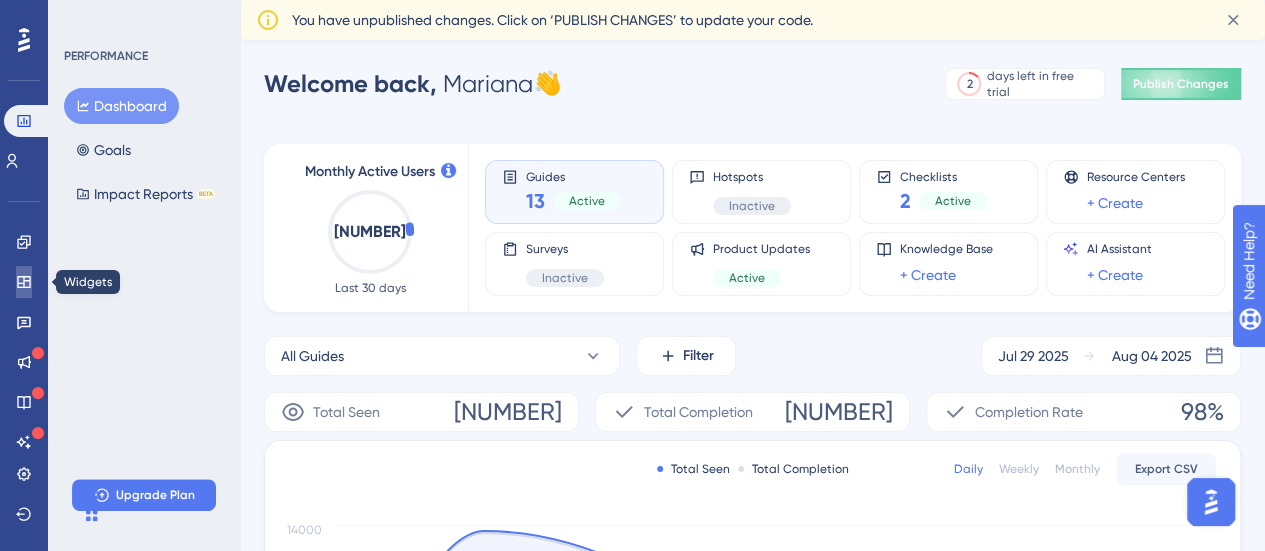 click 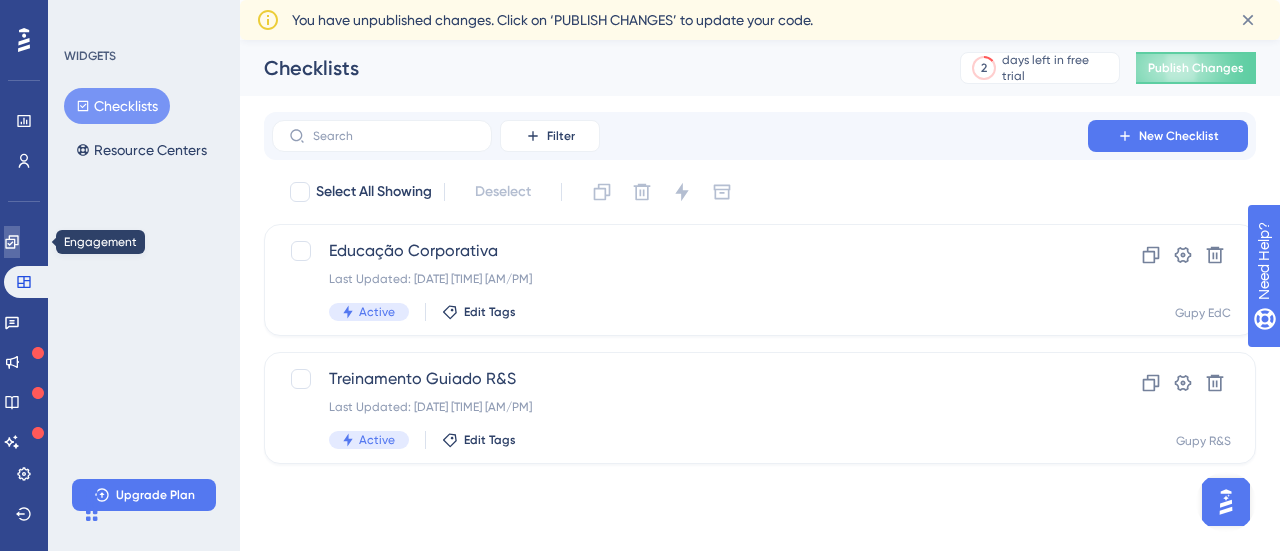 click at bounding box center (12, 242) 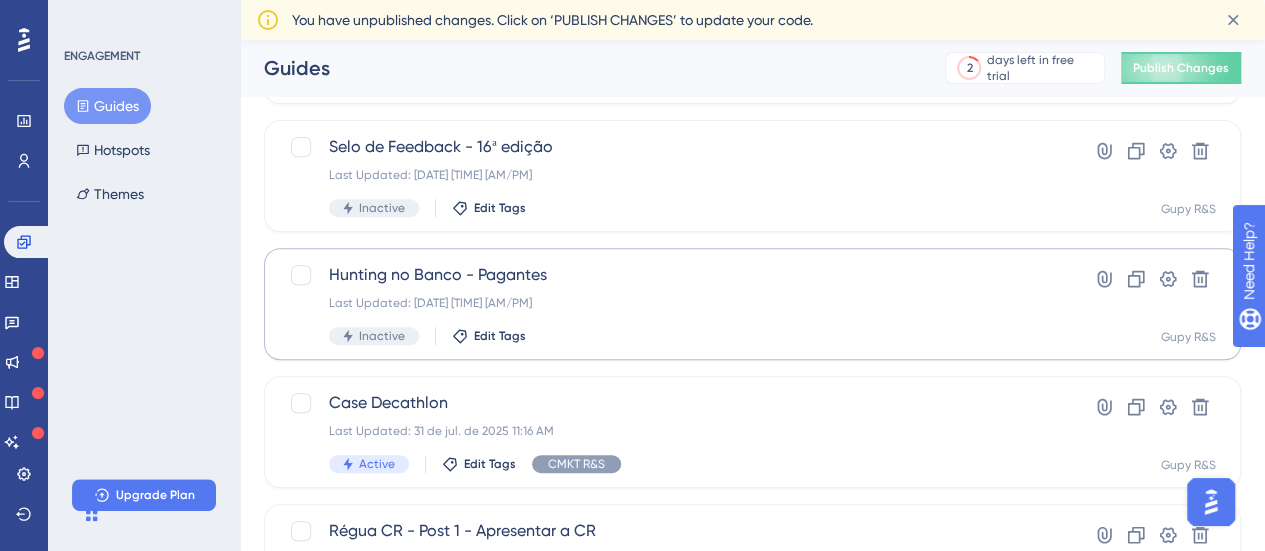 scroll, scrollTop: 321, scrollLeft: 0, axis: vertical 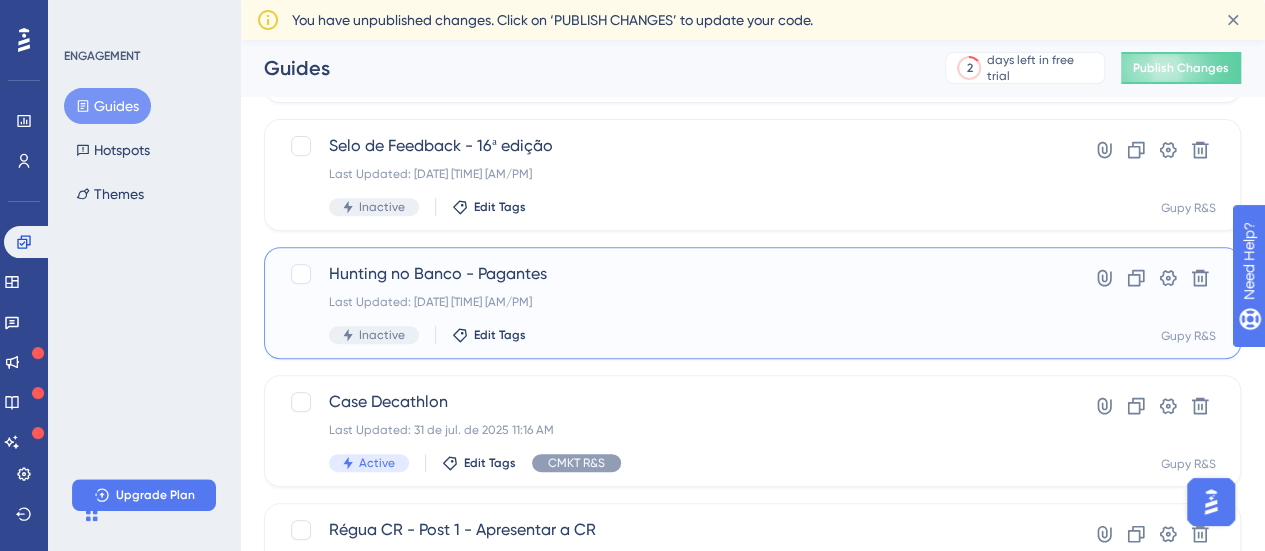 click on "Last Updated: 31 de jul. de 2025 11:40 AM" at bounding box center [672, 302] 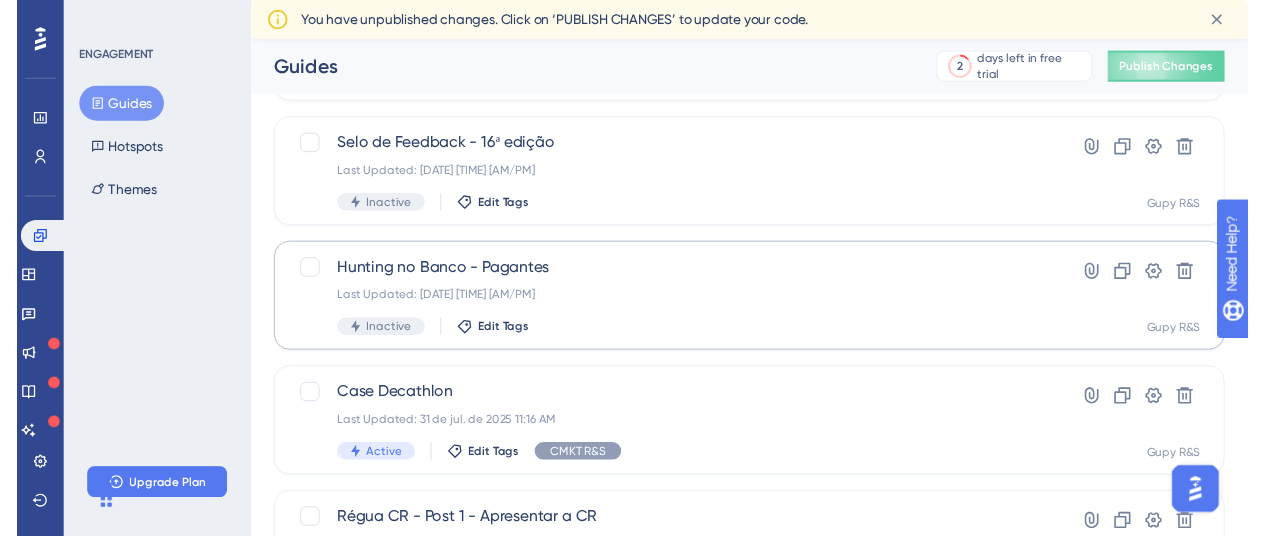 scroll, scrollTop: 0, scrollLeft: 0, axis: both 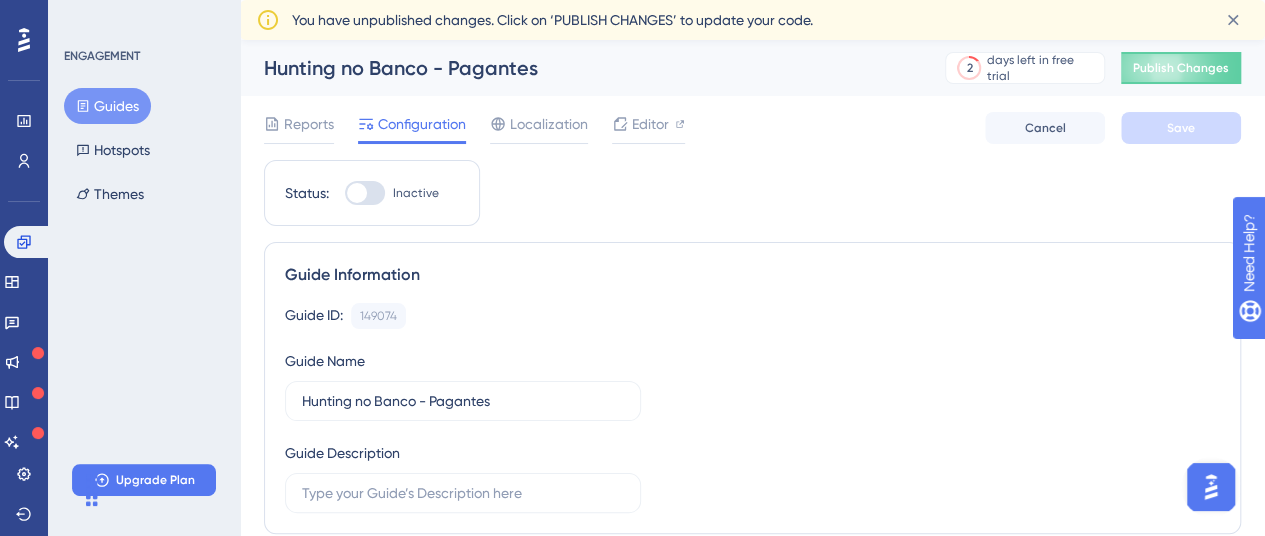 click on "Hunting no Banco - Pagantes" at bounding box center [579, 68] 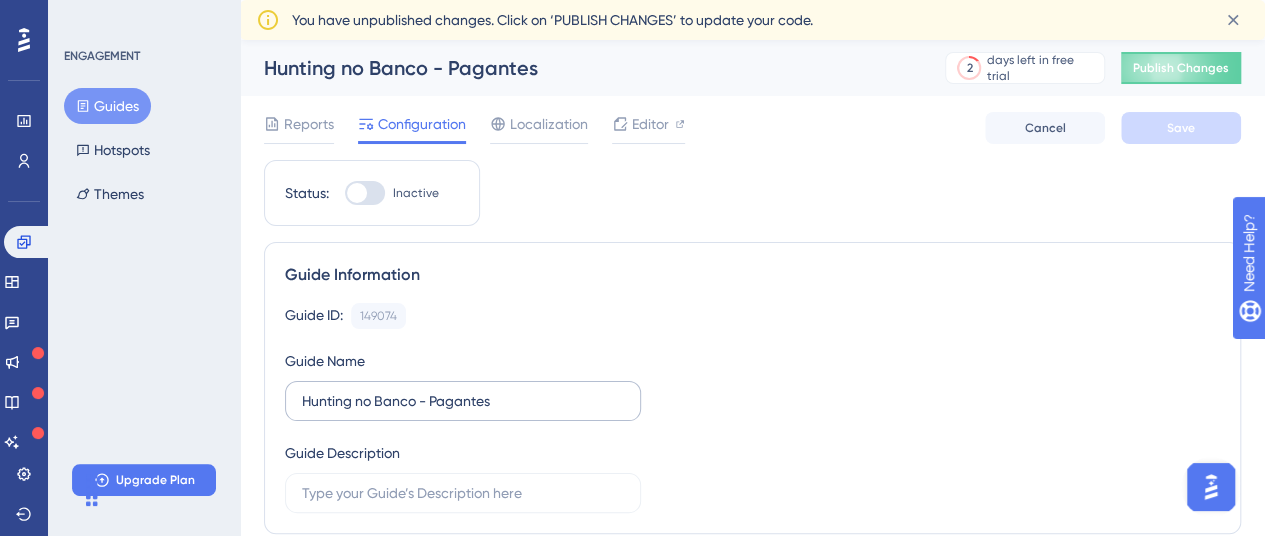 scroll, scrollTop: 1, scrollLeft: 0, axis: vertical 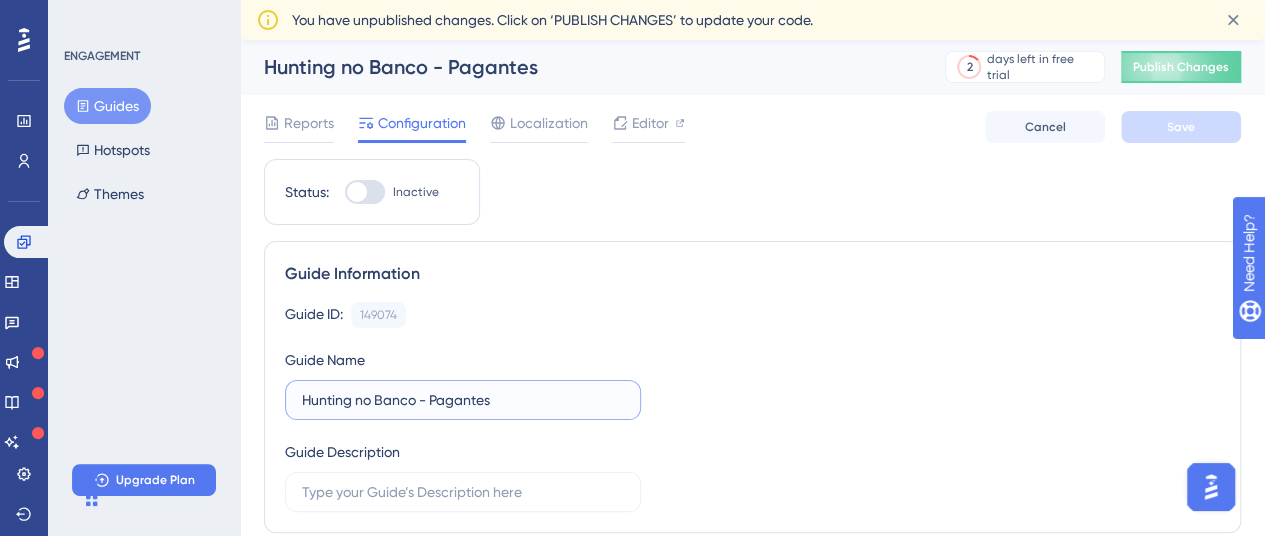 click on "Hunting no Banco - Pagantes" at bounding box center (463, 400) 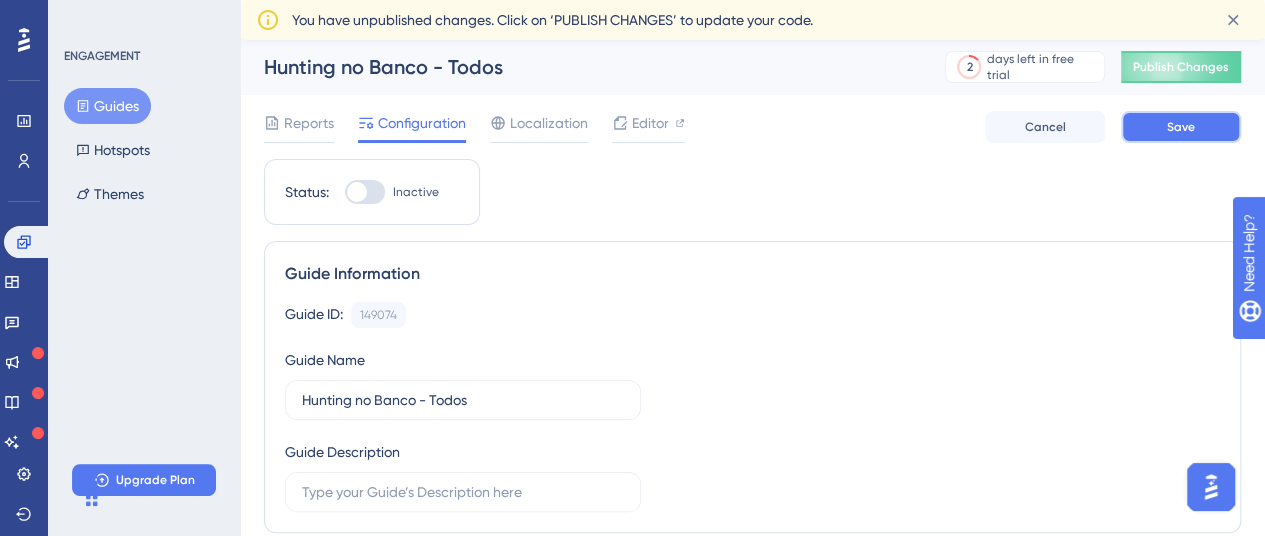 click on "Save" at bounding box center [1181, 127] 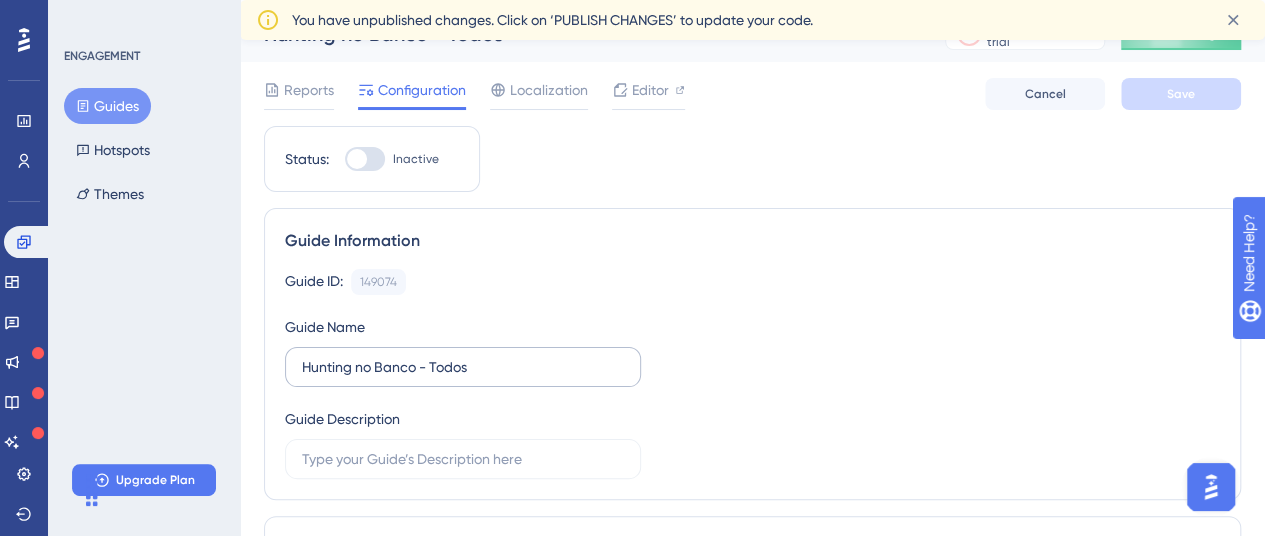scroll, scrollTop: 35, scrollLeft: 0, axis: vertical 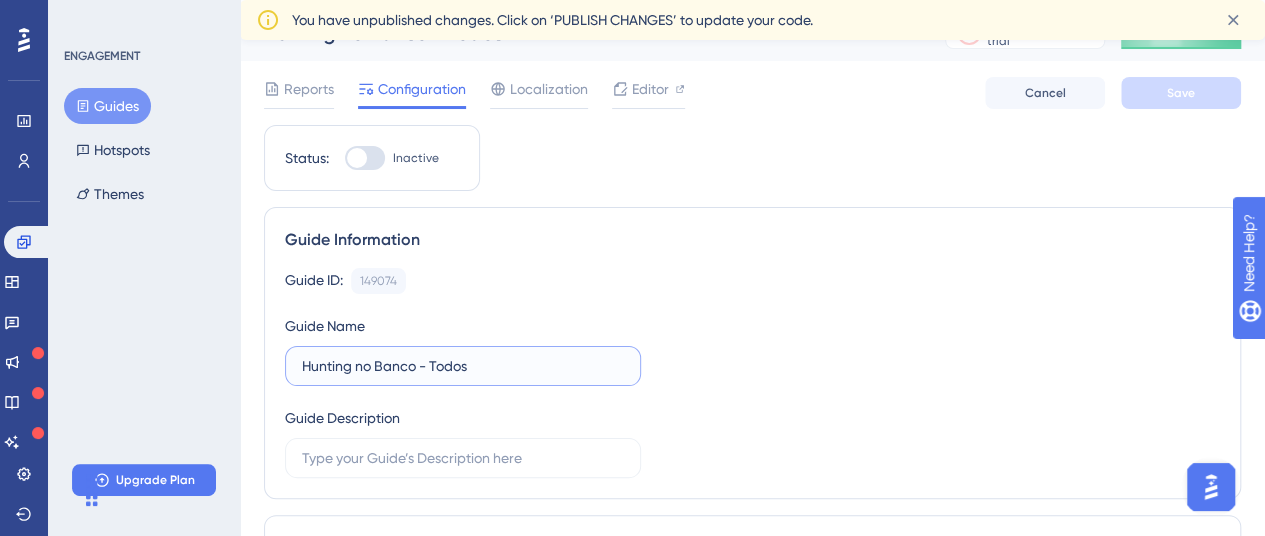 click on "Hunting no Banco - Todos" at bounding box center (463, 366) 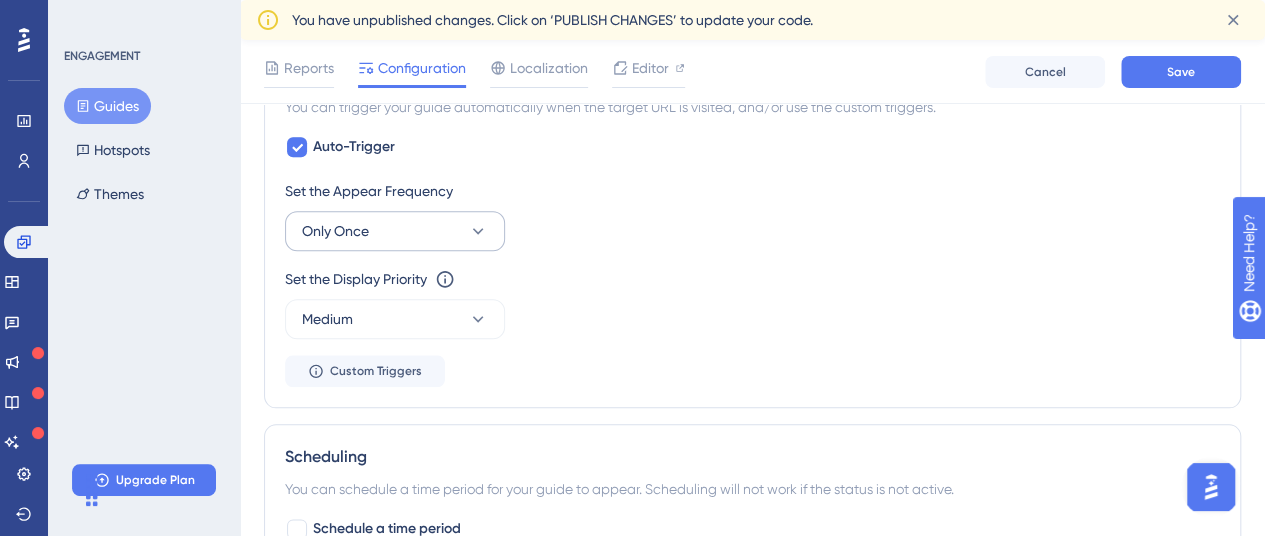 scroll, scrollTop: 937, scrollLeft: 0, axis: vertical 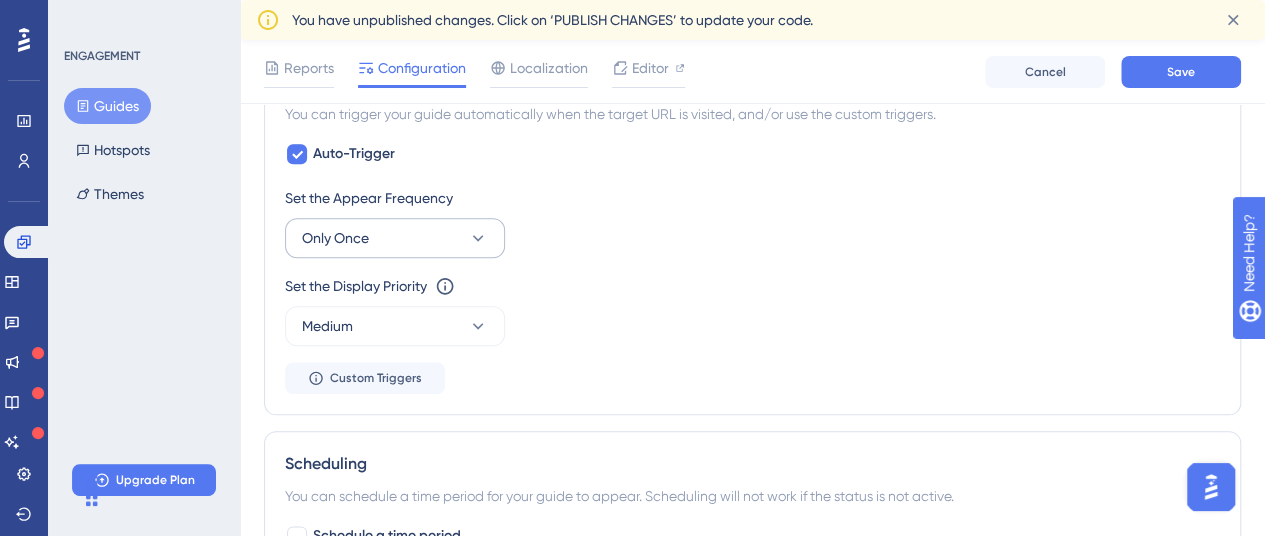type on "Hunting no Banco Gupy - Todos" 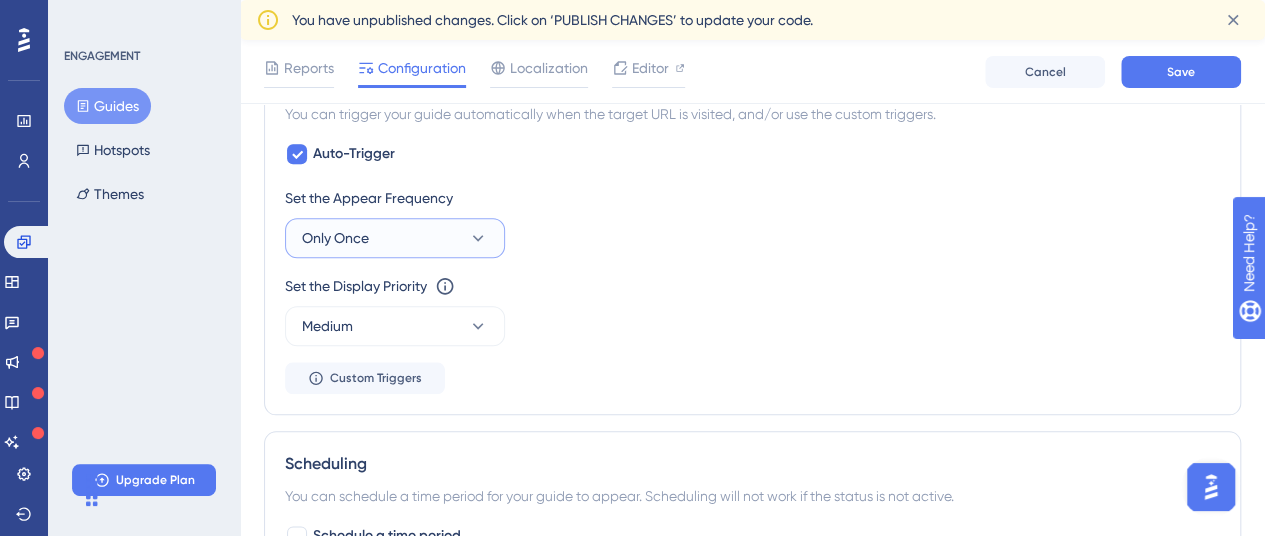 click 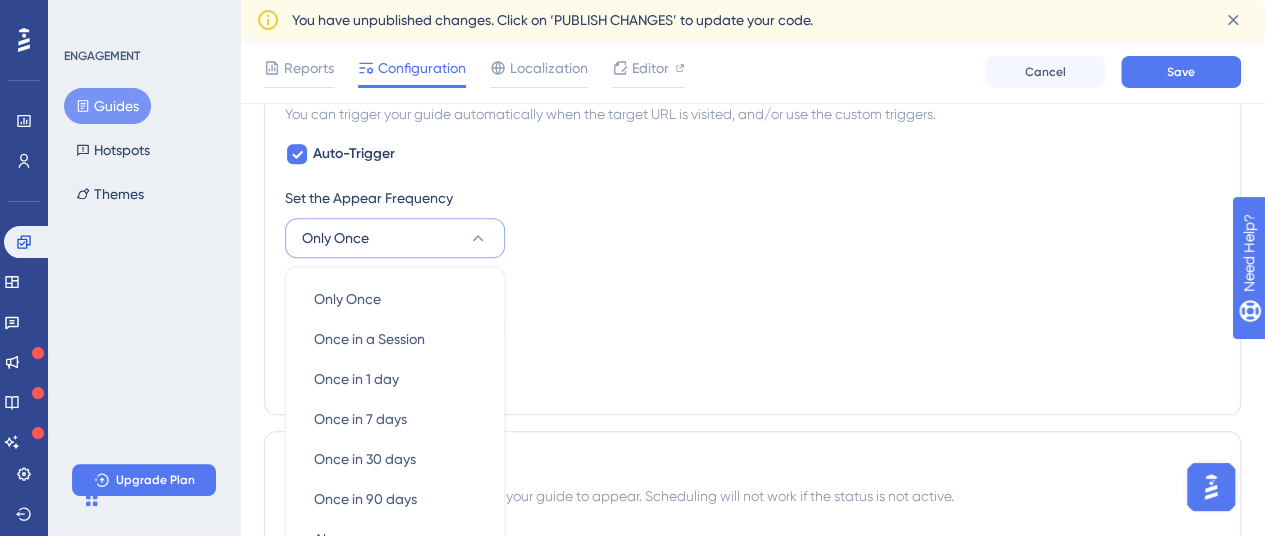 scroll, scrollTop: 1080, scrollLeft: 0, axis: vertical 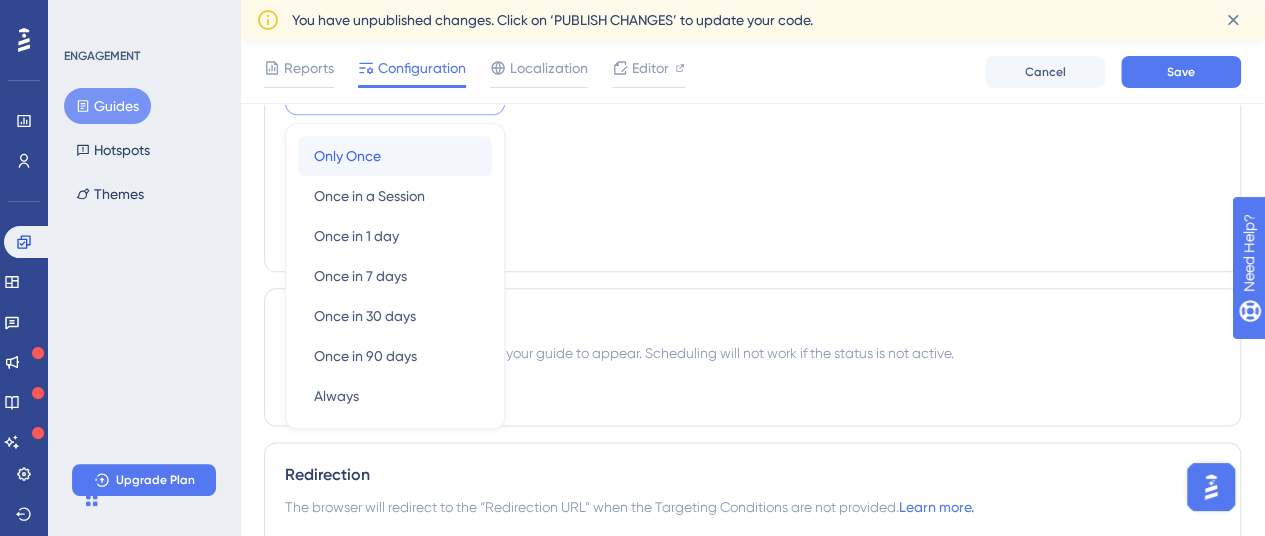 click on "Only Once Only Once" at bounding box center [395, 156] 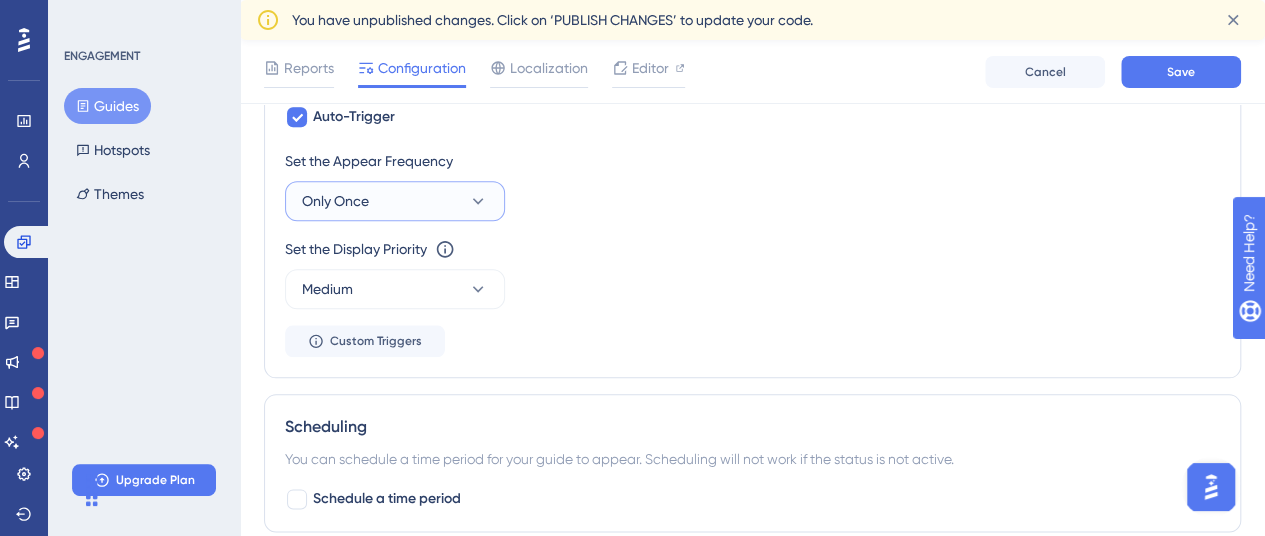 click on "Only Once" at bounding box center (395, 201) 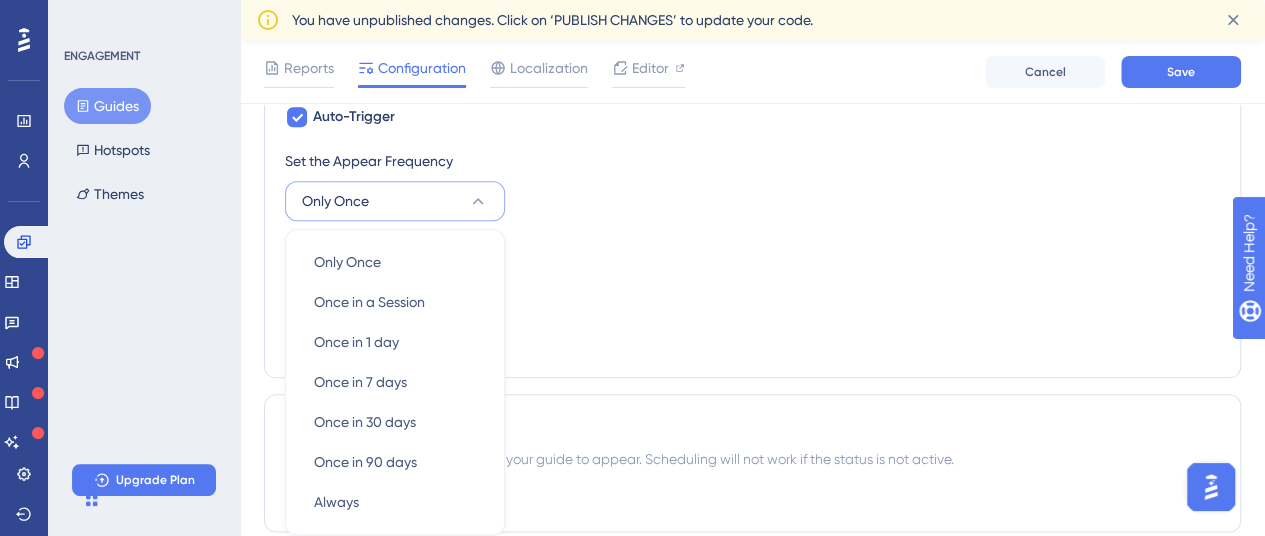 scroll, scrollTop: 1072, scrollLeft: 0, axis: vertical 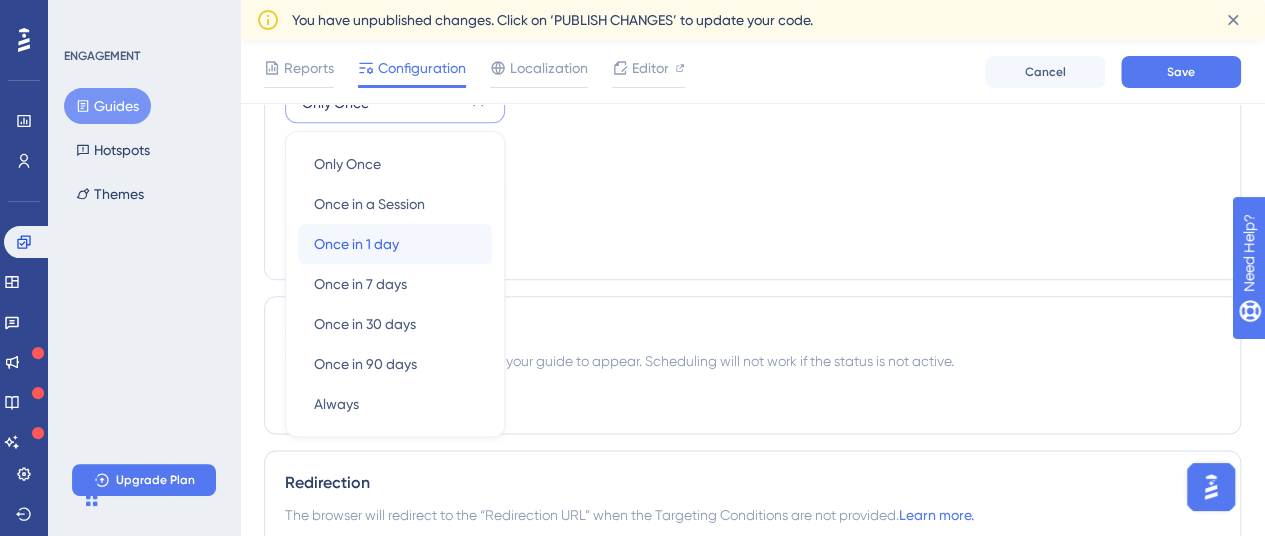 click on "Once in 1 day Once in 1 day" at bounding box center [395, 244] 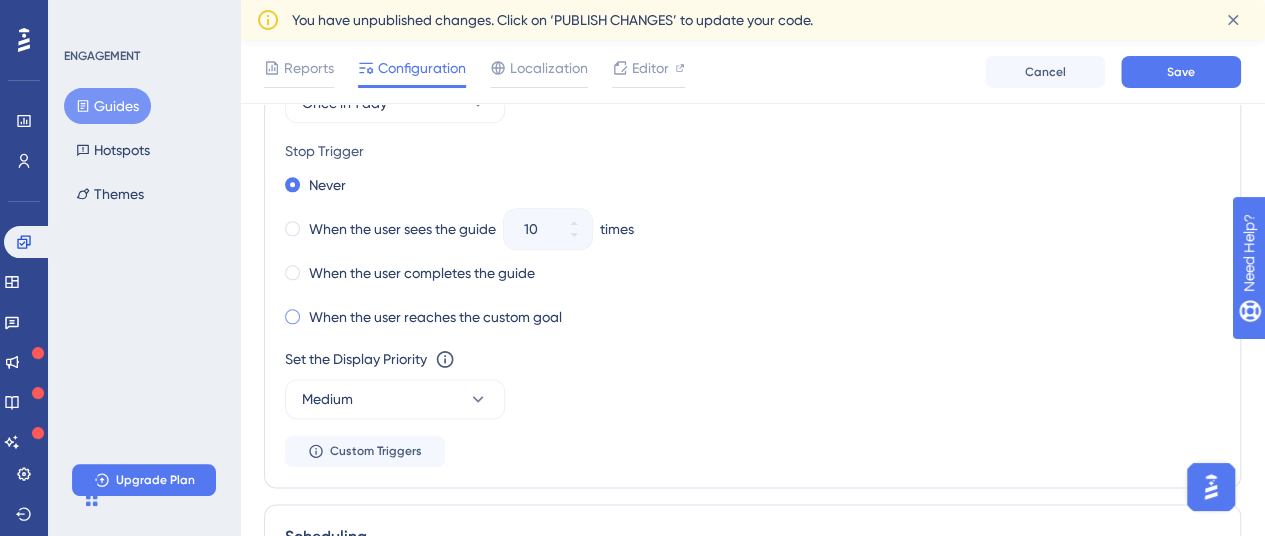click on "When the user reaches the custom goal" at bounding box center (435, 317) 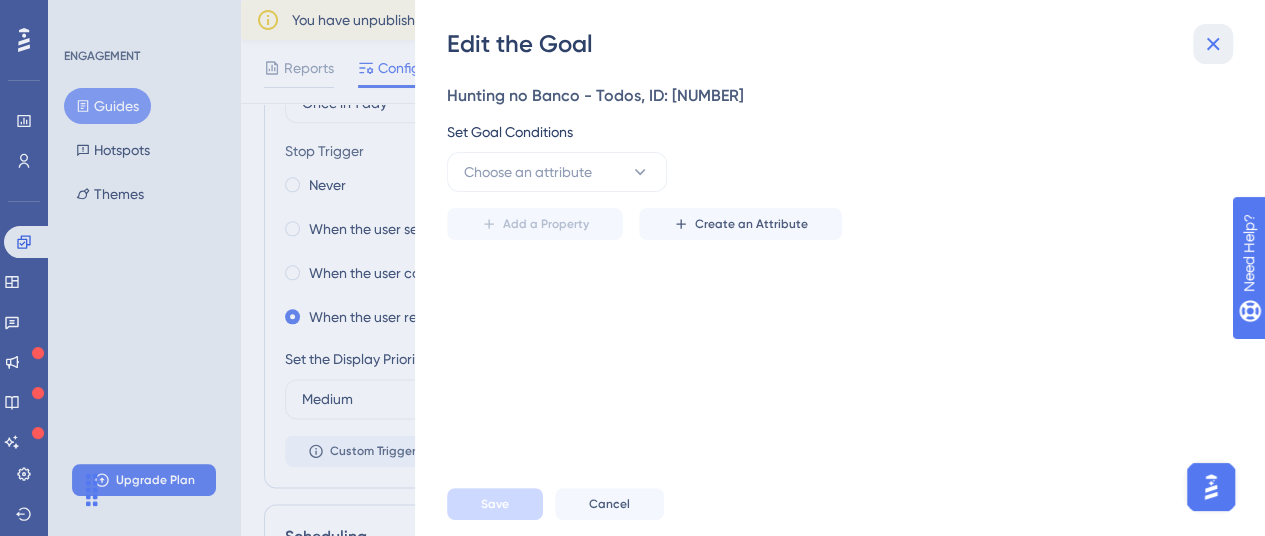 click 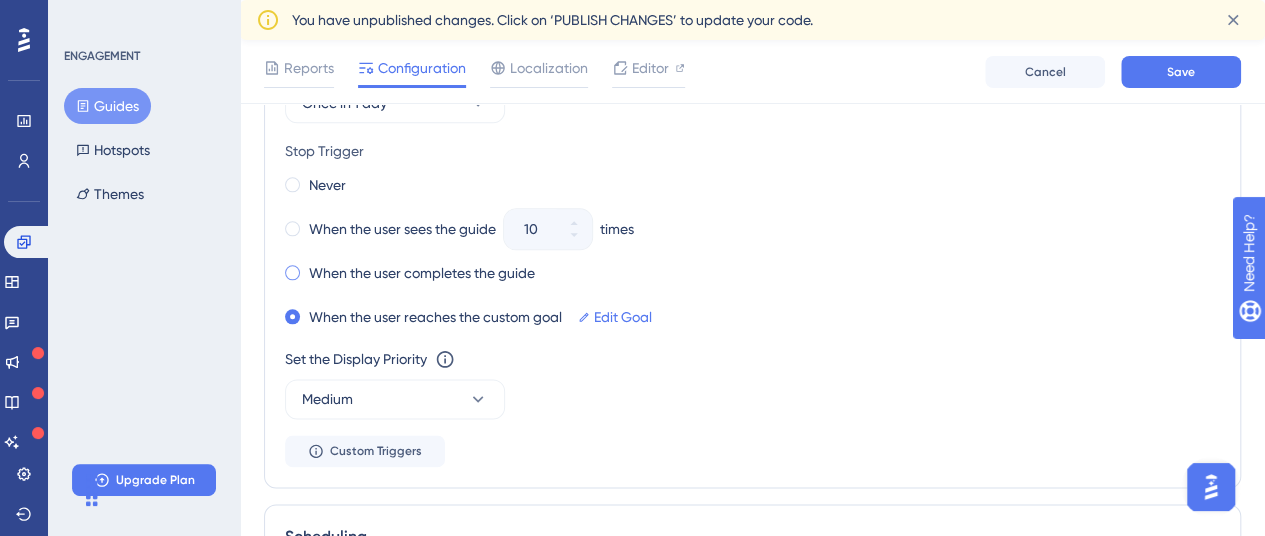 click on "When the user completes the guide" at bounding box center (422, 273) 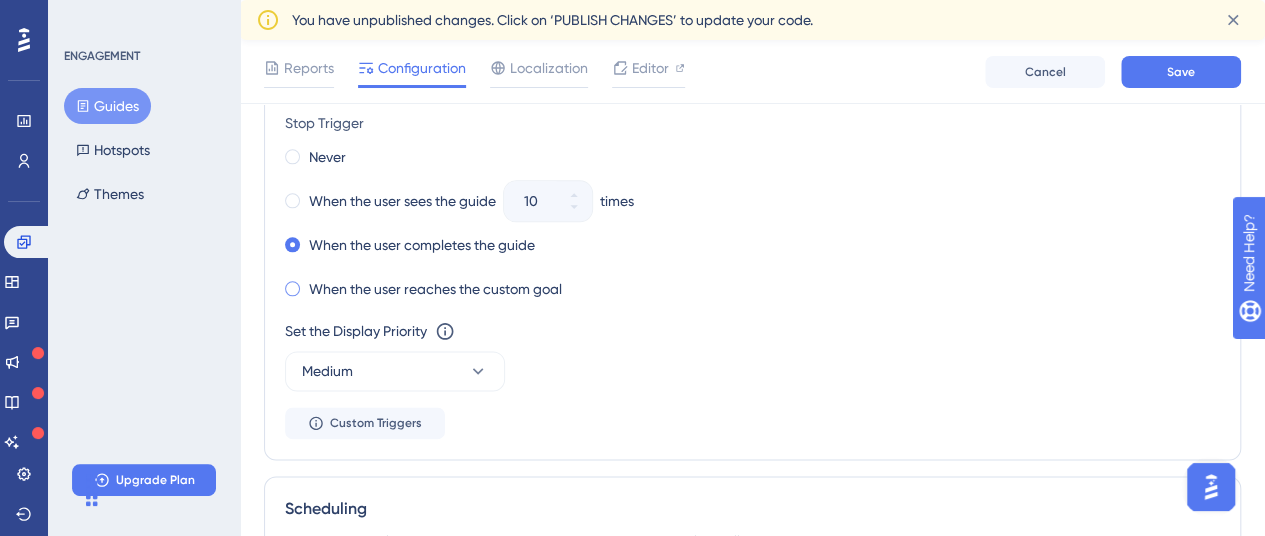 scroll, scrollTop: 1102, scrollLeft: 0, axis: vertical 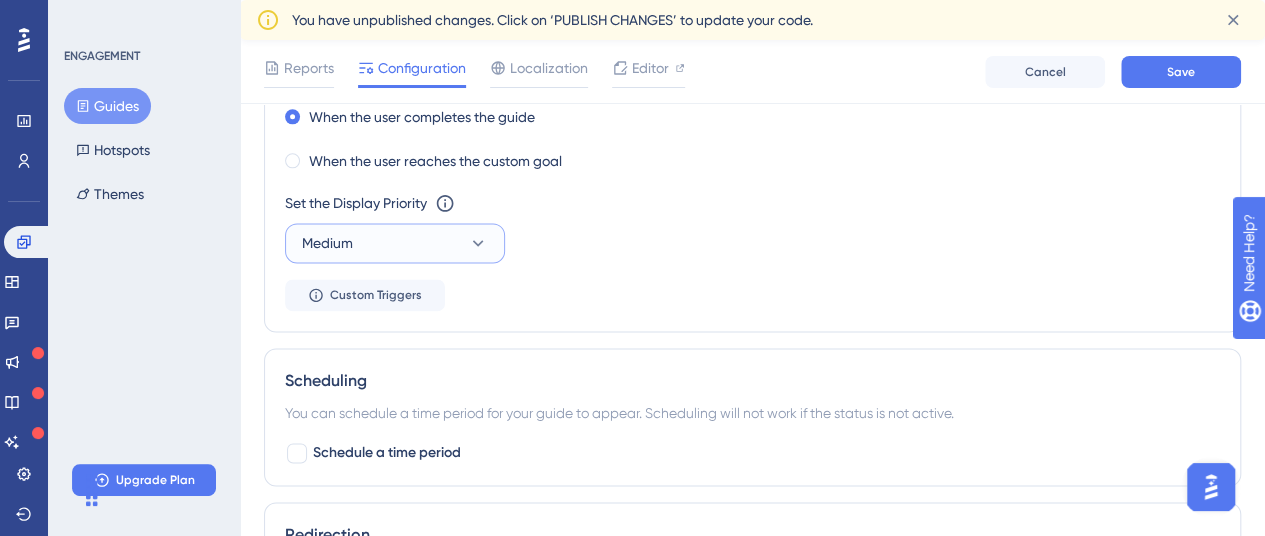 click on "Medium" at bounding box center [395, 243] 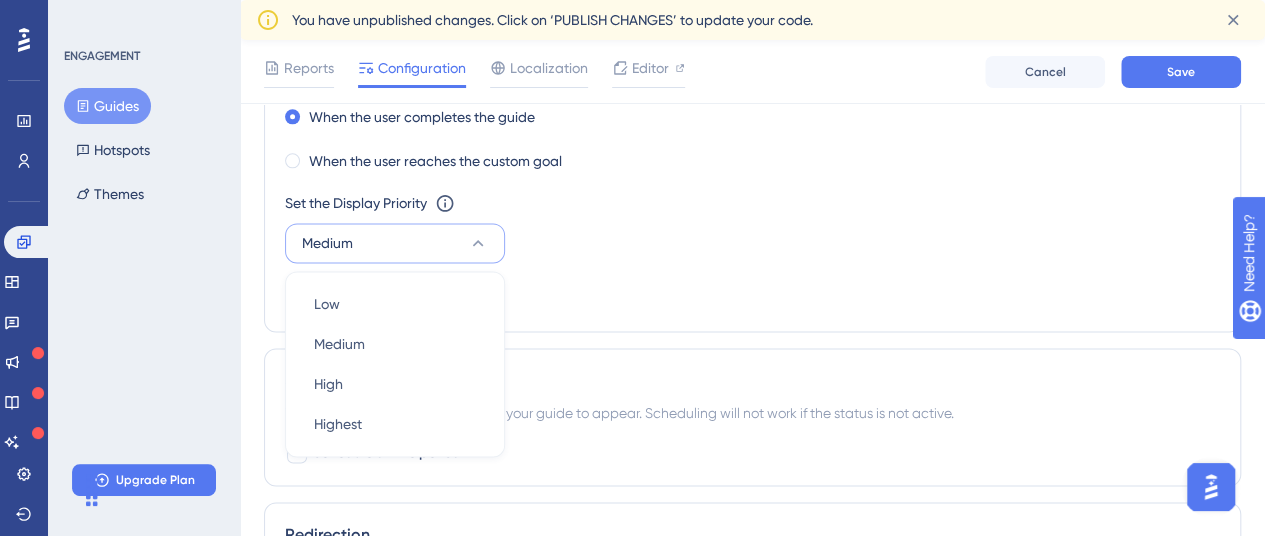scroll, scrollTop: 1318, scrollLeft: 0, axis: vertical 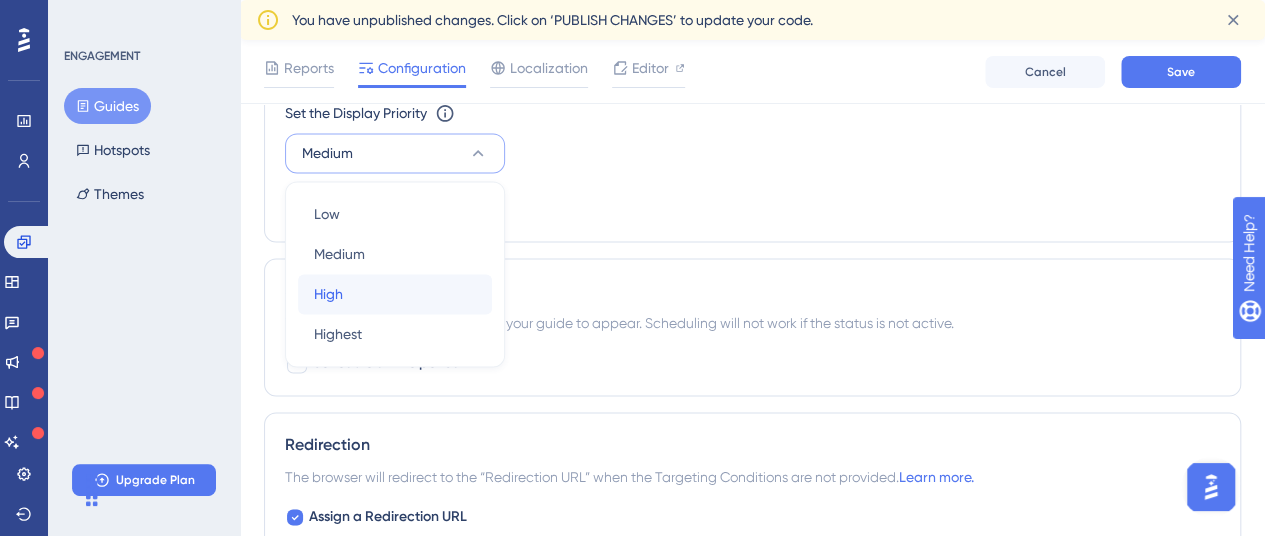 click on "High High" at bounding box center (395, 294) 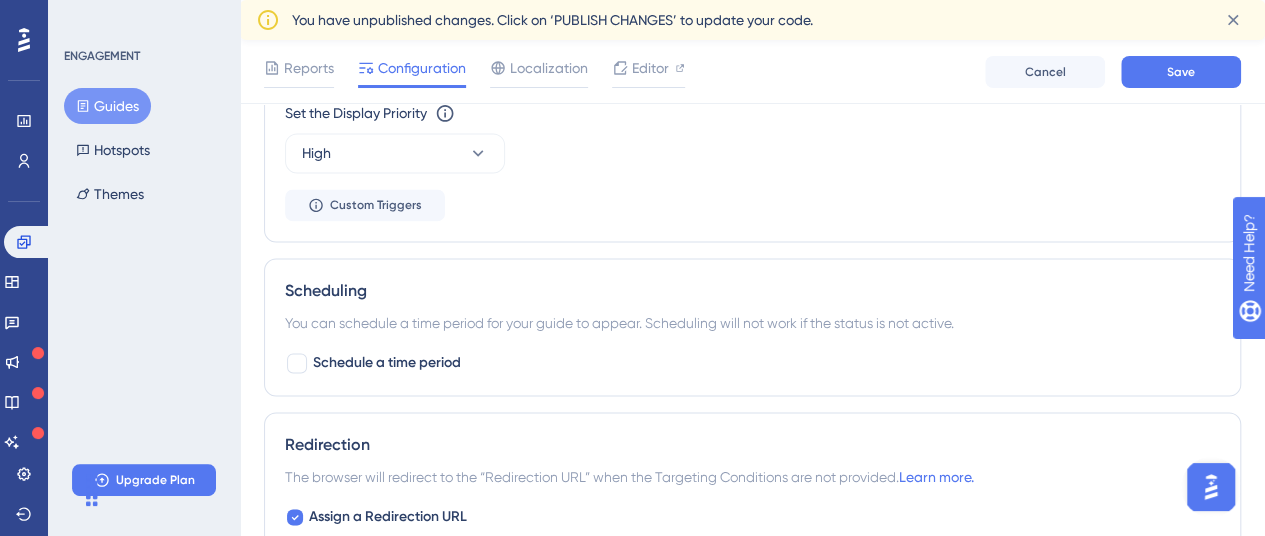 click on "Set the Display Priority This option will set the display priority between
auto-triggered materials in cases of conflicts between multiple materials High" at bounding box center [752, 137] 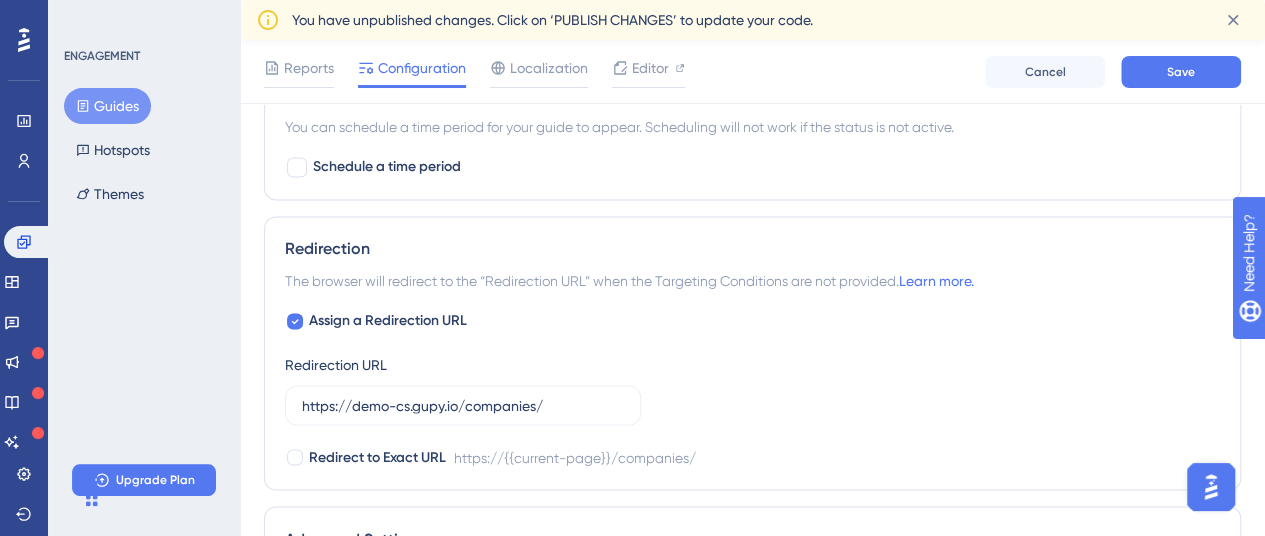 scroll, scrollTop: 1516, scrollLeft: 0, axis: vertical 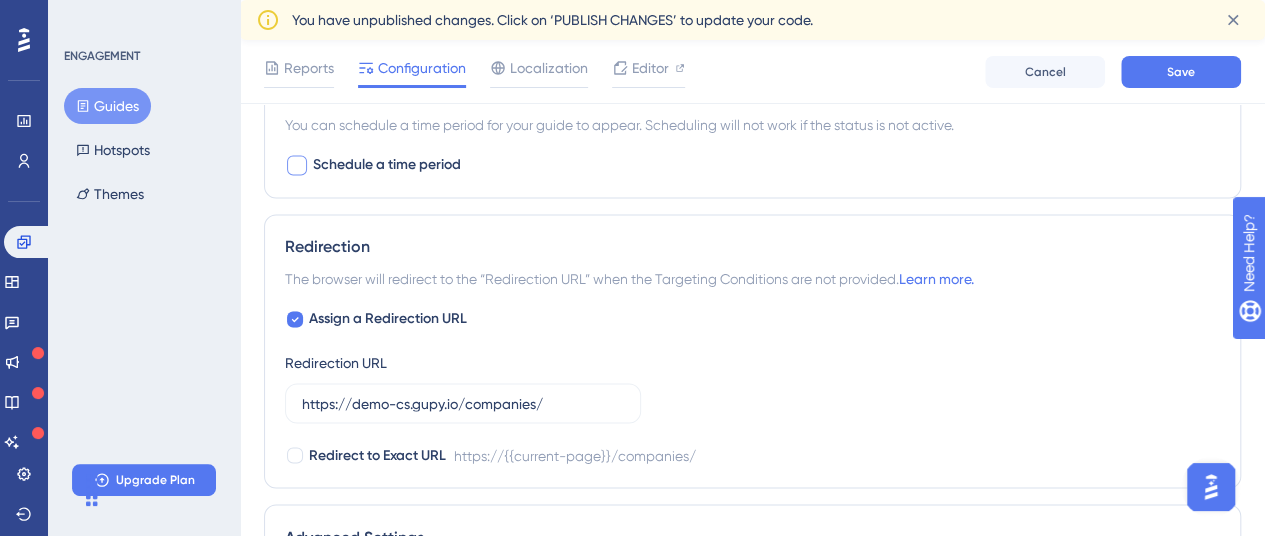 click on "Schedule a time period" at bounding box center [387, 165] 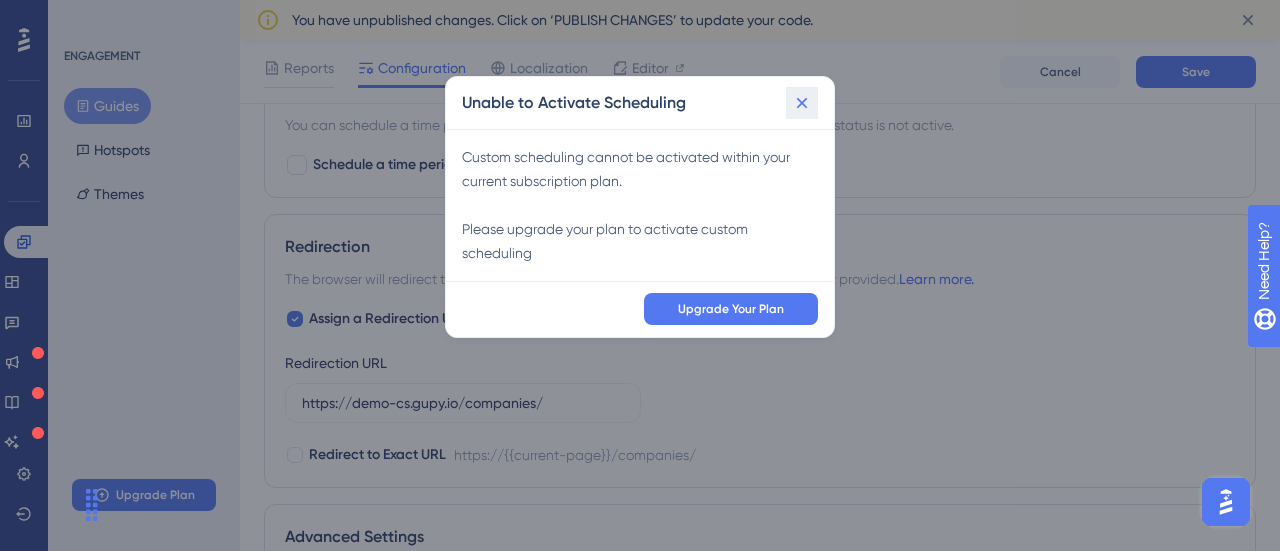 click 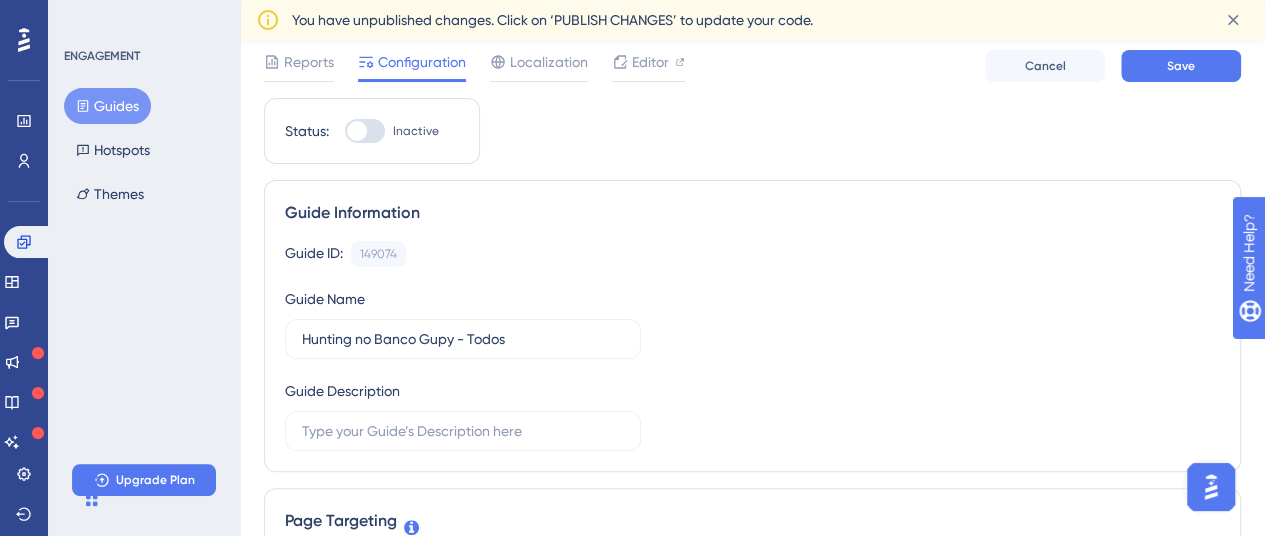 scroll, scrollTop: 0, scrollLeft: 0, axis: both 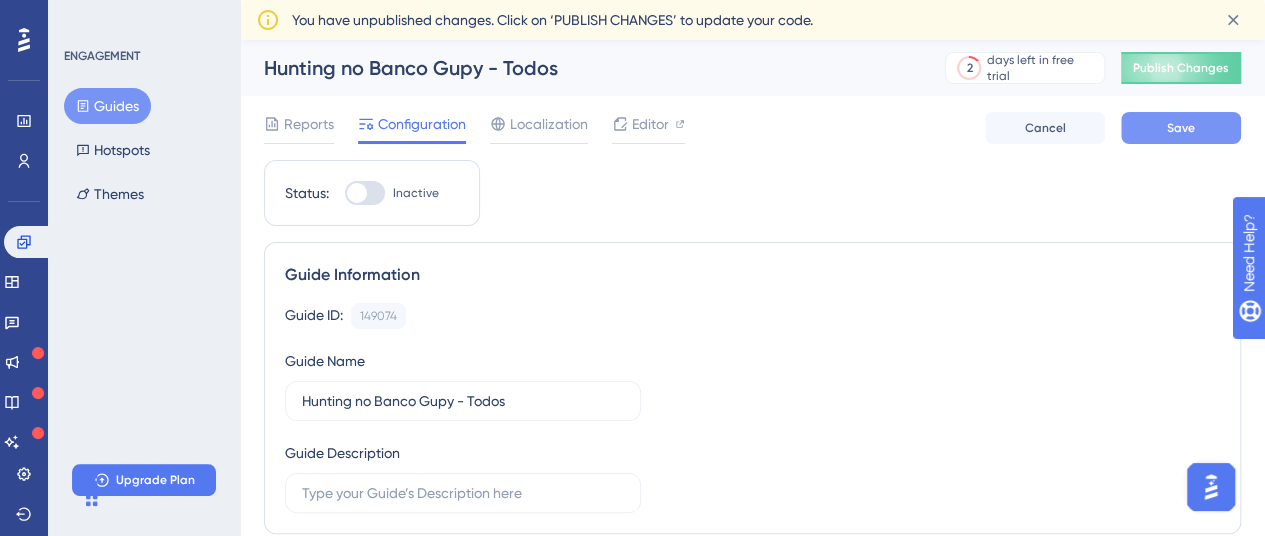 click on "Save" at bounding box center (1181, 128) 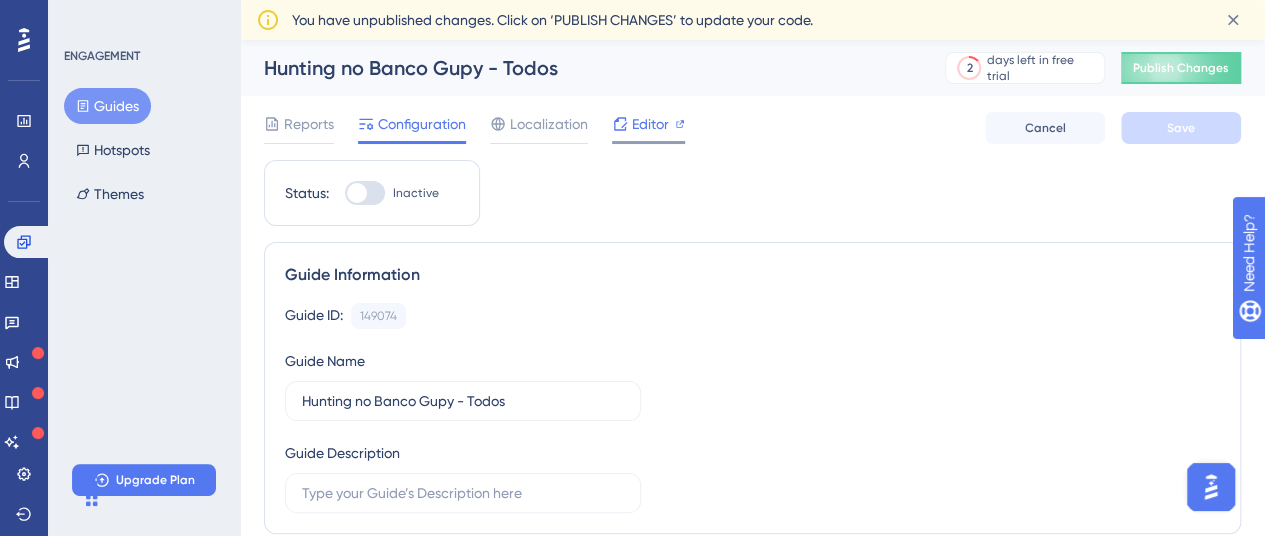 scroll, scrollTop: 1, scrollLeft: 0, axis: vertical 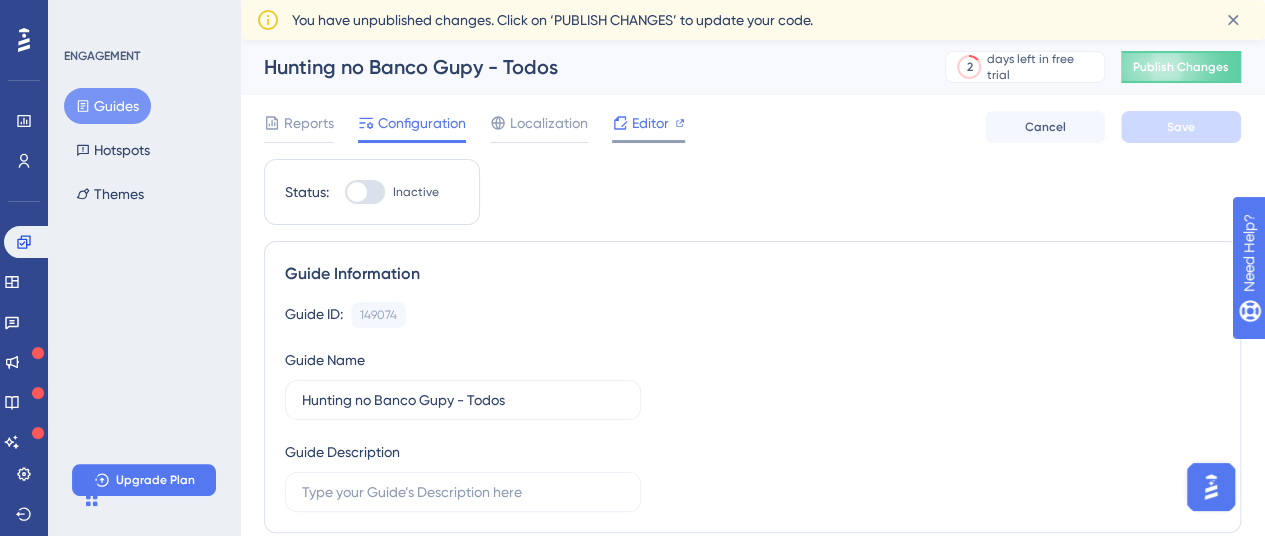 click on "Editor" at bounding box center [650, 123] 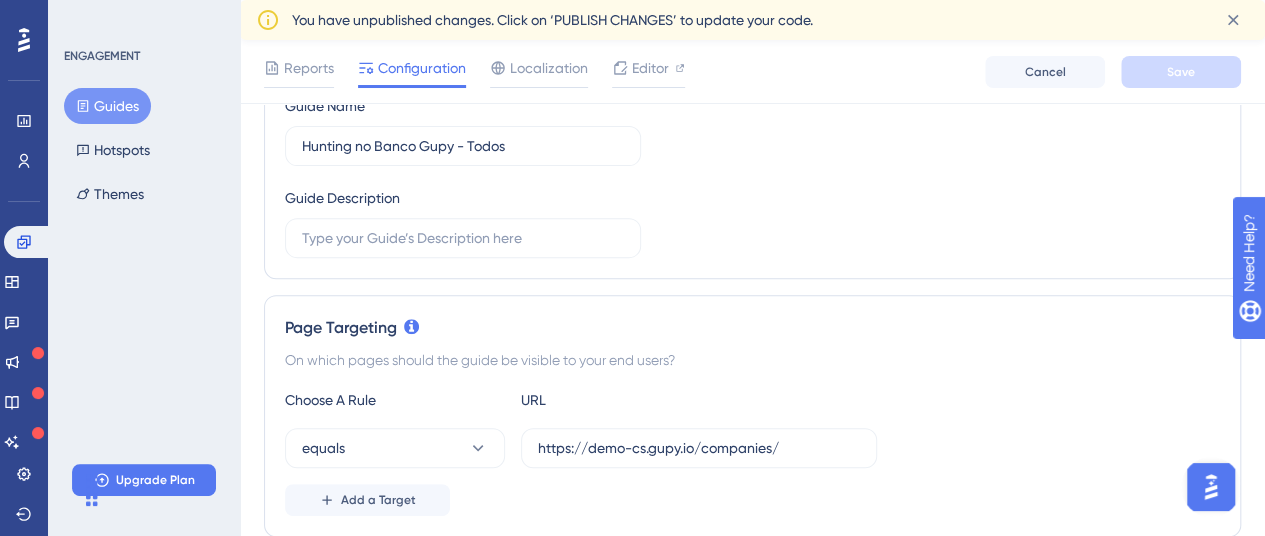 scroll, scrollTop: 0, scrollLeft: 0, axis: both 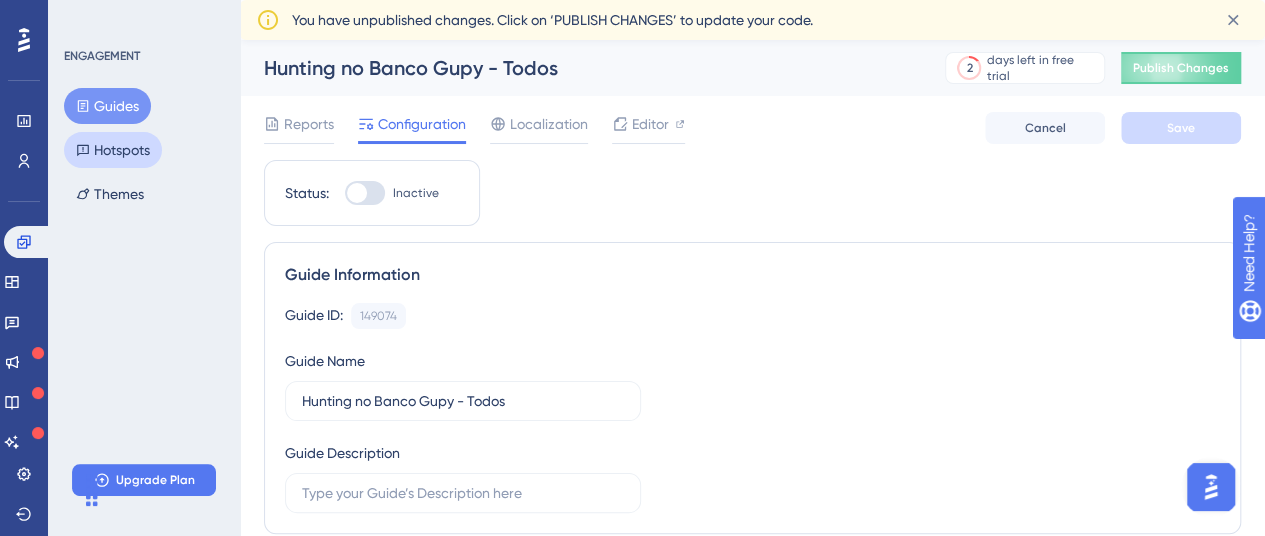 click on "Hotspots" at bounding box center [113, 150] 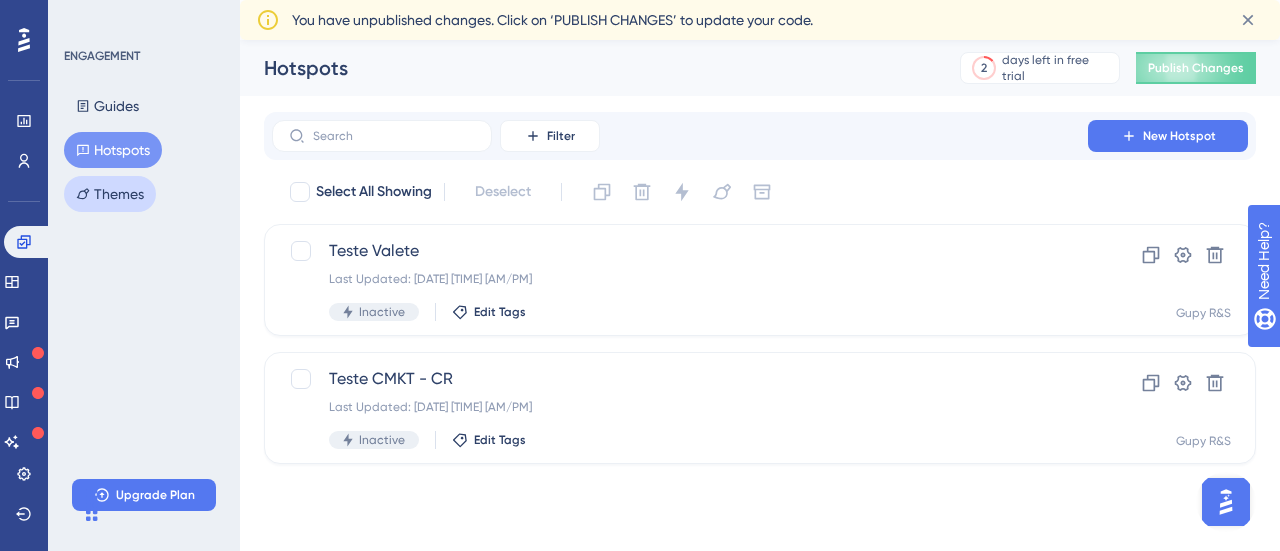click on "Themes" at bounding box center (110, 194) 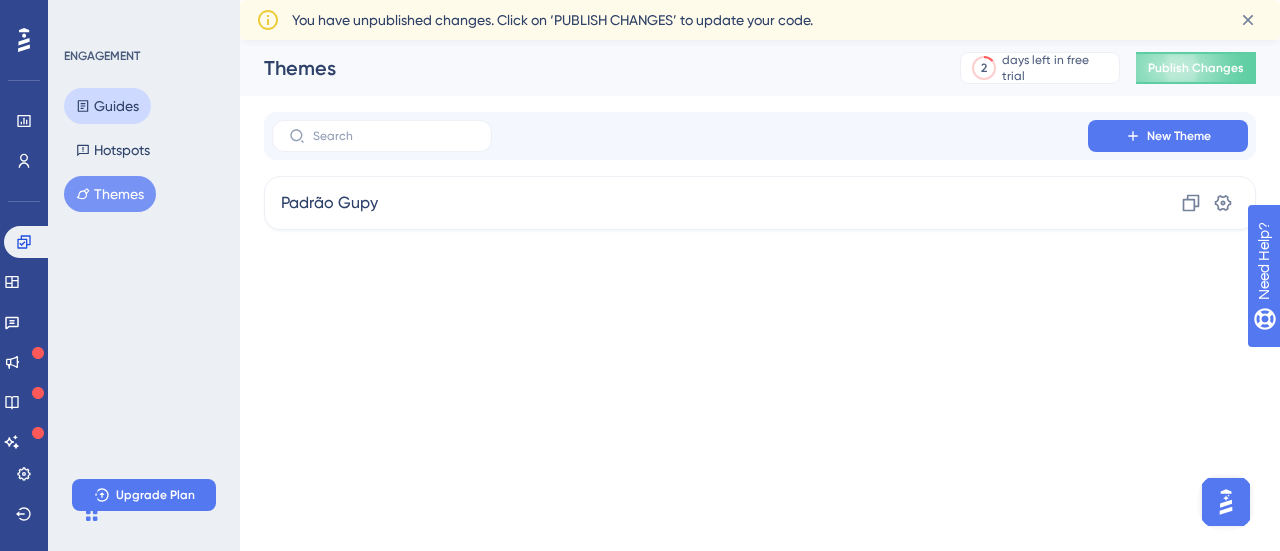 click on "Guides" at bounding box center [107, 106] 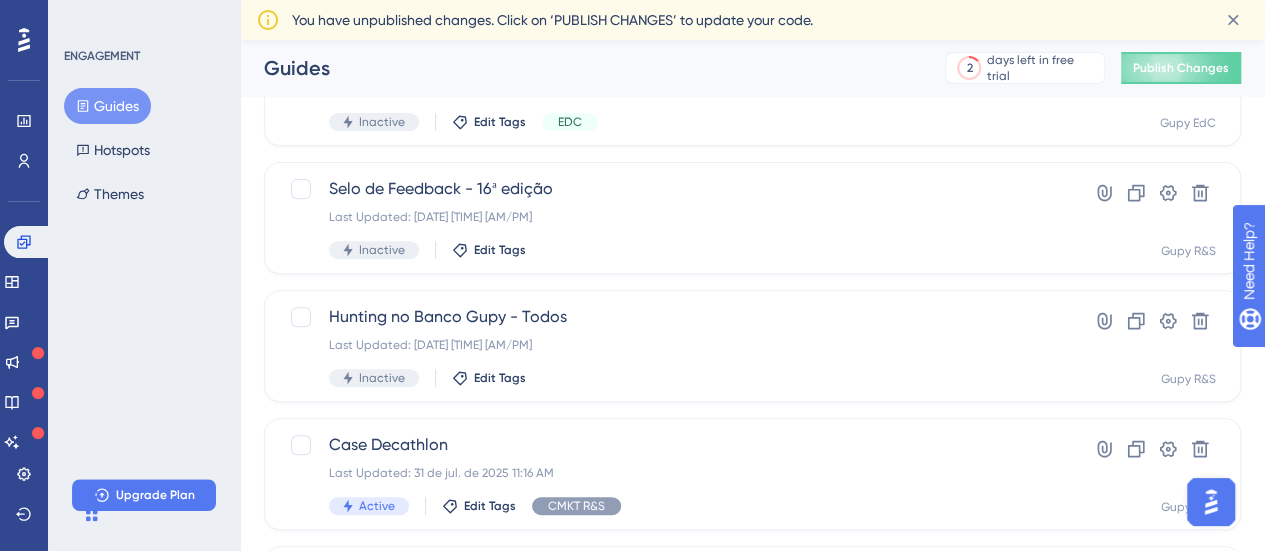 scroll, scrollTop: 282, scrollLeft: 0, axis: vertical 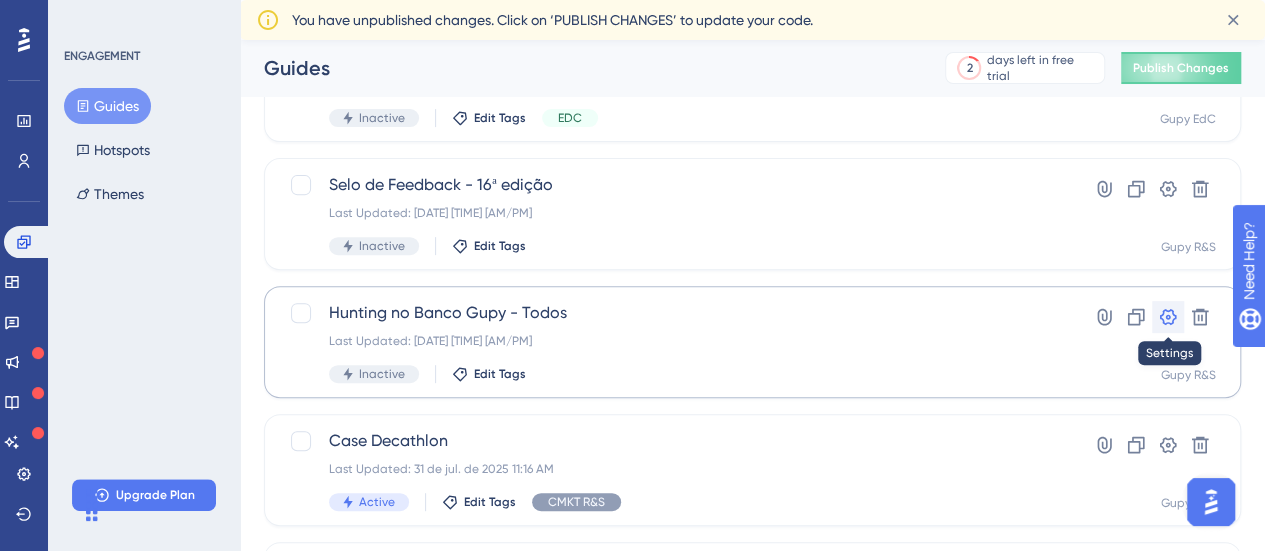 click 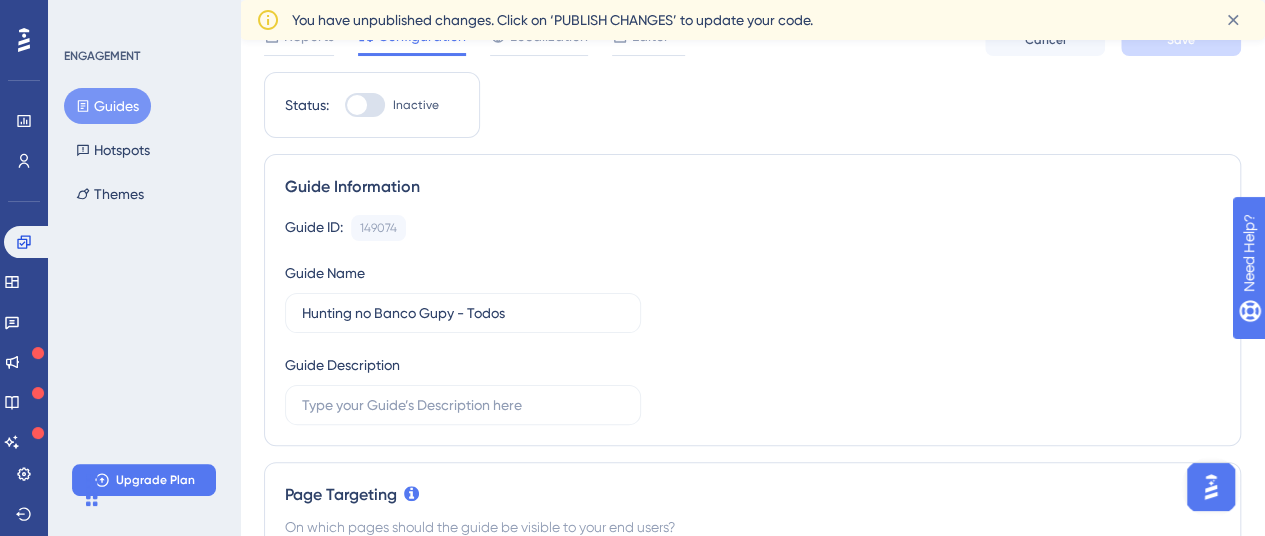 scroll, scrollTop: 200, scrollLeft: 0, axis: vertical 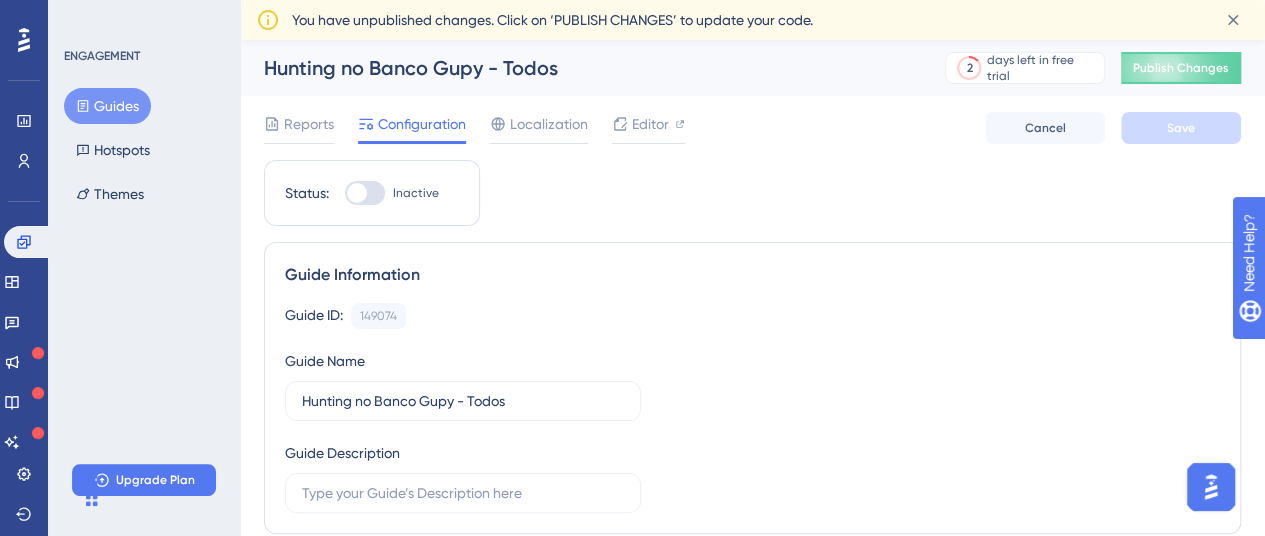 click at bounding box center (365, 193) 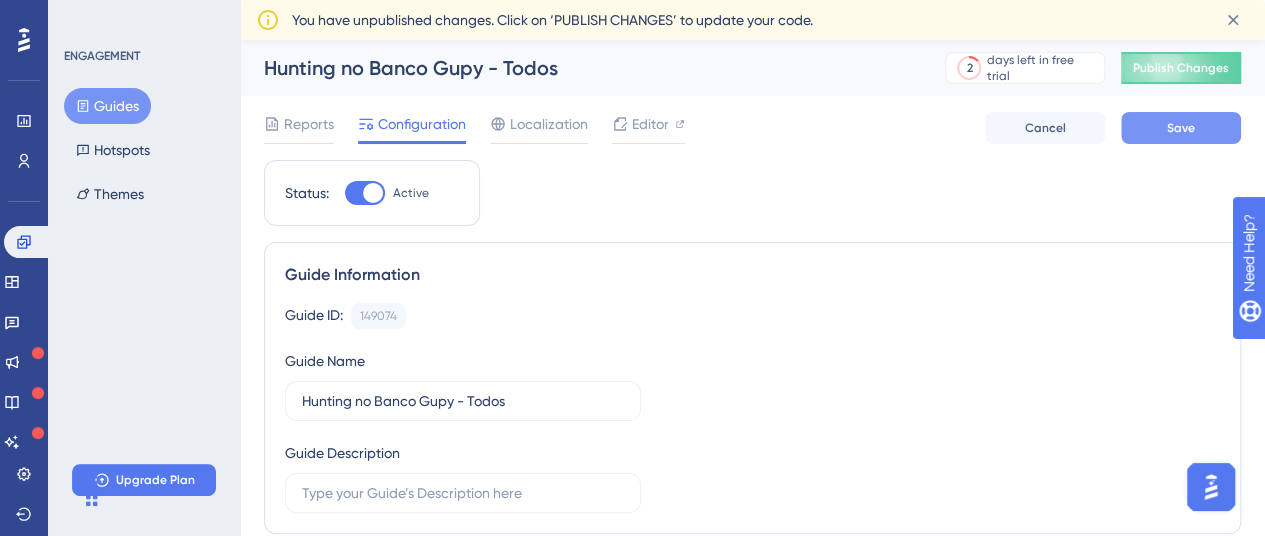 click on "Save" at bounding box center (1181, 128) 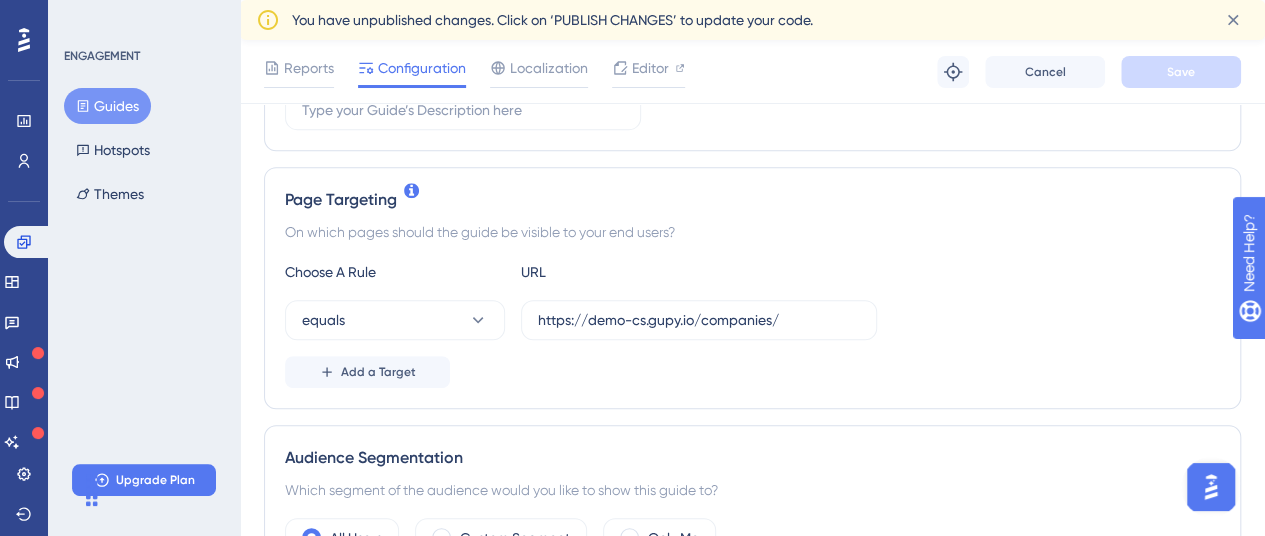 scroll, scrollTop: 416, scrollLeft: 0, axis: vertical 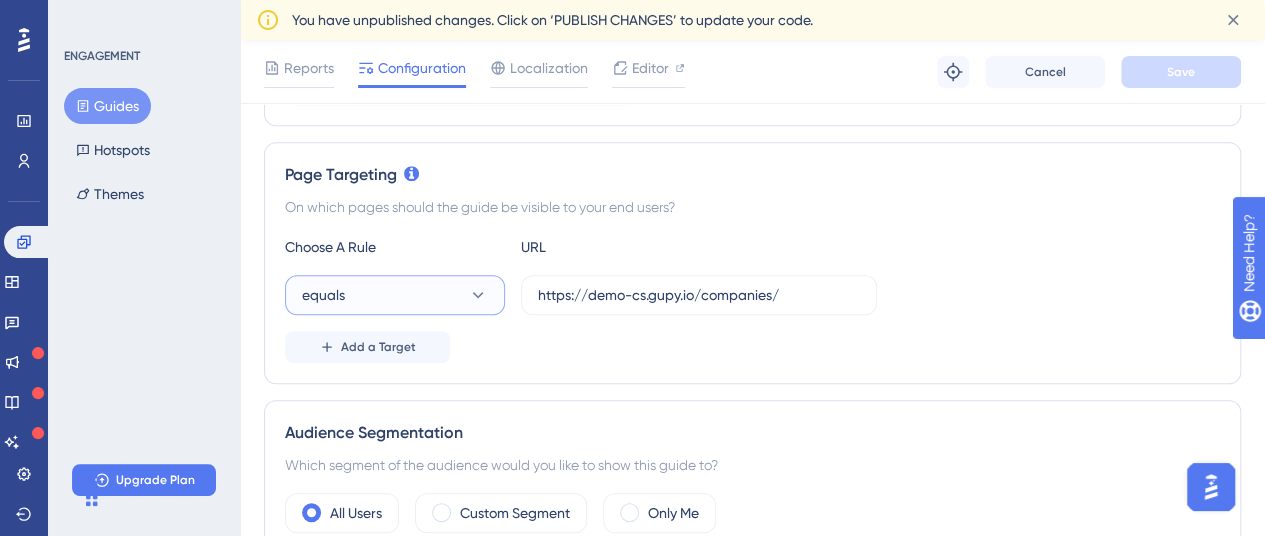 click 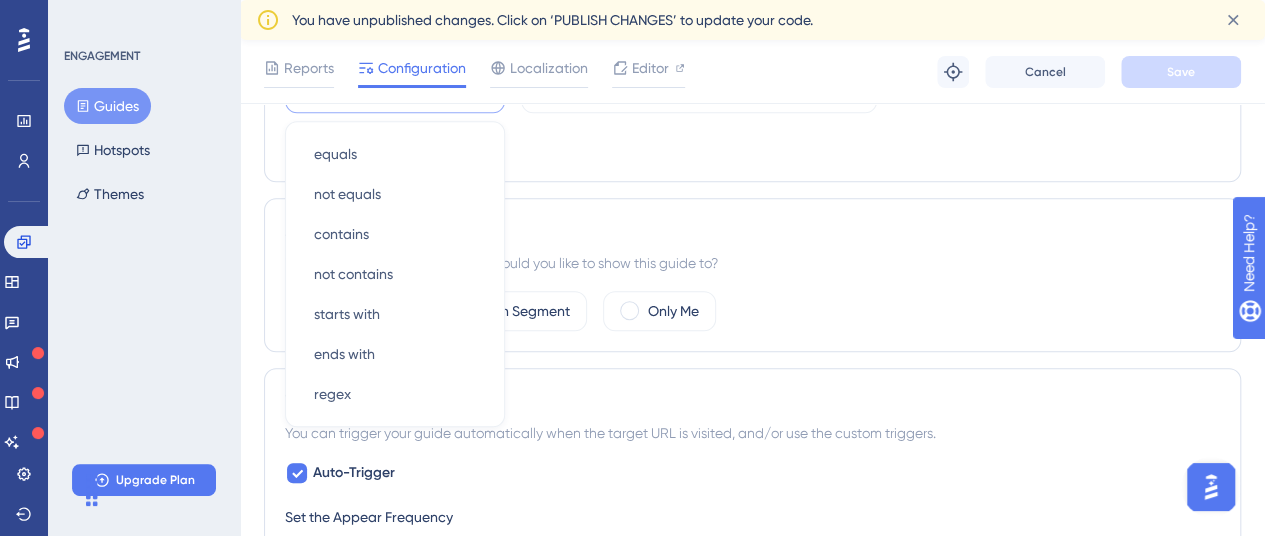click on "Add a Target" at bounding box center (752, 145) 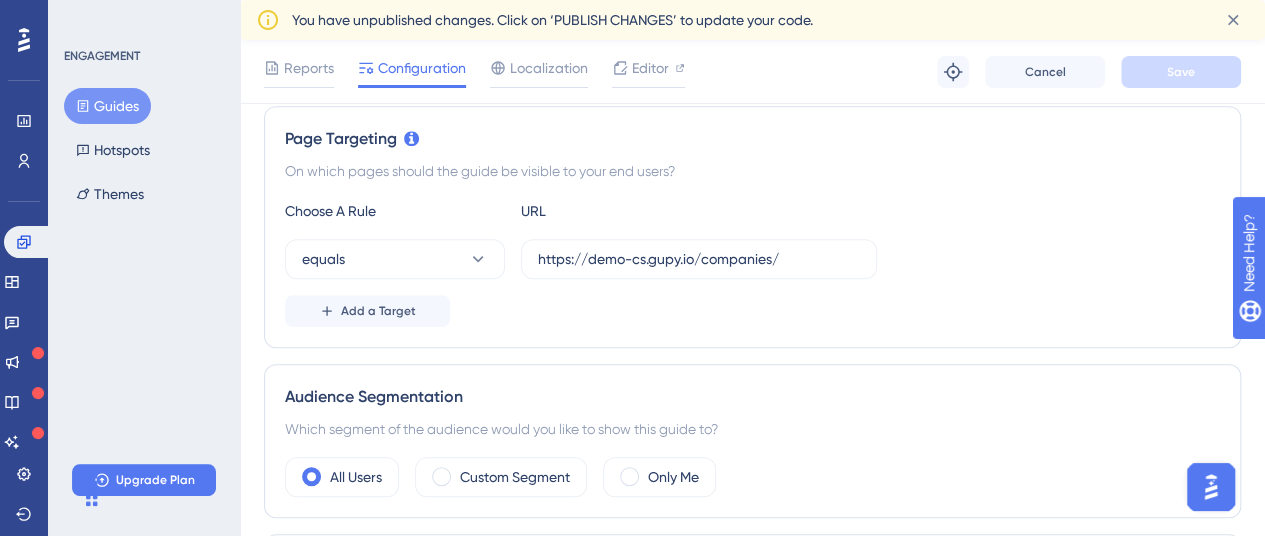 scroll, scrollTop: 0, scrollLeft: 0, axis: both 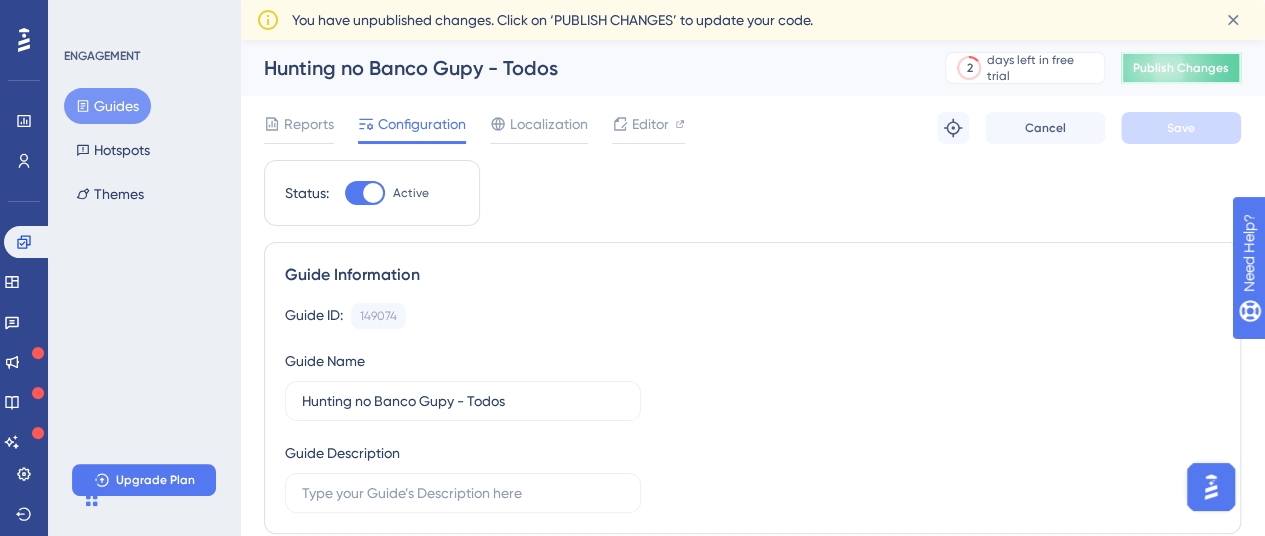 click on "Publish Changes" at bounding box center [1181, 68] 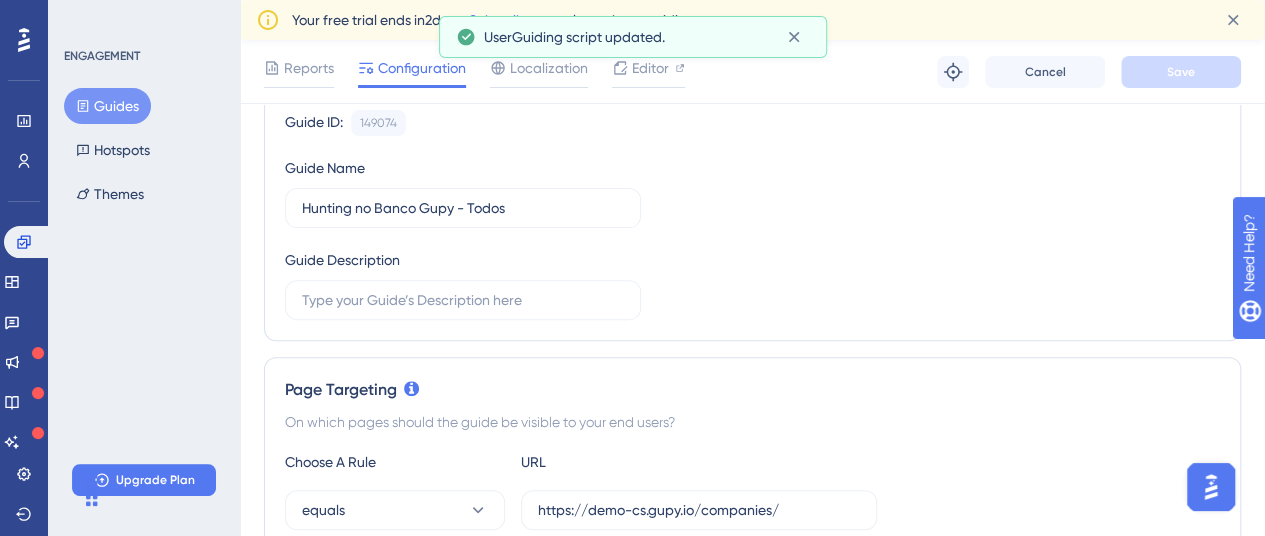 scroll, scrollTop: 0, scrollLeft: 0, axis: both 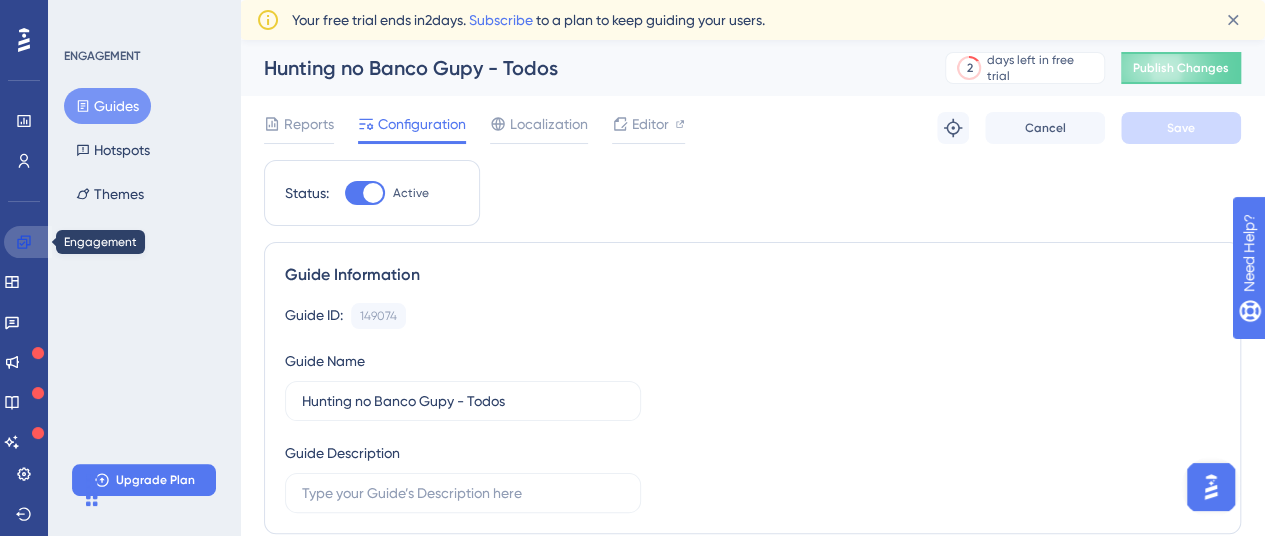 click 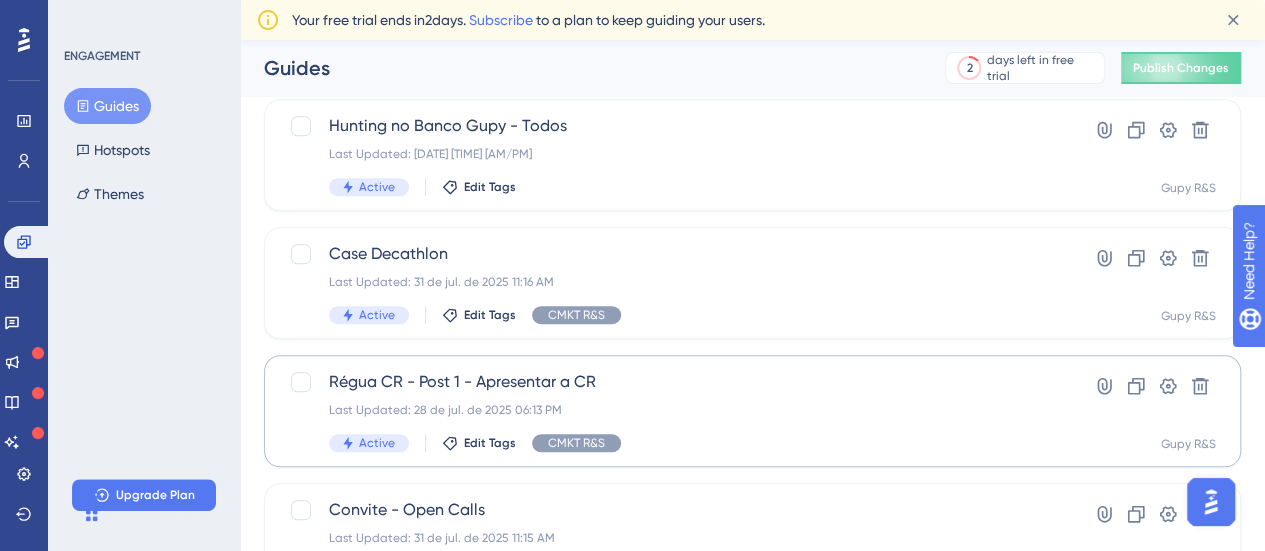 scroll, scrollTop: 610, scrollLeft: 0, axis: vertical 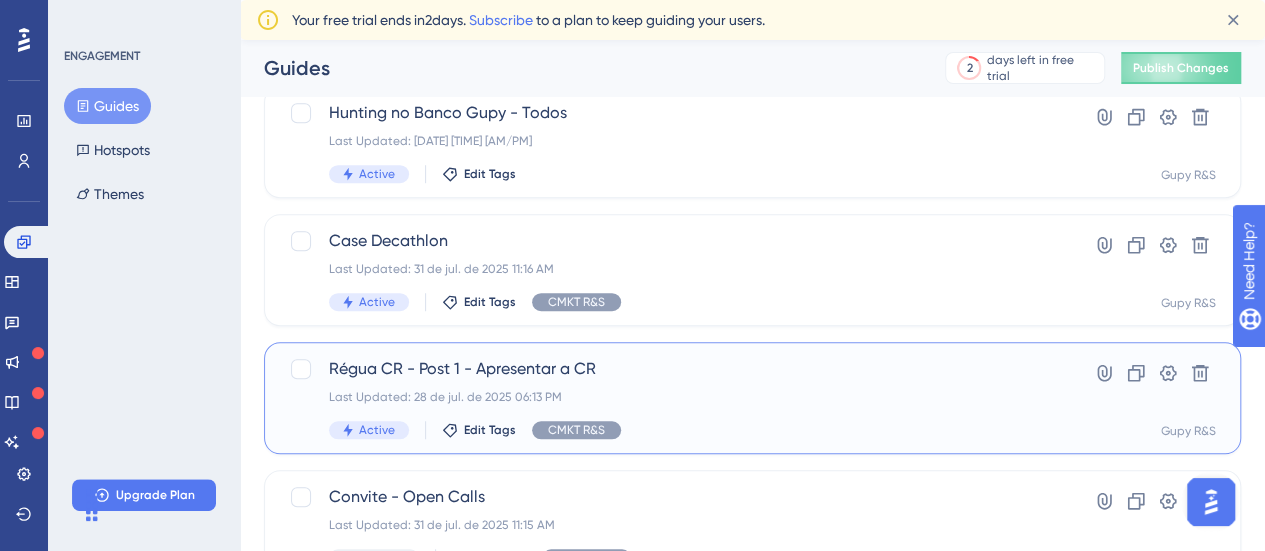 click on "Last Updated: 28 de jul. de 2025 06:13 PM" at bounding box center [672, 397] 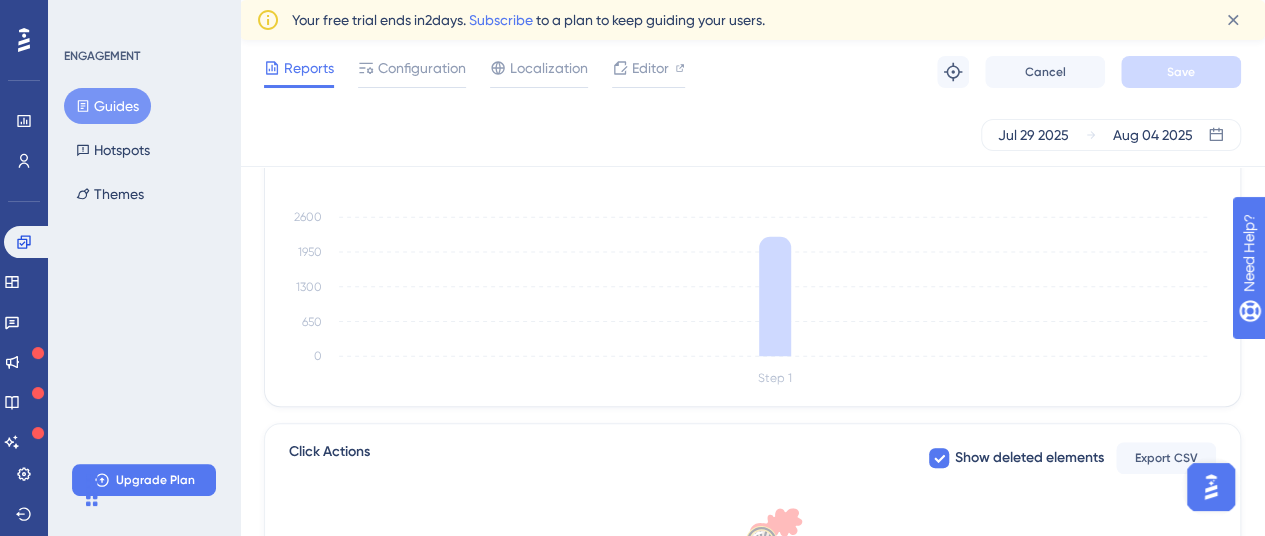 scroll, scrollTop: 535, scrollLeft: 0, axis: vertical 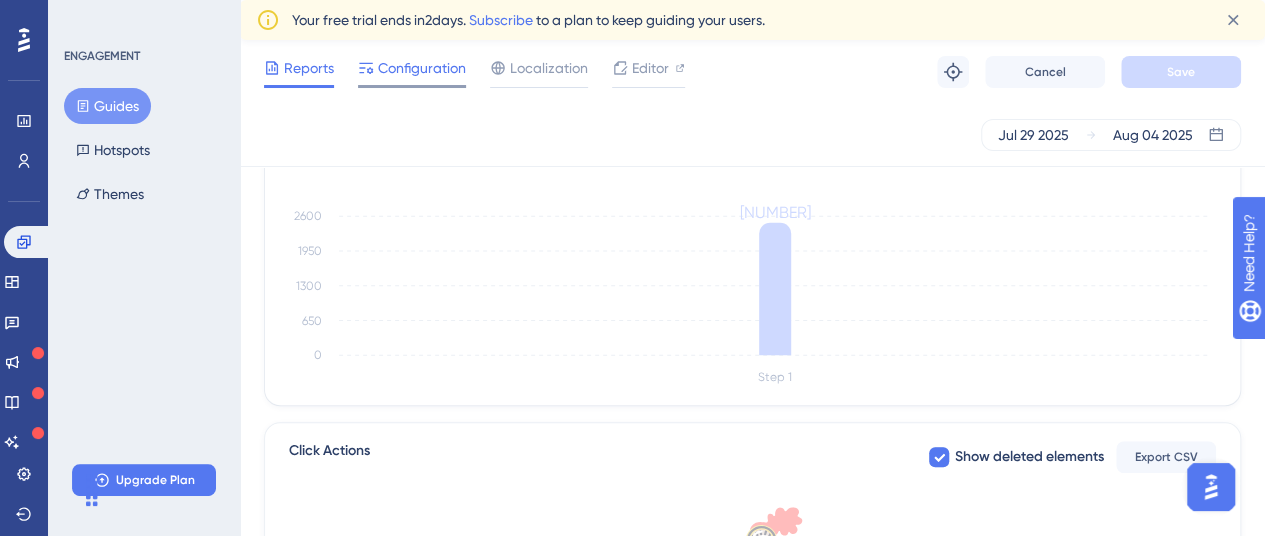 click on "Configuration" at bounding box center [422, 68] 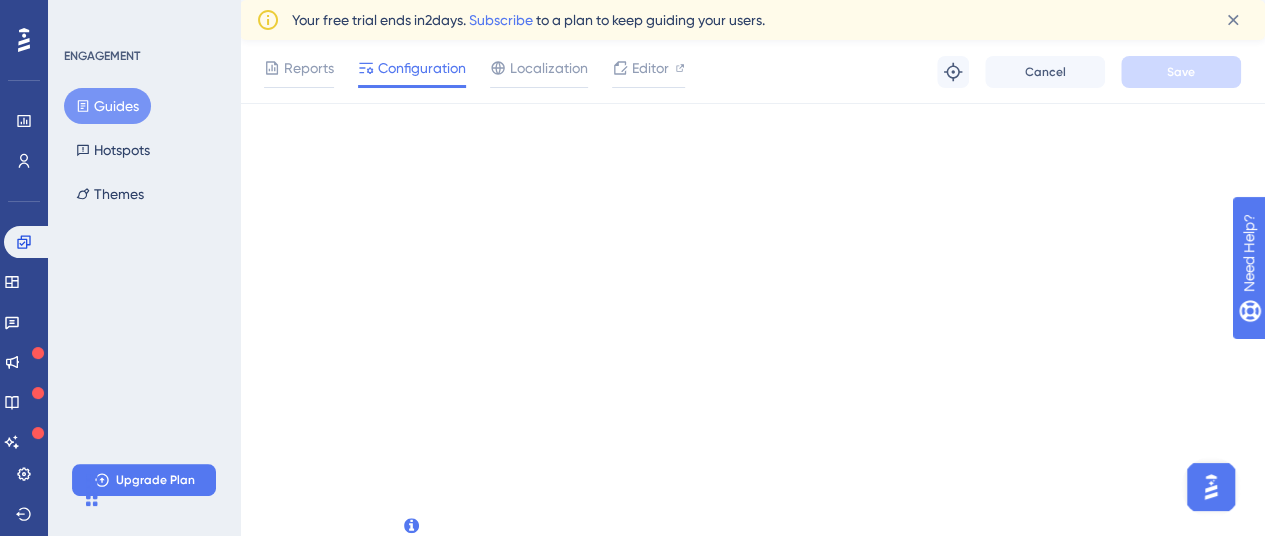 scroll, scrollTop: 0, scrollLeft: 0, axis: both 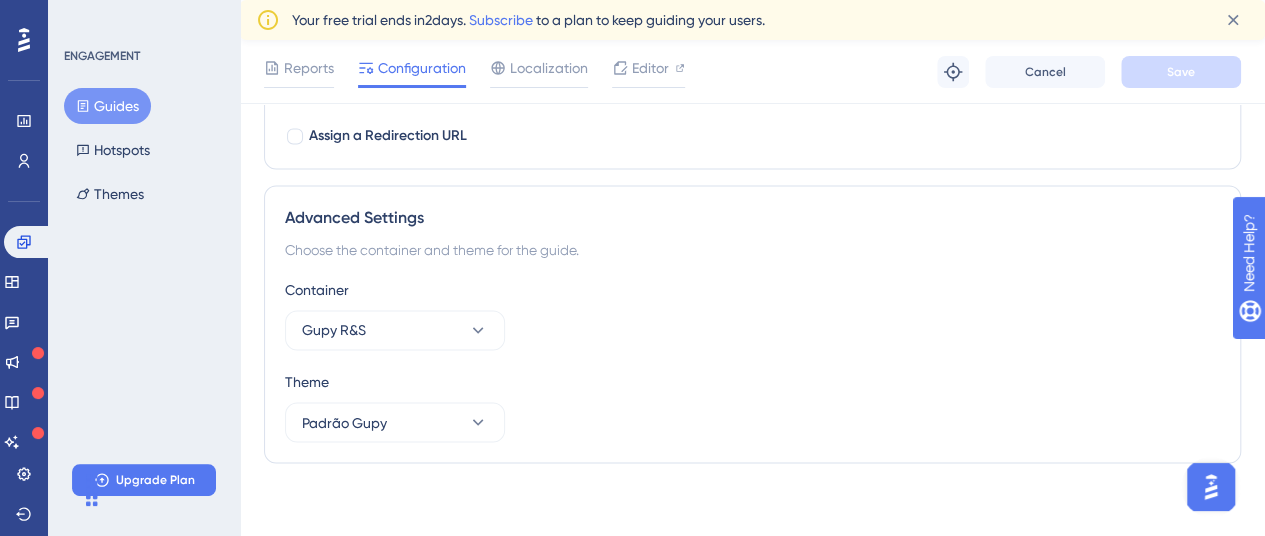 drag, startPoint x: 1270, startPoint y: 101, endPoint x: 238, endPoint y: 339, distance: 1059.0883 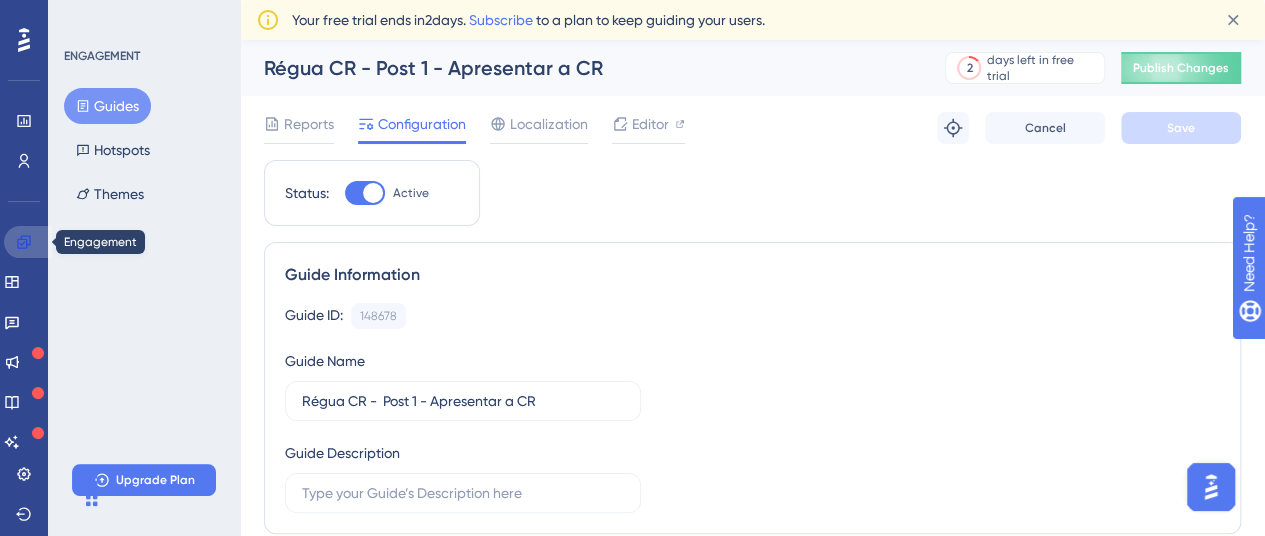 click at bounding box center [28, 242] 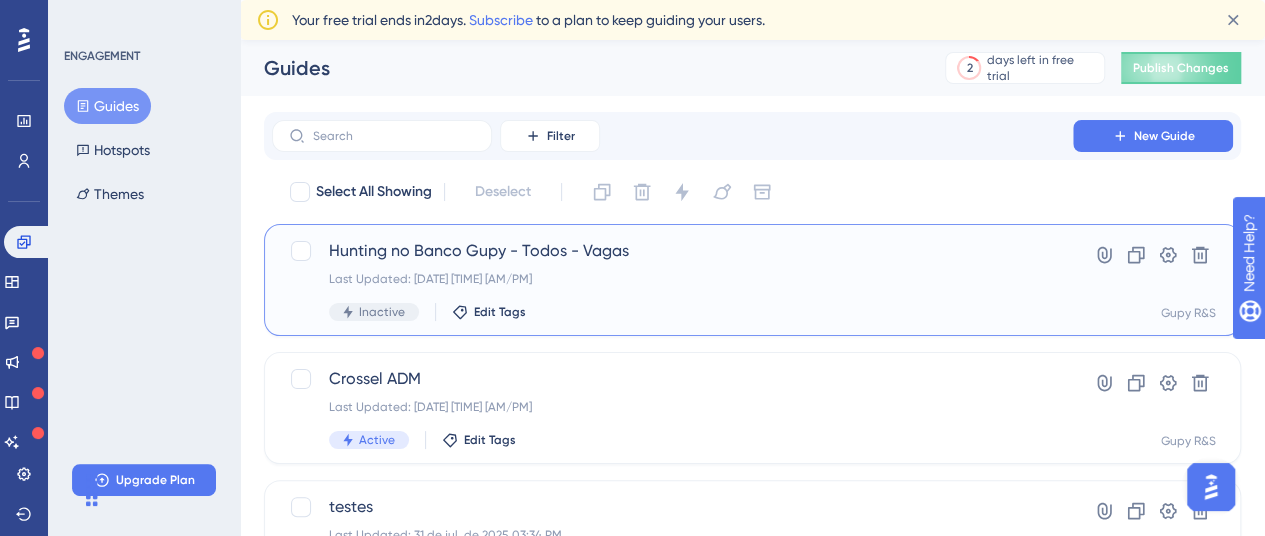 click on "Hunting no Banco Gupy - Todos - Vagas Last Updated: 04 de ago. de 2025 04:28 PM Inactive Edit Tags" at bounding box center (672, 280) 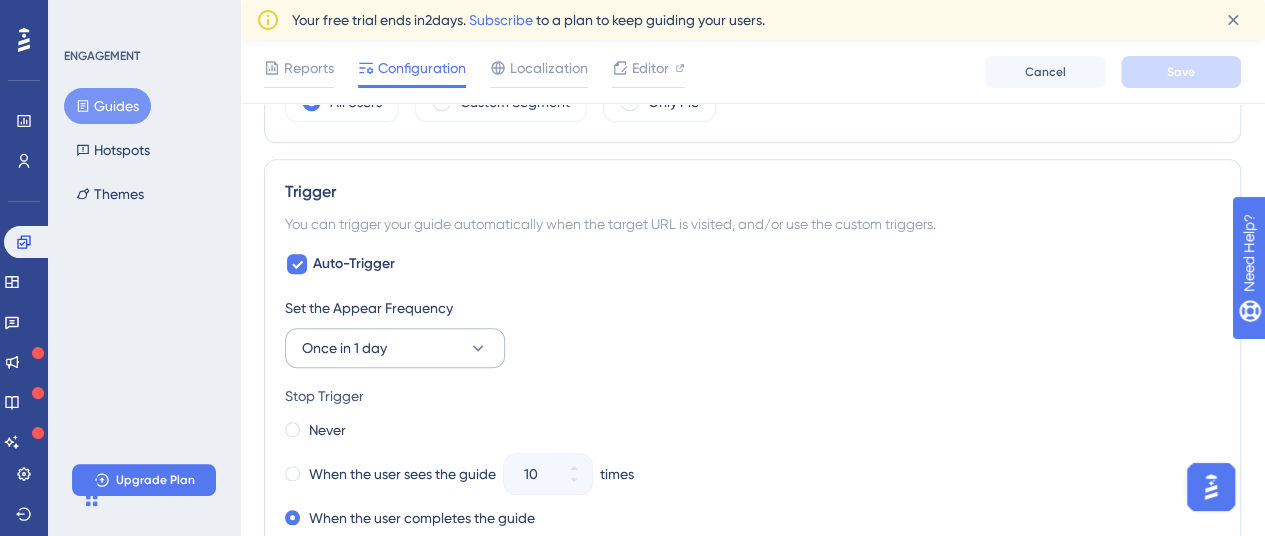 scroll, scrollTop: 851, scrollLeft: 15, axis: both 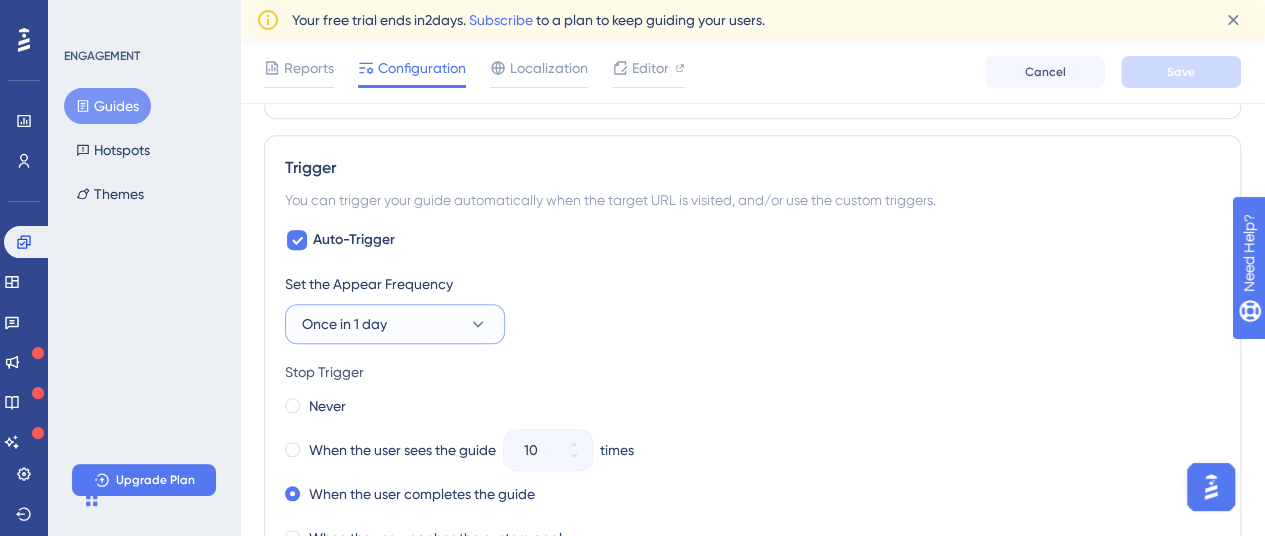 click 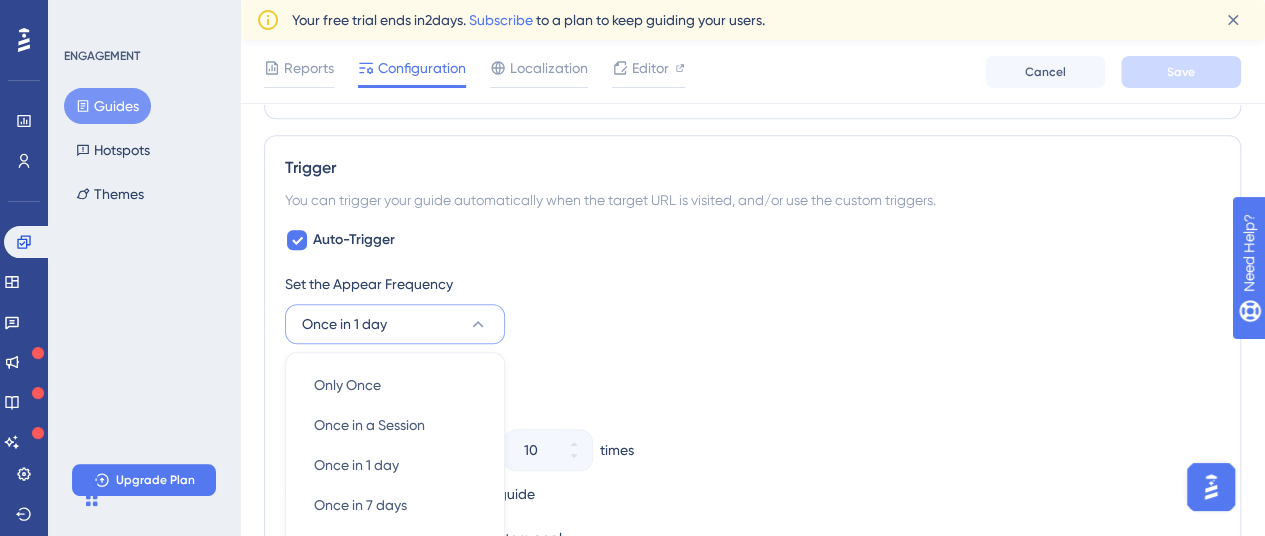 scroll, scrollTop: 1083, scrollLeft: 15, axis: both 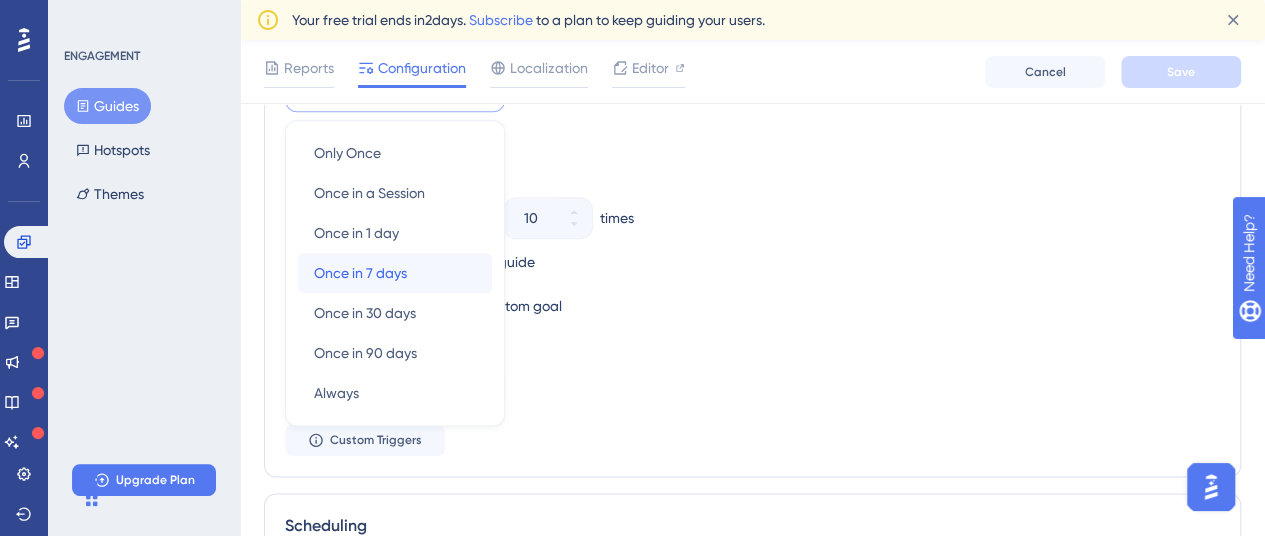 click on "Once in 7 days Once in 7 days" at bounding box center [395, 273] 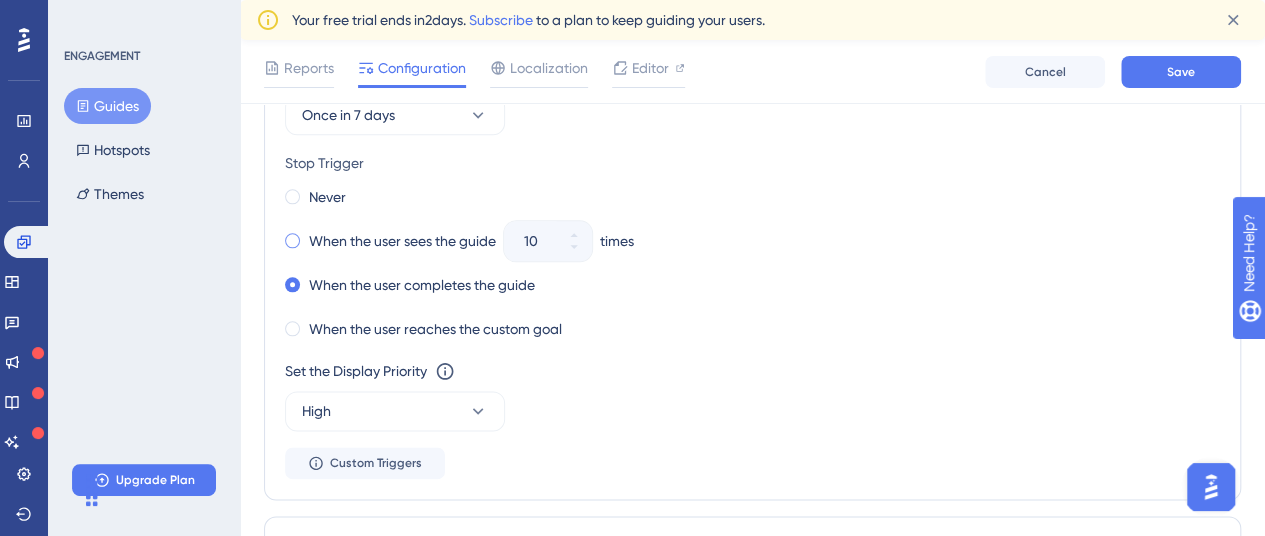 scroll, scrollTop: 1056, scrollLeft: 15, axis: both 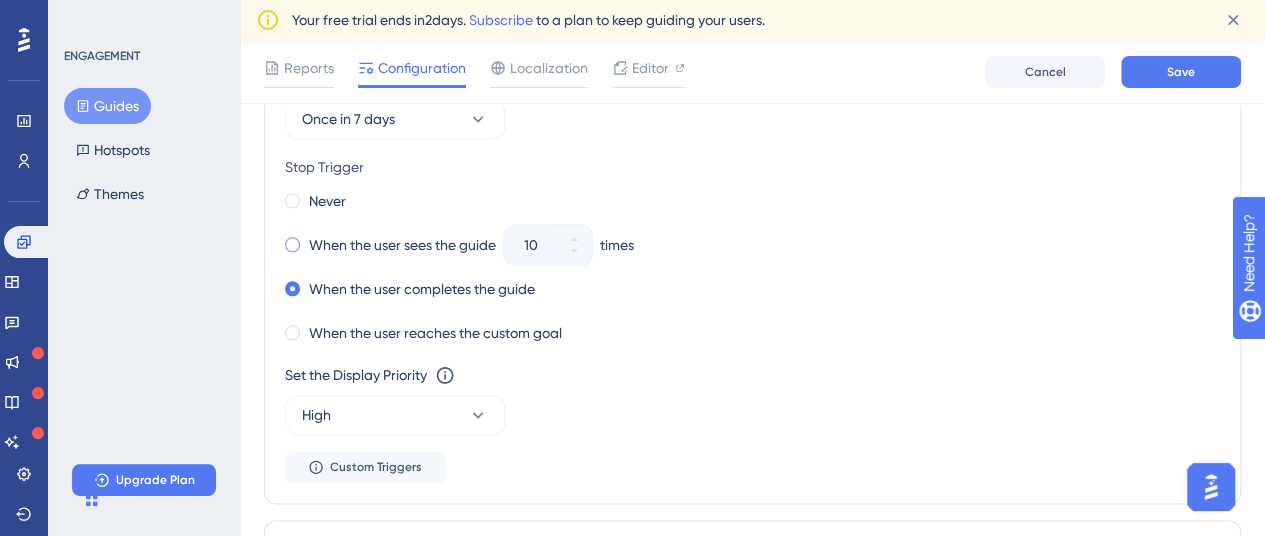click on "When the user sees the guide" at bounding box center [402, 245] 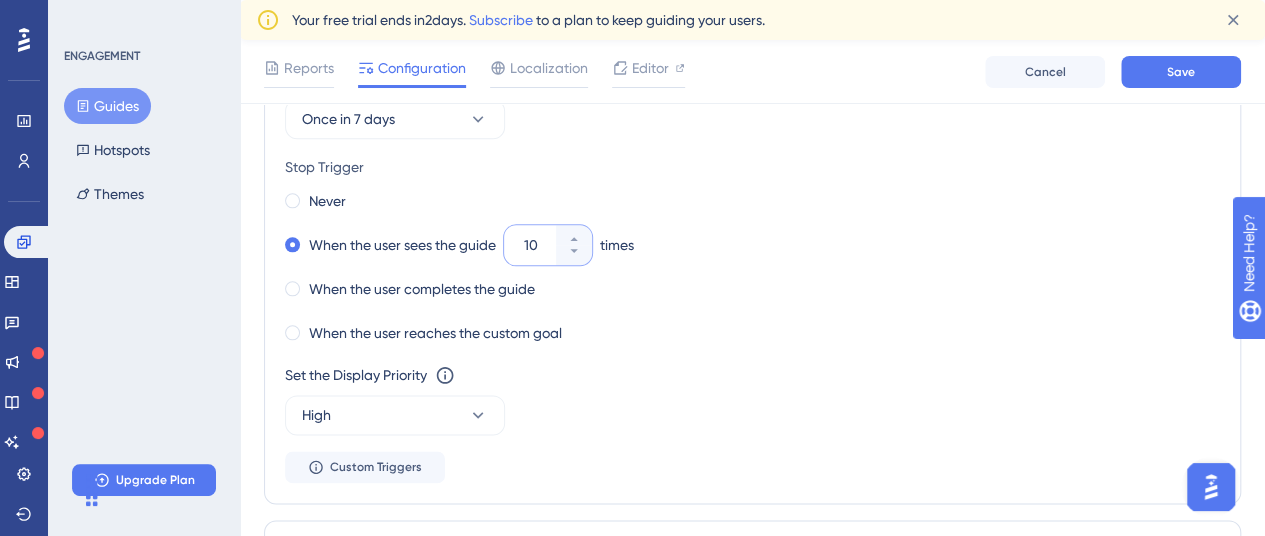click on "10" at bounding box center [538, 245] 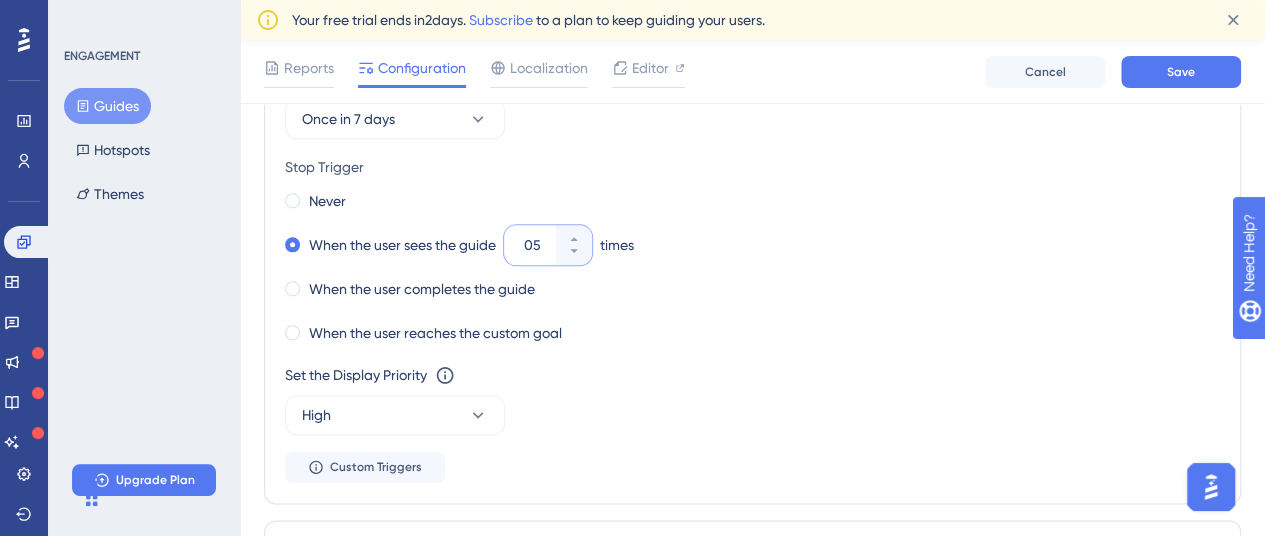 type on "05" 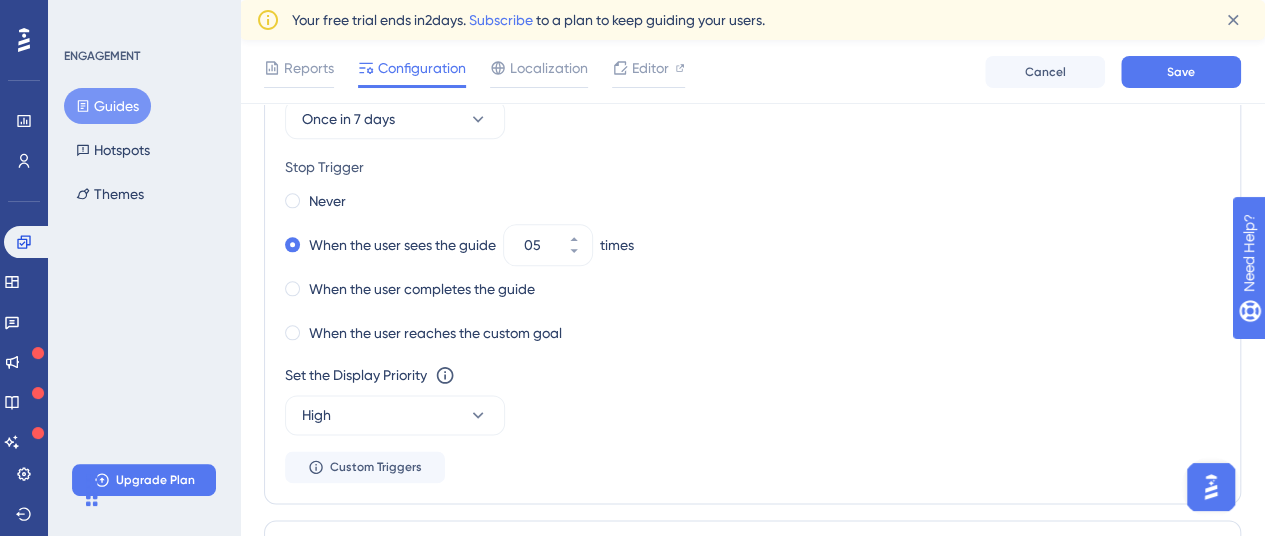 click on "Never" at bounding box center [752, 201] 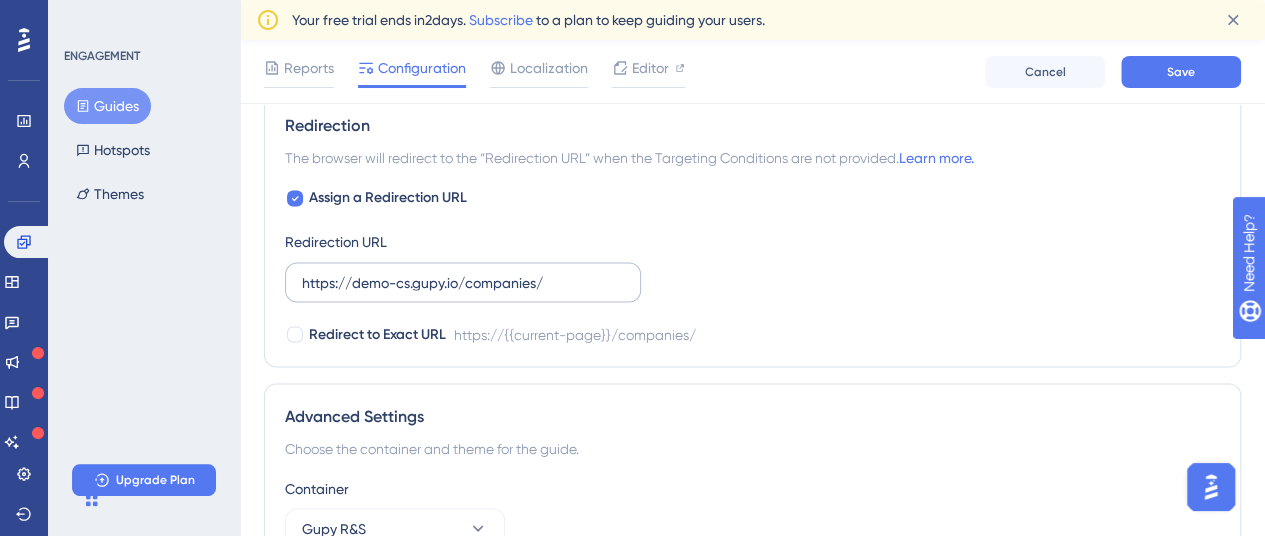 scroll, scrollTop: 1638, scrollLeft: 15, axis: both 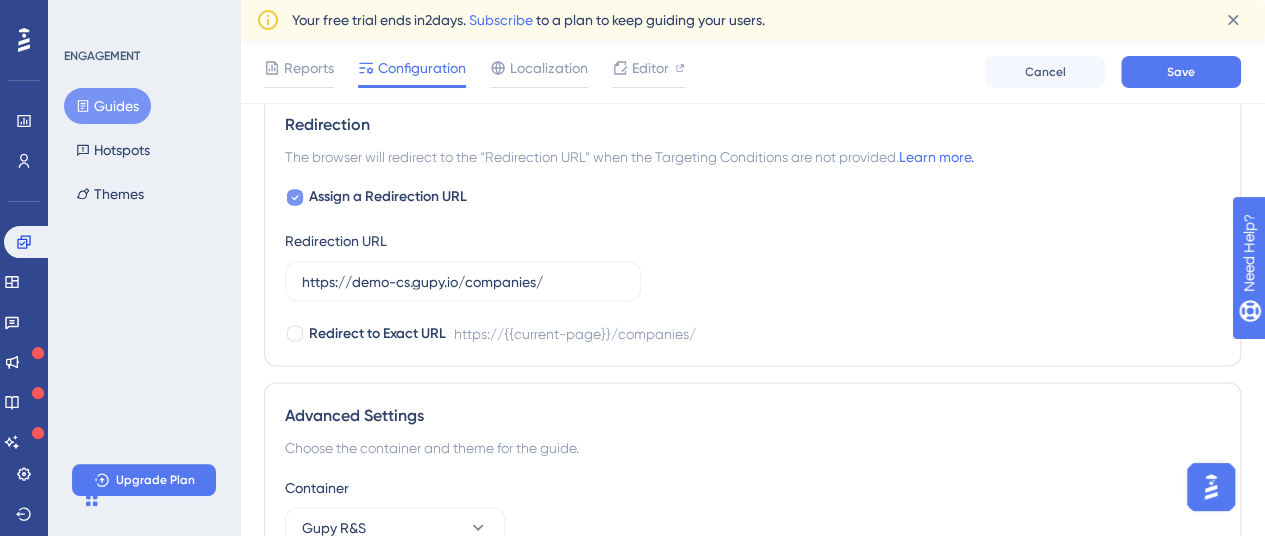 click at bounding box center (295, 197) 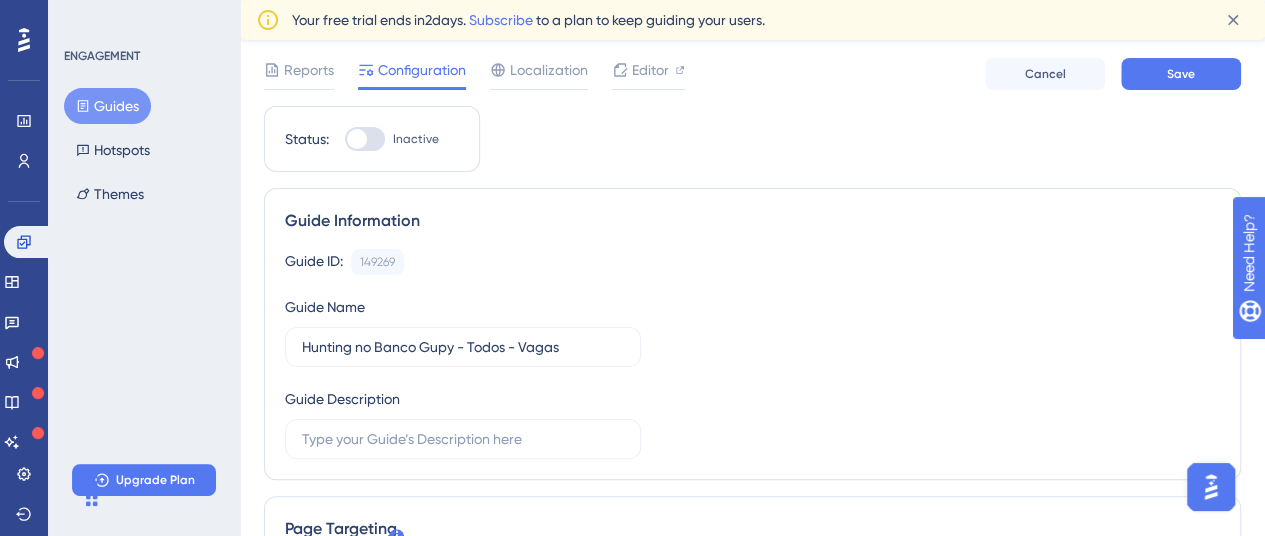 scroll, scrollTop: 0, scrollLeft: 15, axis: horizontal 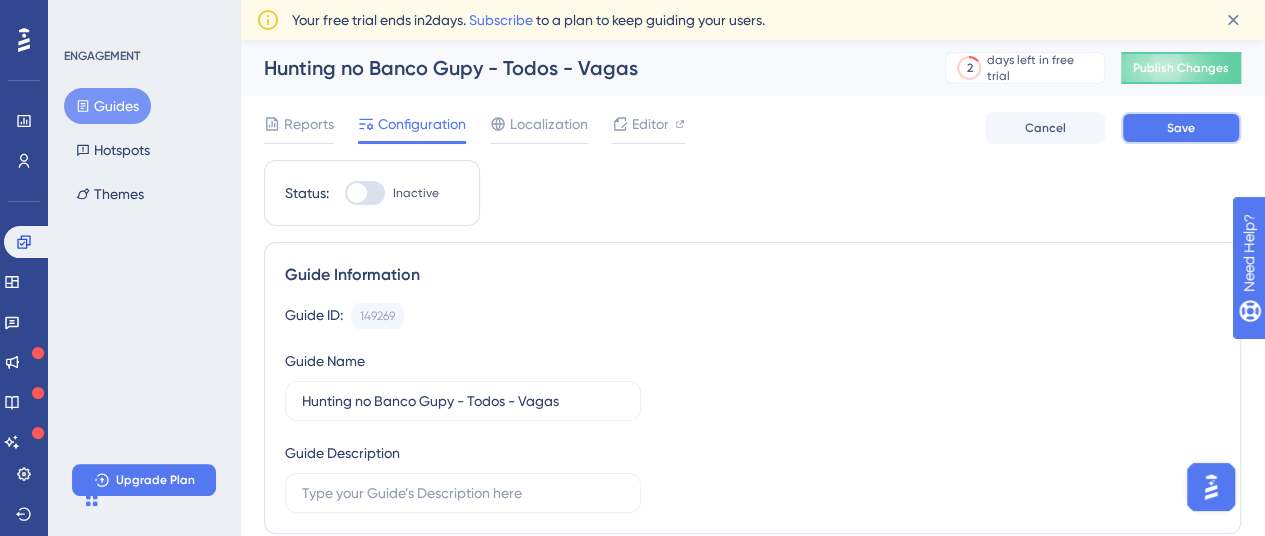 click on "Save" at bounding box center [1181, 128] 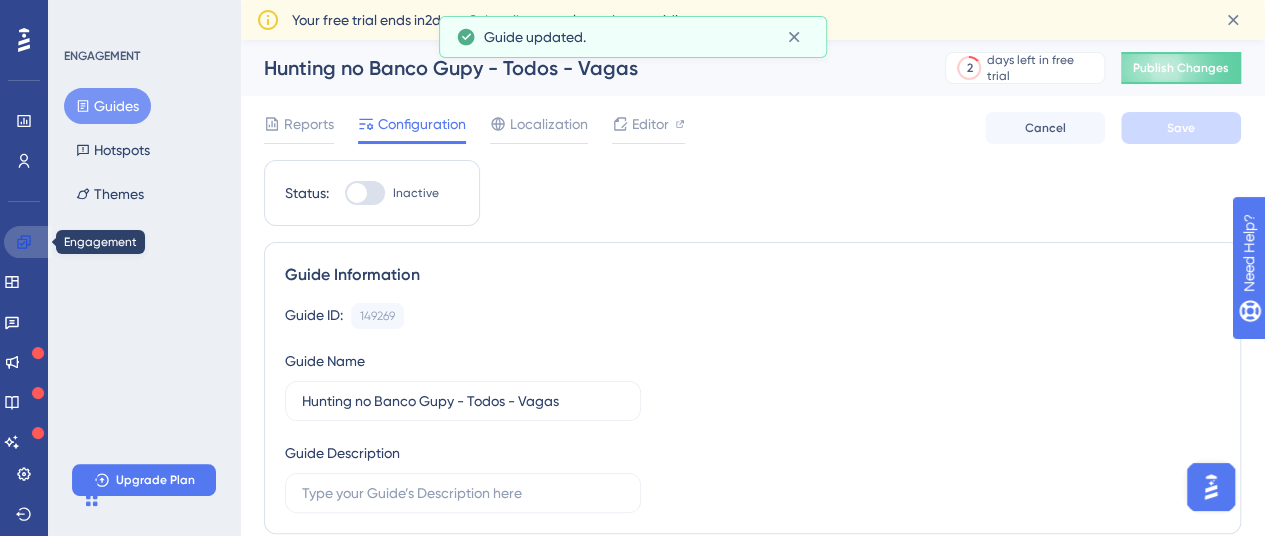 click at bounding box center [28, 242] 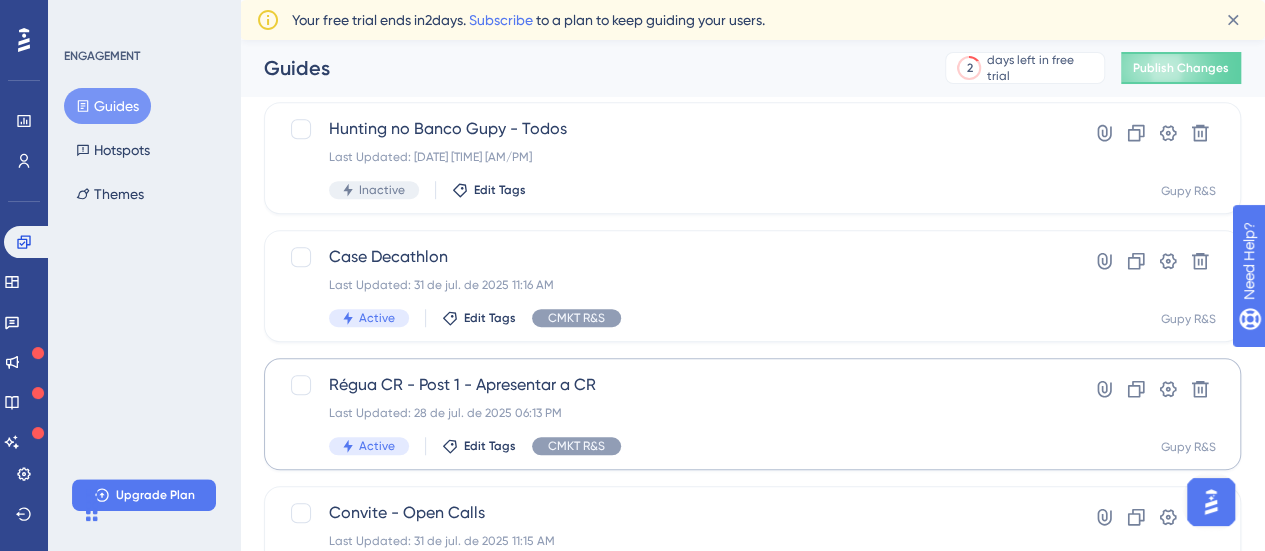 scroll, scrollTop: 596, scrollLeft: 0, axis: vertical 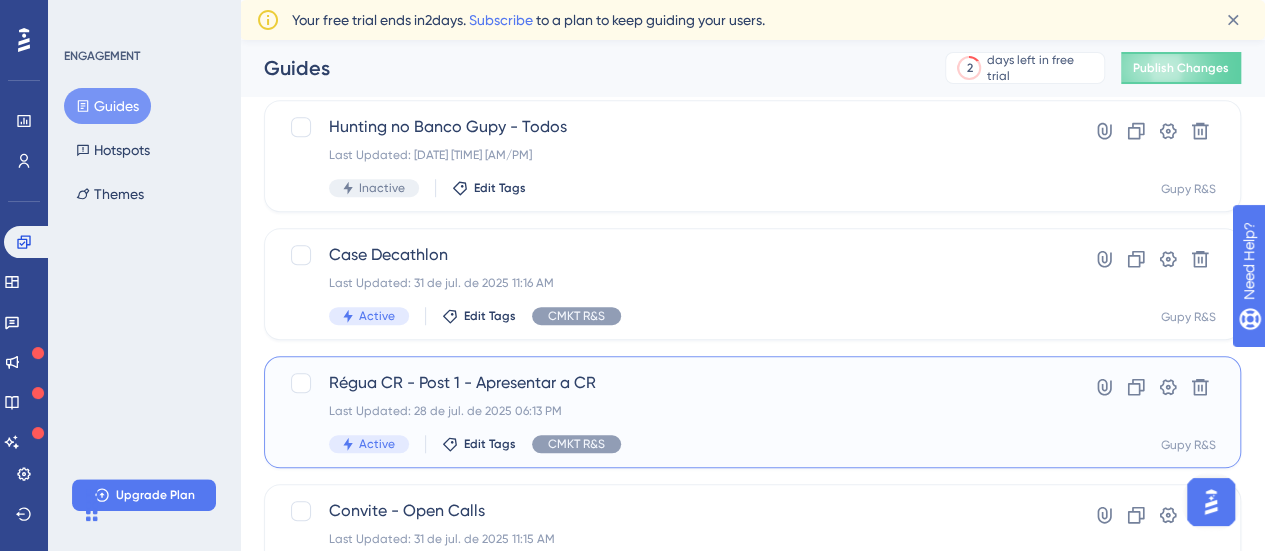 click on "Régua CR -  Post 1 - Apresentar a CR" at bounding box center (672, 383) 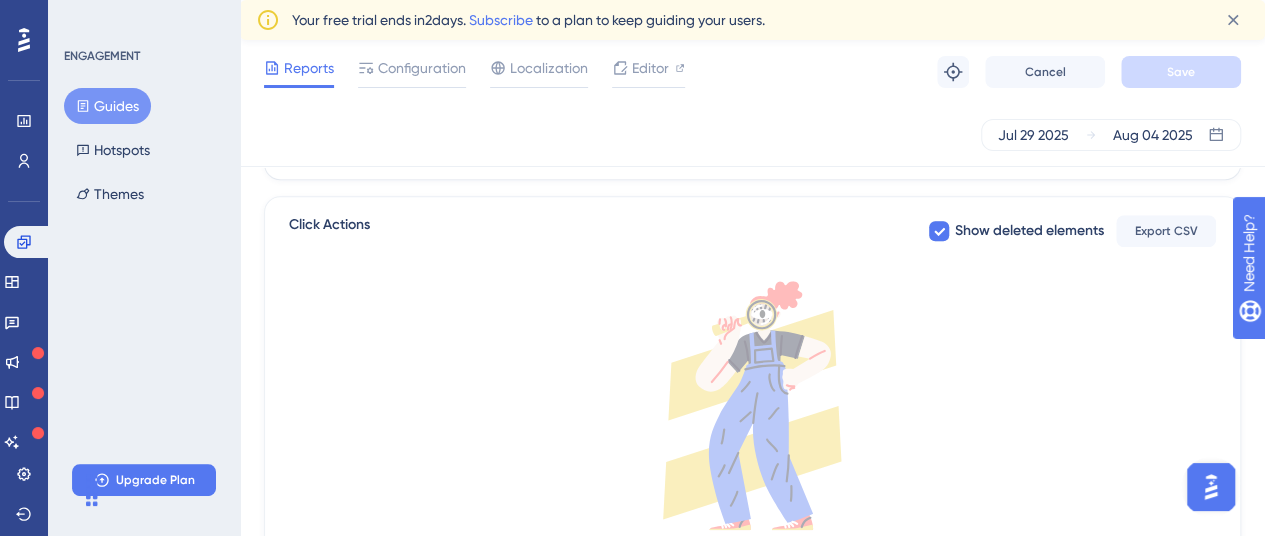 scroll, scrollTop: 899, scrollLeft: 0, axis: vertical 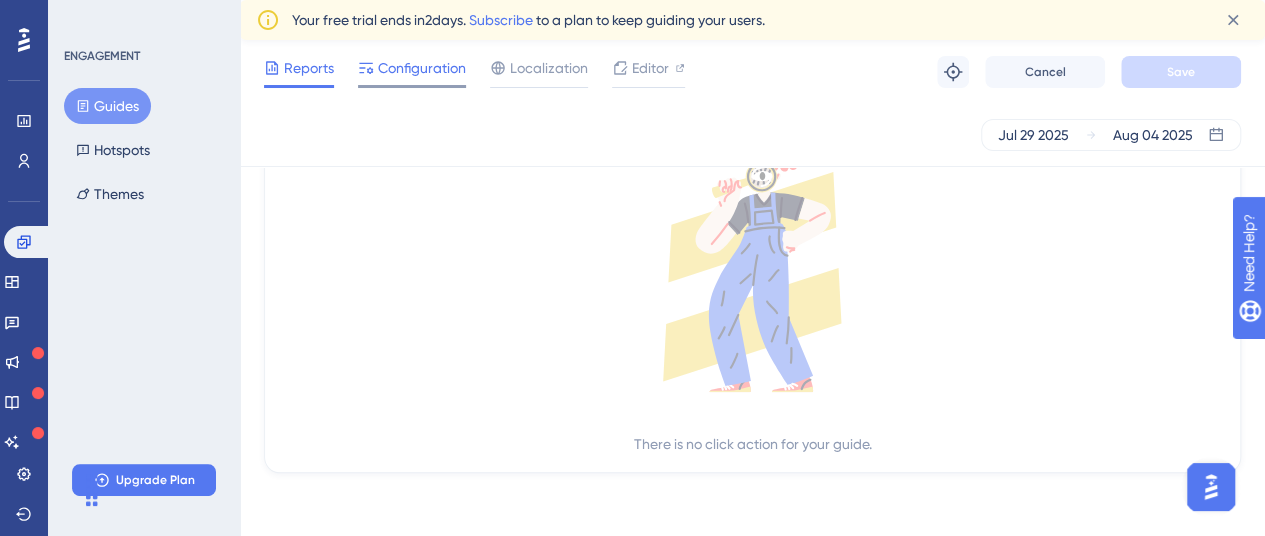 click on "Configuration" at bounding box center [422, 68] 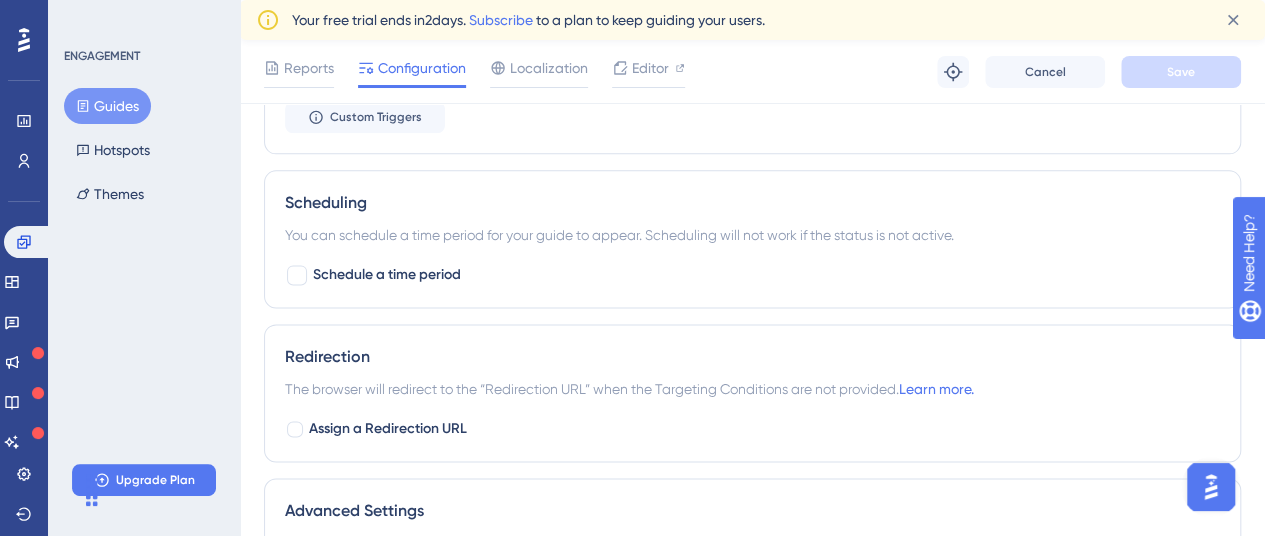 scroll, scrollTop: 1211, scrollLeft: 0, axis: vertical 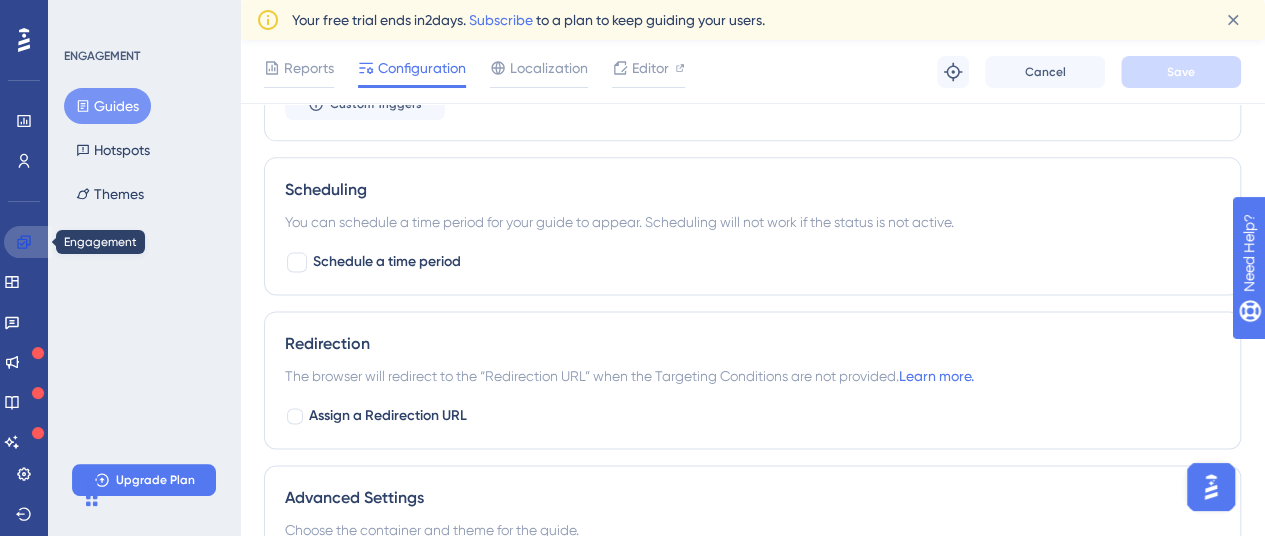 click 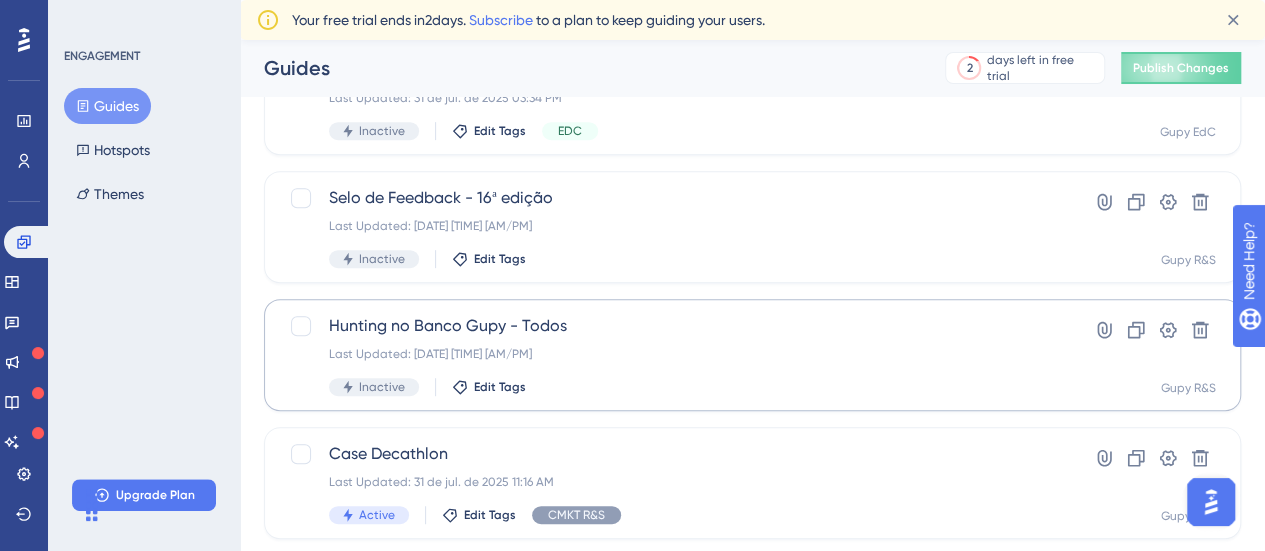 scroll, scrollTop: 398, scrollLeft: 0, axis: vertical 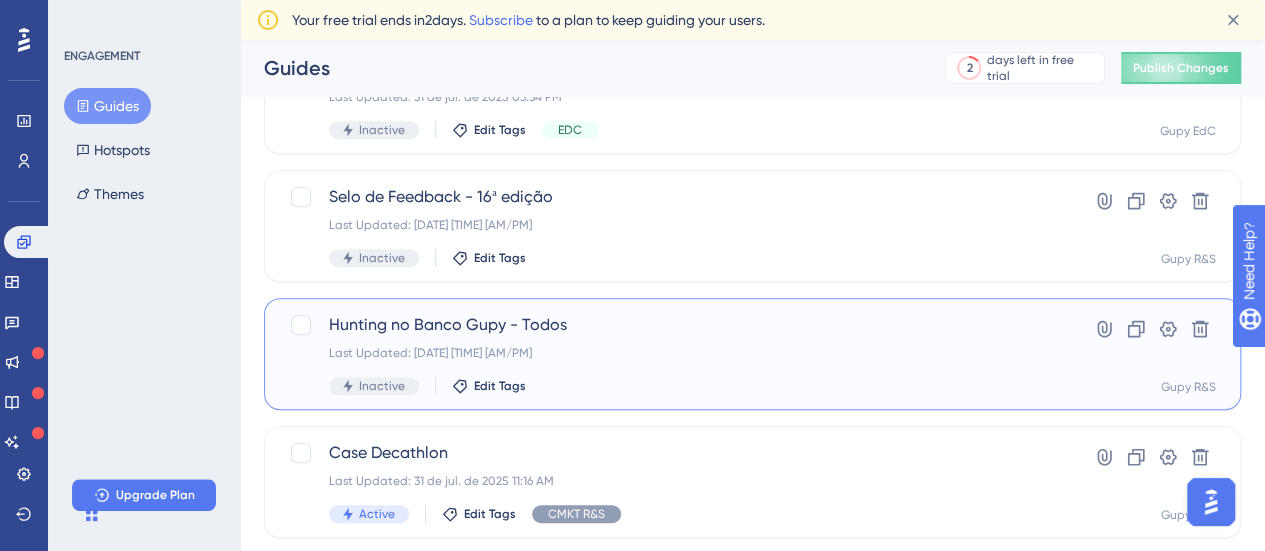 click on "Hunting no Banco Gupy - Todos" at bounding box center [672, 325] 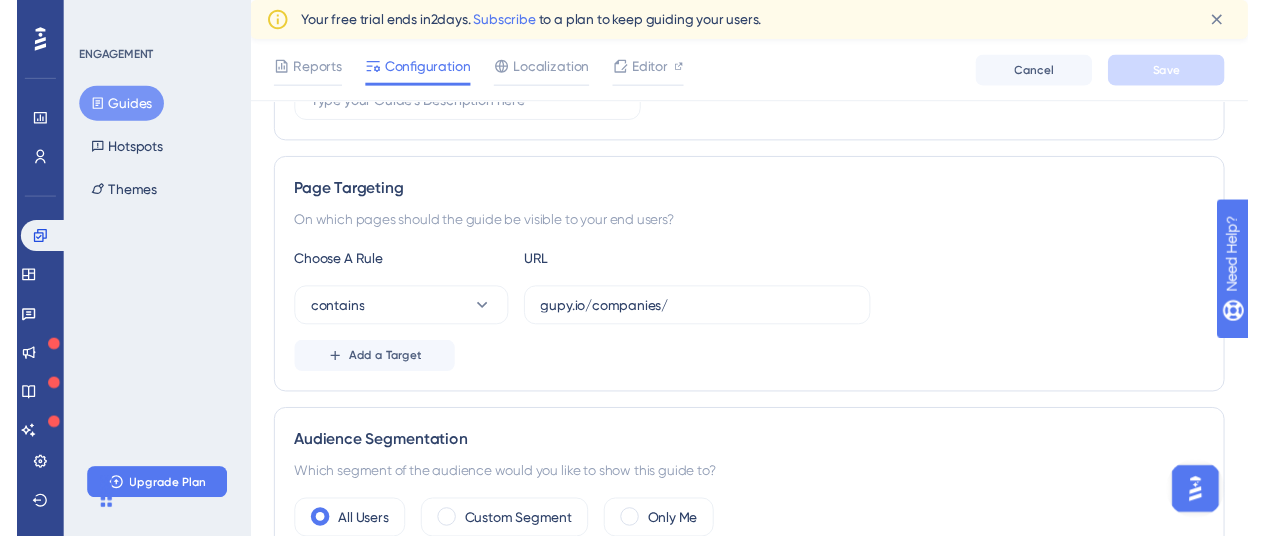 scroll, scrollTop: 0, scrollLeft: 0, axis: both 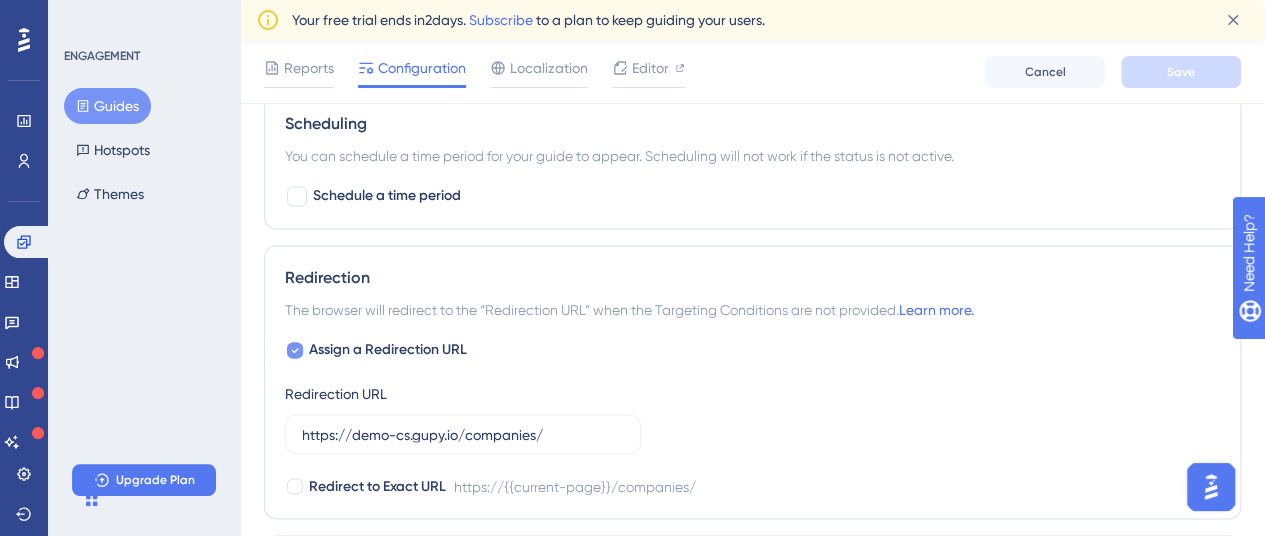 click on "Assign a Redirection URL" at bounding box center (388, 350) 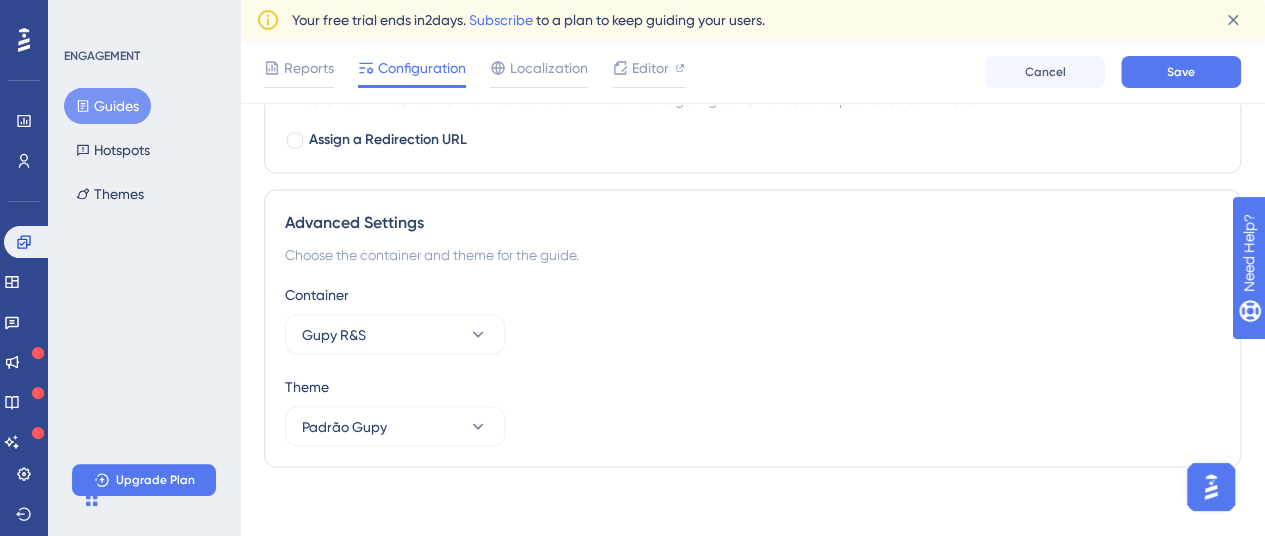 scroll, scrollTop: 1699, scrollLeft: 0, axis: vertical 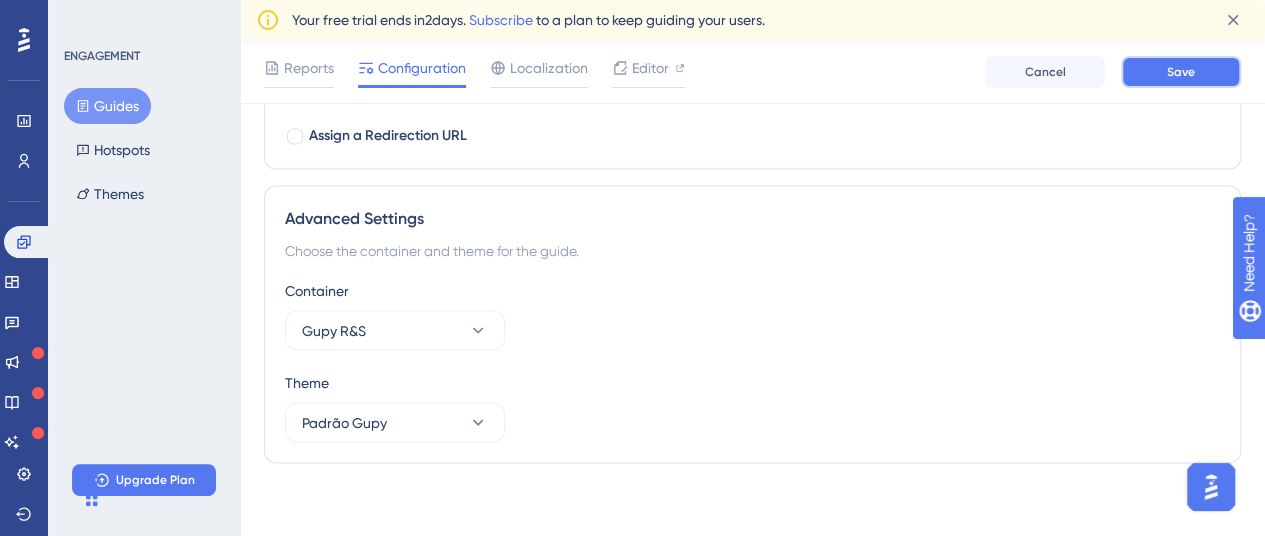 click on "Save" at bounding box center (1181, 72) 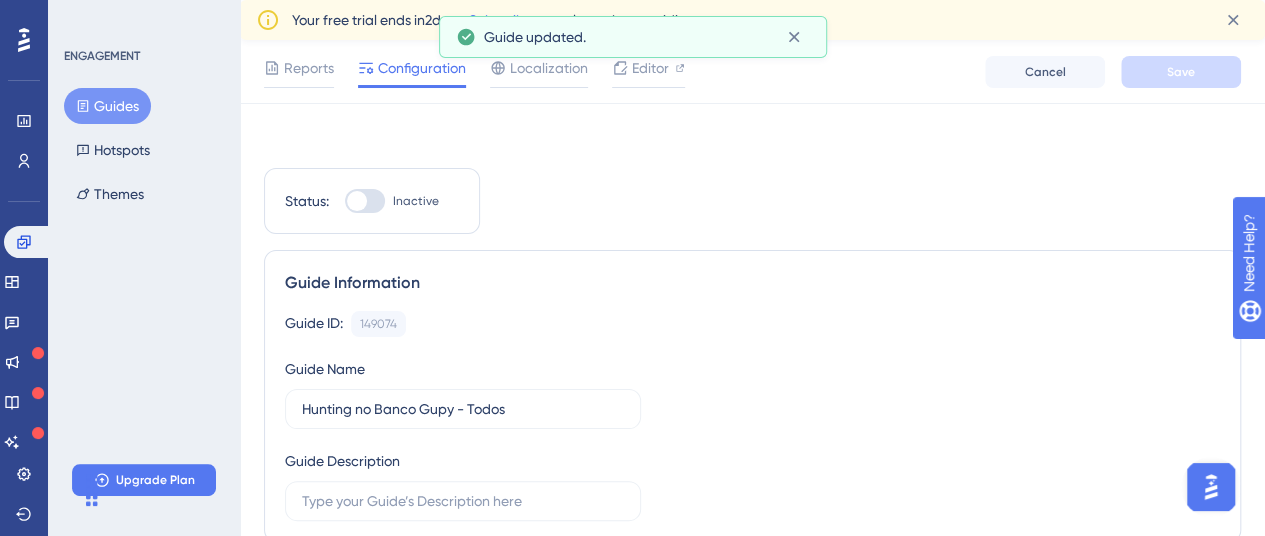 scroll, scrollTop: 0, scrollLeft: 0, axis: both 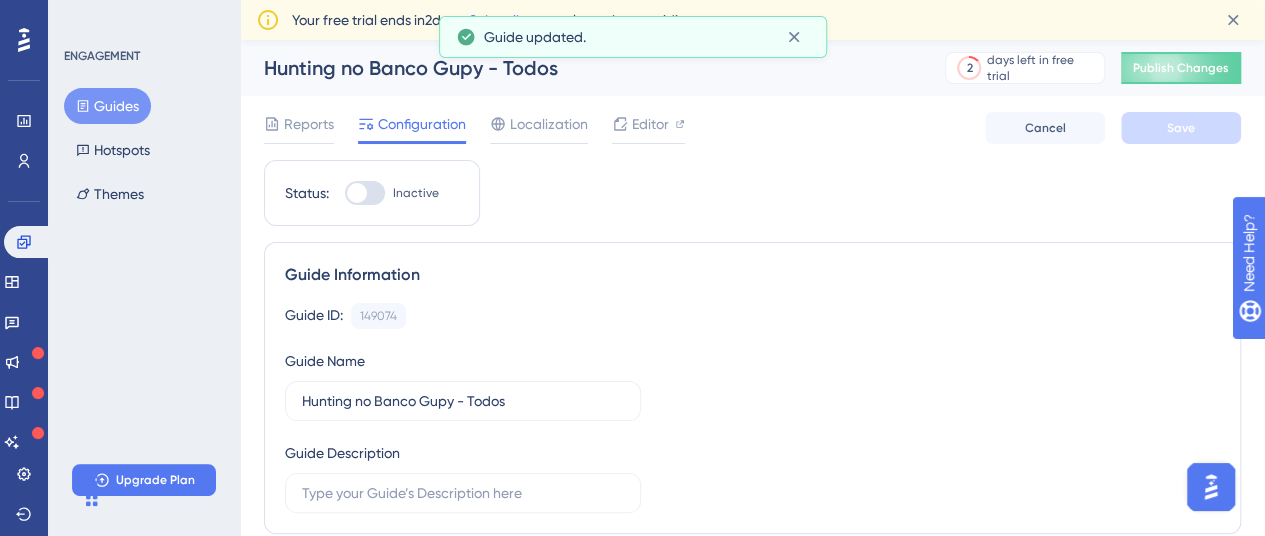click on "Inactive" at bounding box center (416, 193) 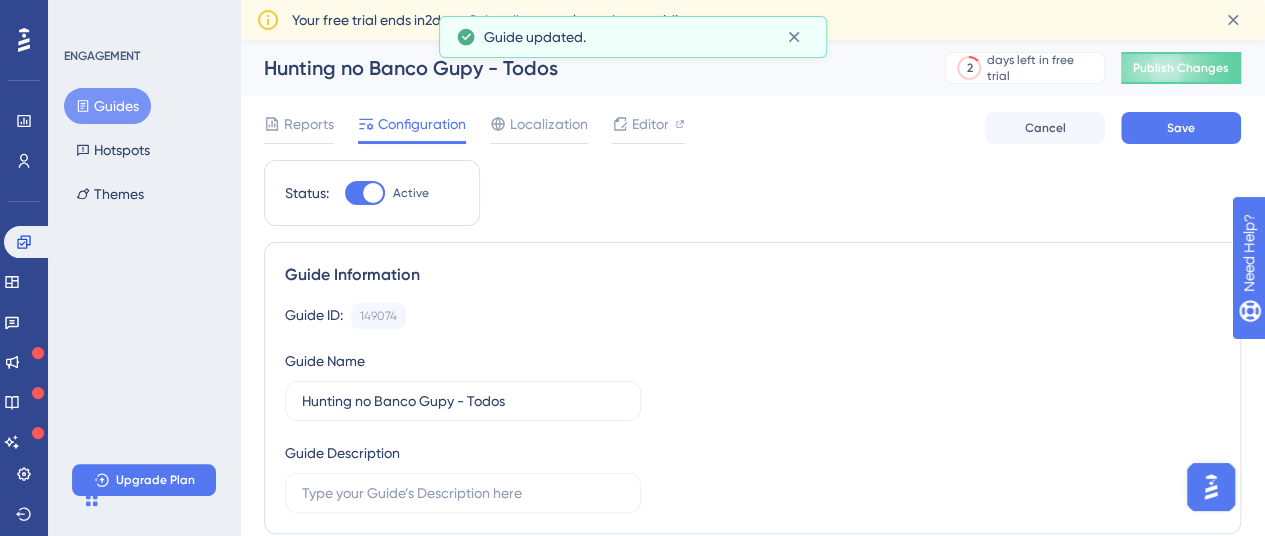 click on "Reports Configuration Localization Editor Cancel Save" at bounding box center (752, 128) 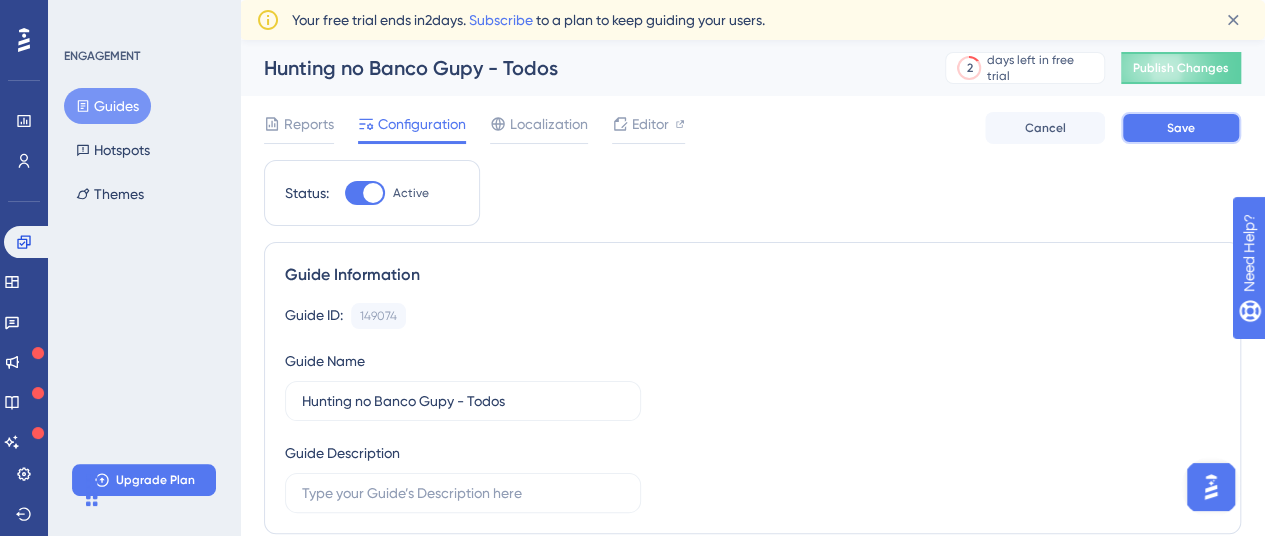 click on "Save" at bounding box center [1181, 128] 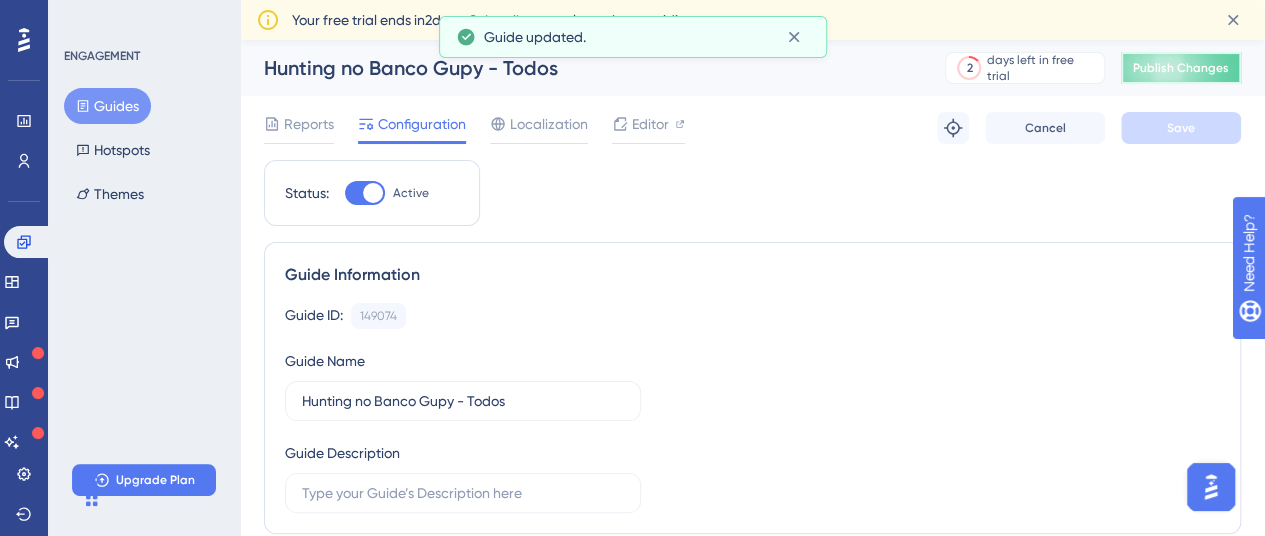 click on "Publish Changes" at bounding box center (1181, 68) 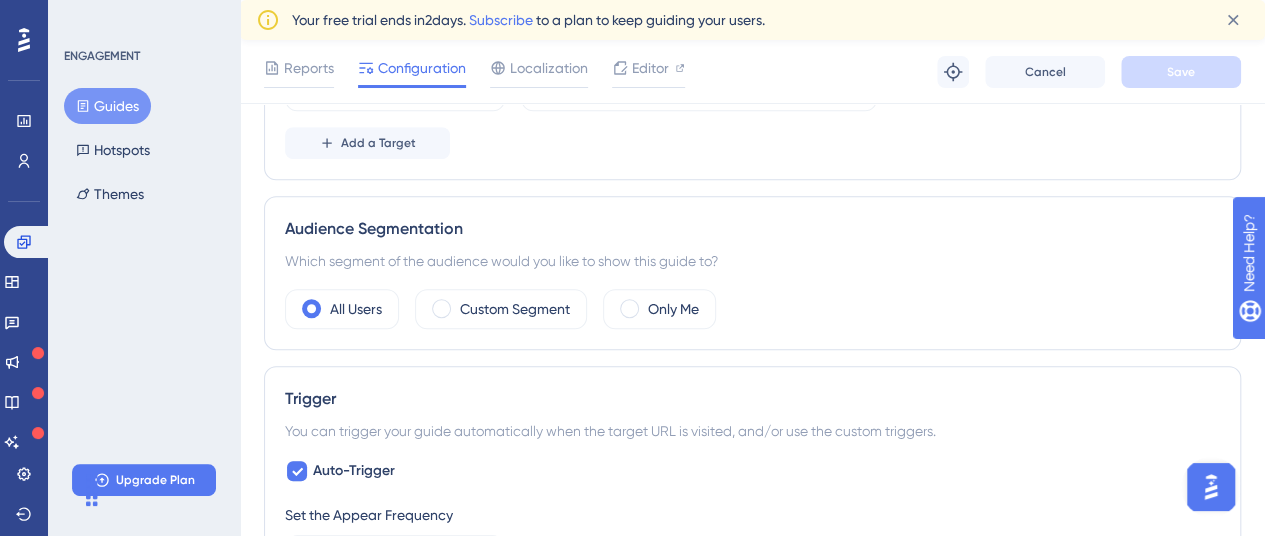scroll, scrollTop: 0, scrollLeft: 0, axis: both 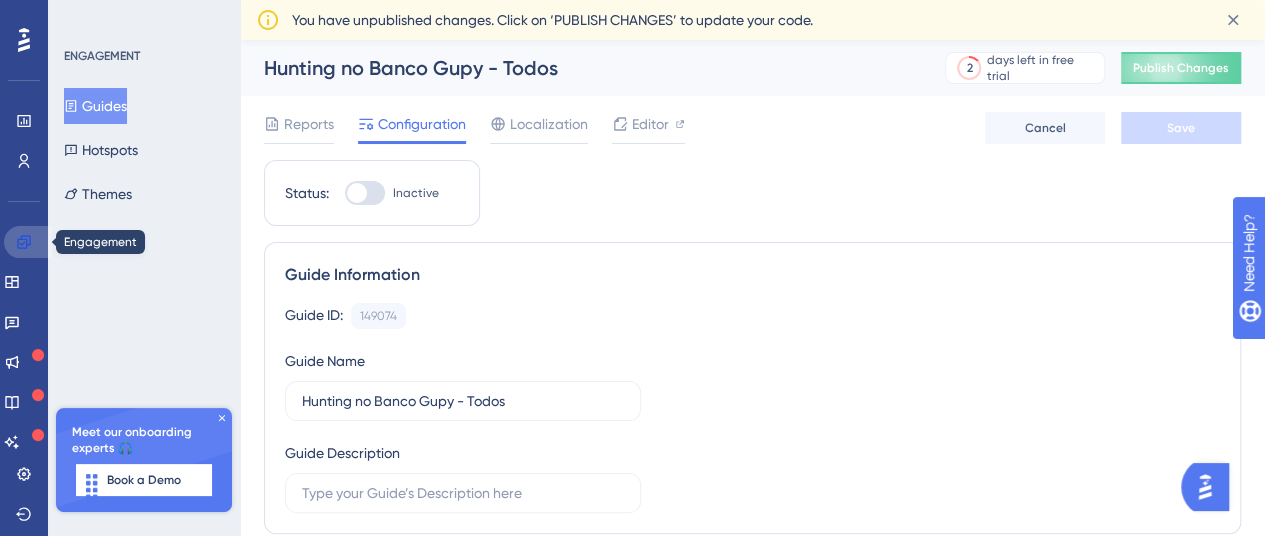 click 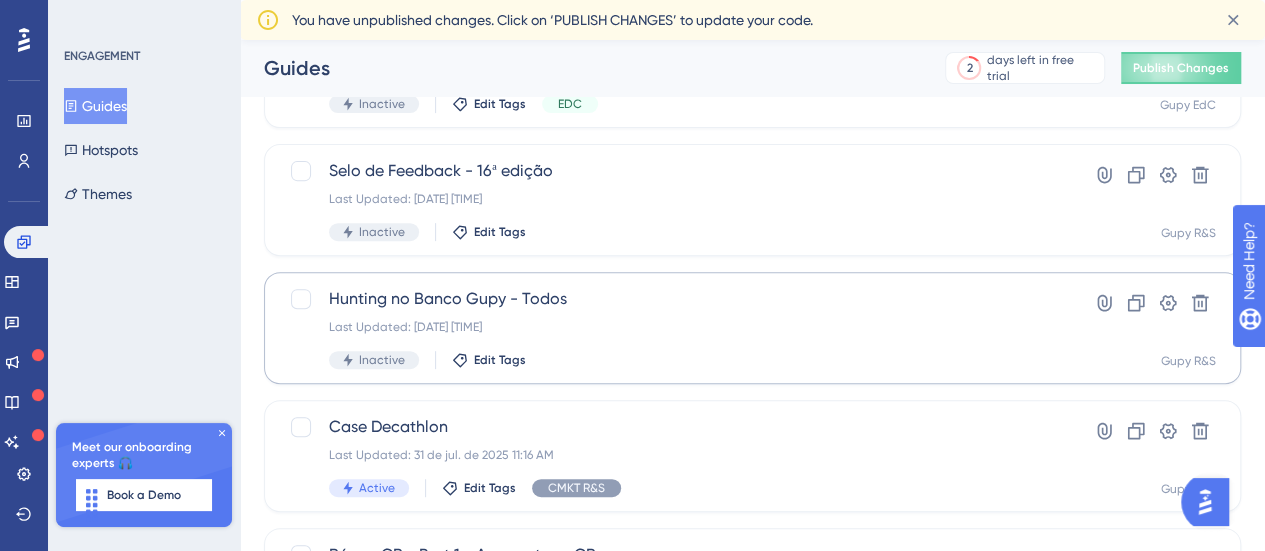 scroll, scrollTop: 297, scrollLeft: 0, axis: vertical 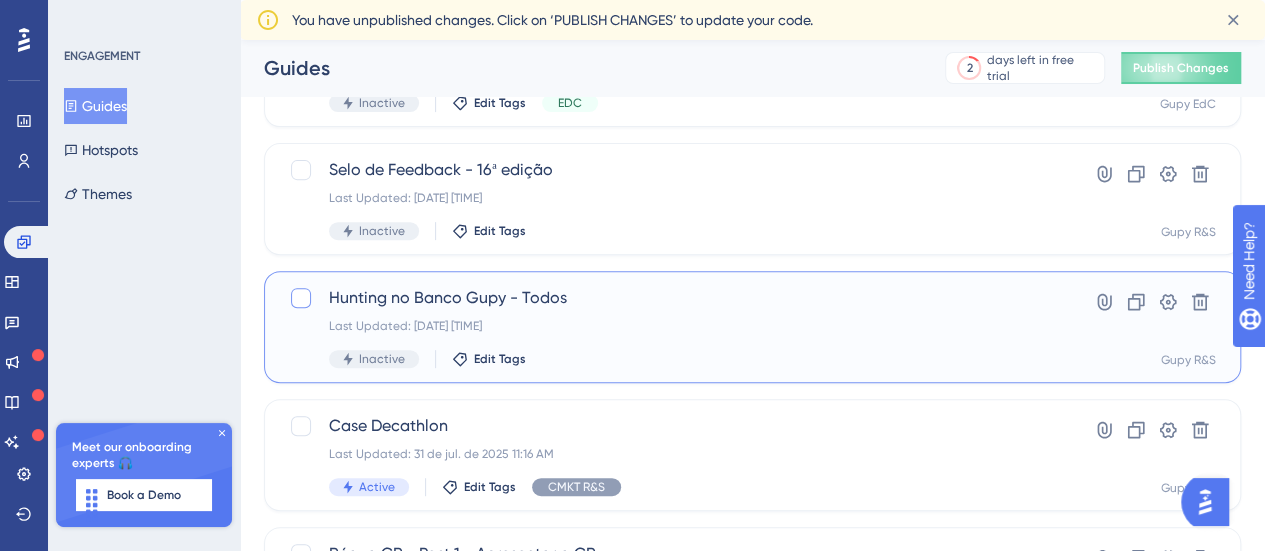 click at bounding box center (301, 298) 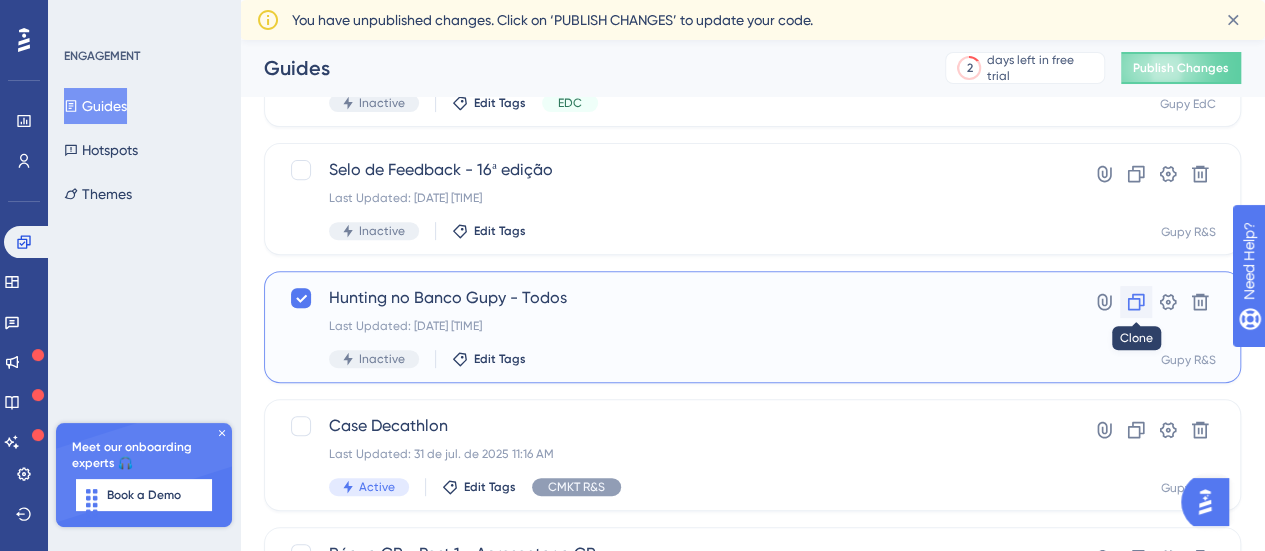 click at bounding box center [1136, 302] 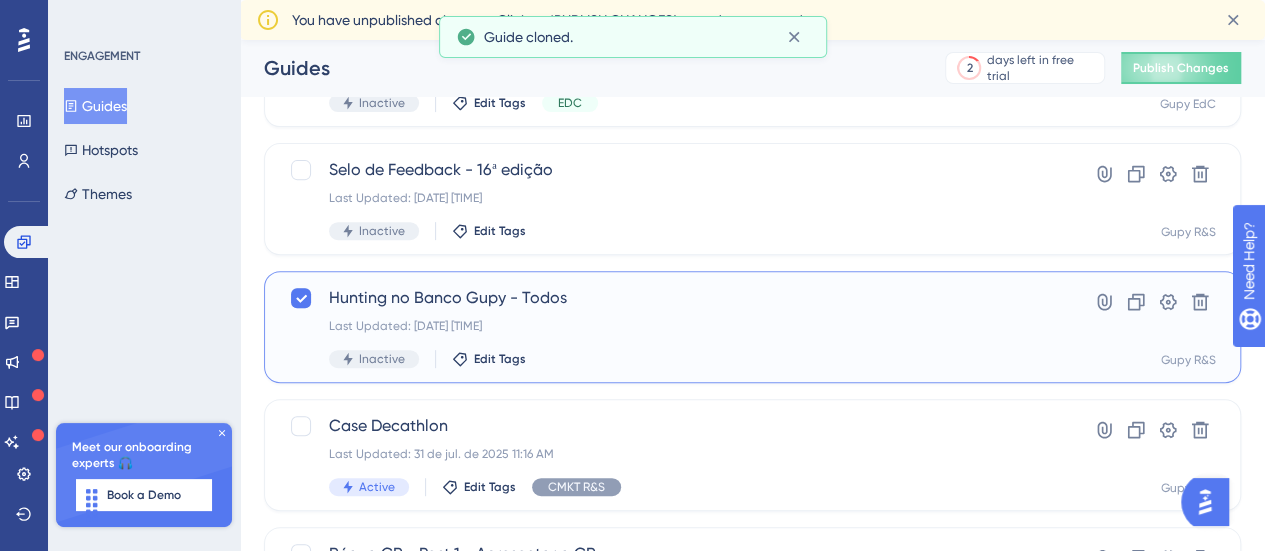 checkbox on "true" 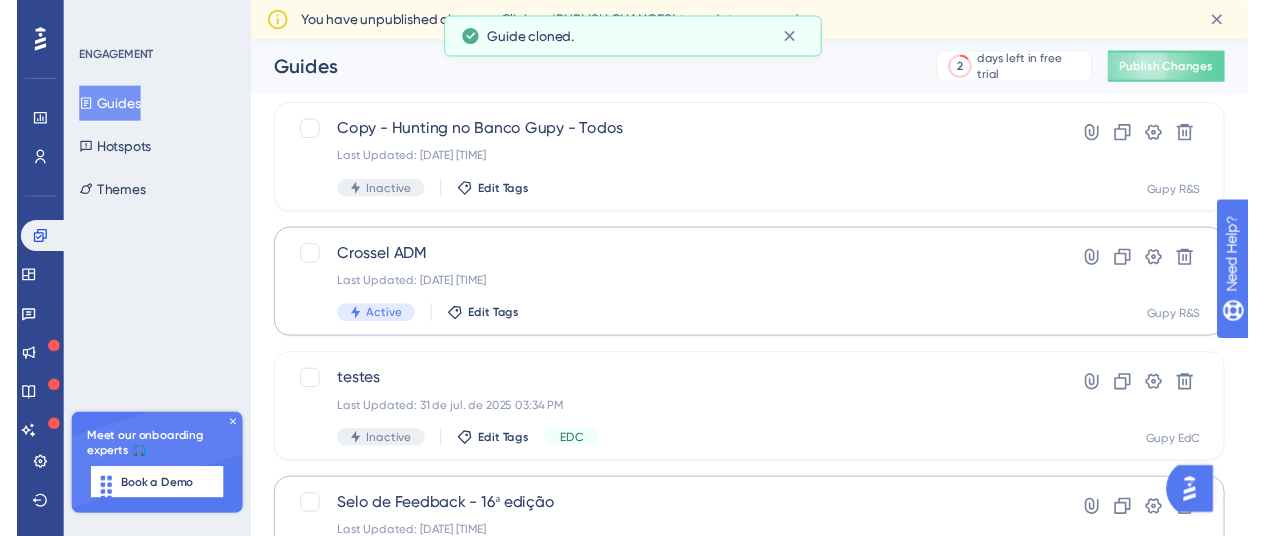 scroll, scrollTop: 0, scrollLeft: 0, axis: both 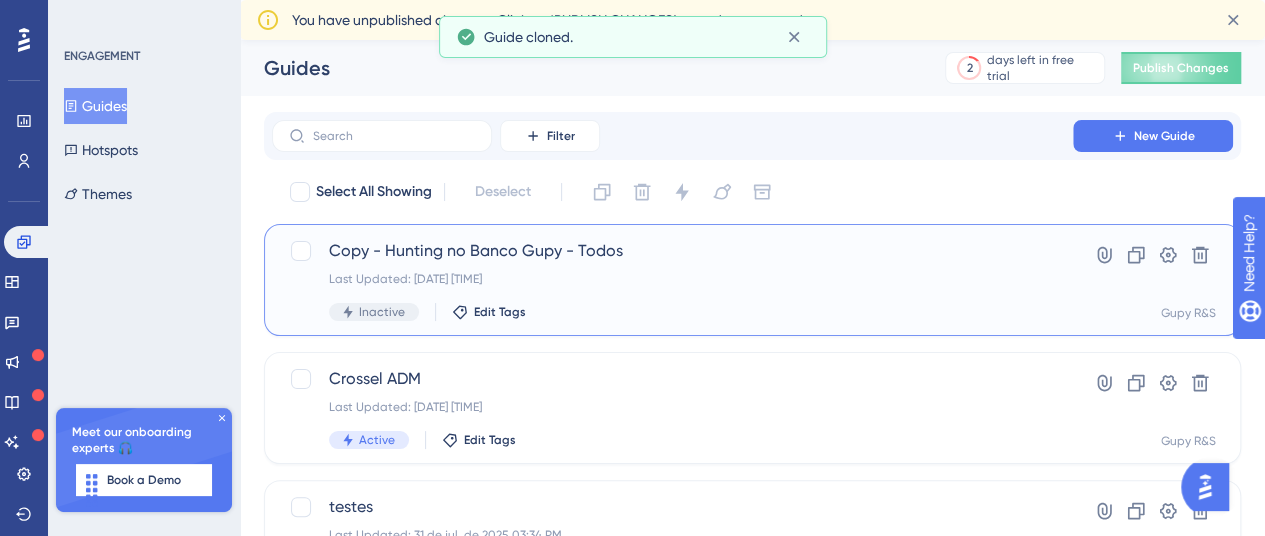 click on "Copy - Hunting no Banco Gupy - Todos" at bounding box center [672, 251] 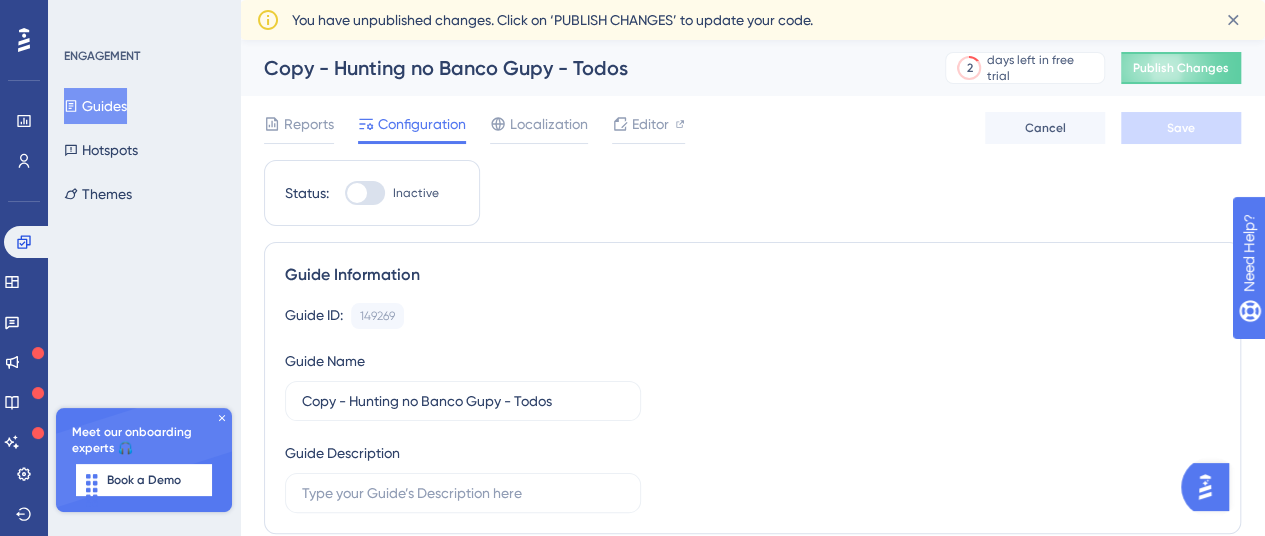 click on "Copy - Hunting no Banco Gupy - Todos" at bounding box center [579, 68] 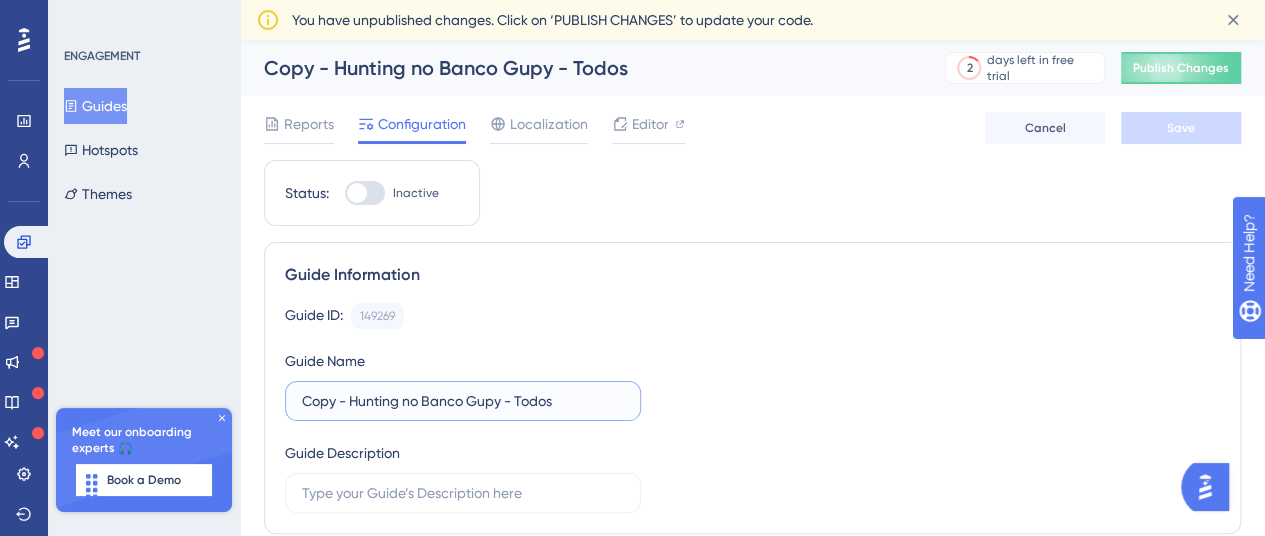 click on "Copy - Hunting no Banco Gupy - Todos" at bounding box center [463, 401] 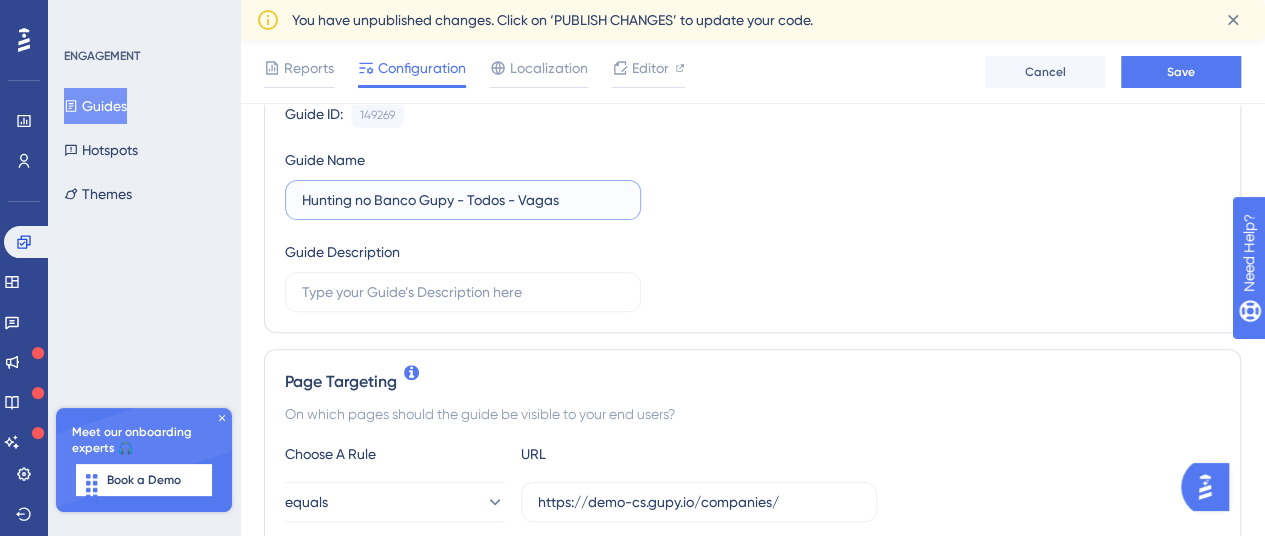 type on "Hunting no Banco Gupy - Todos - Vagas" 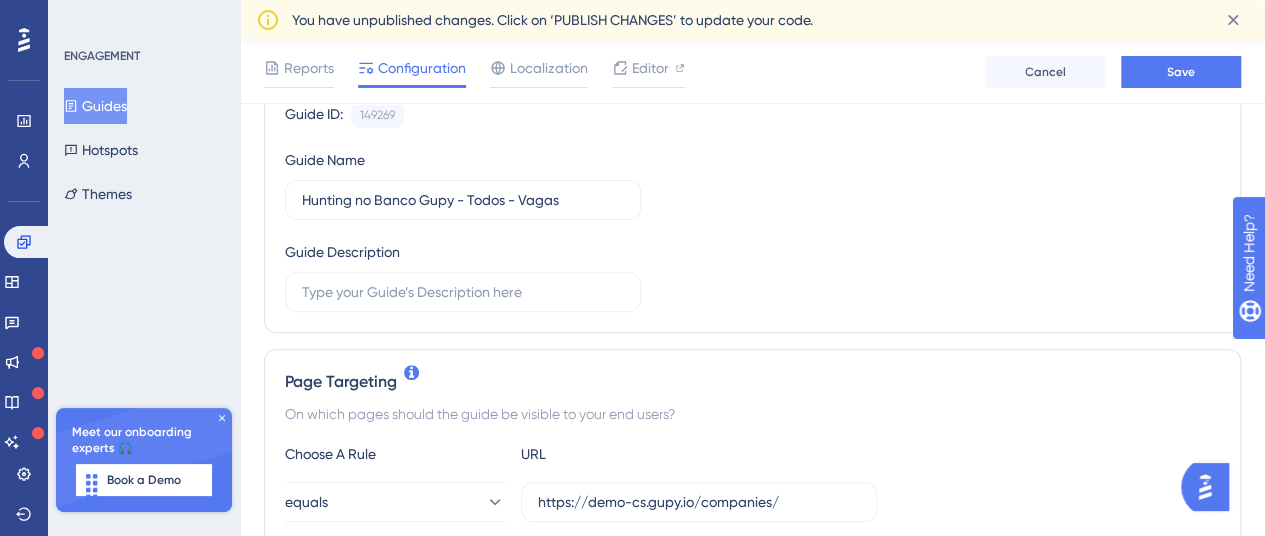 click on "Guide ID: 149269 Copy Guide Name Hunting no Banco Gupy - Todos - Vagas Guide Description" at bounding box center [752, 207] 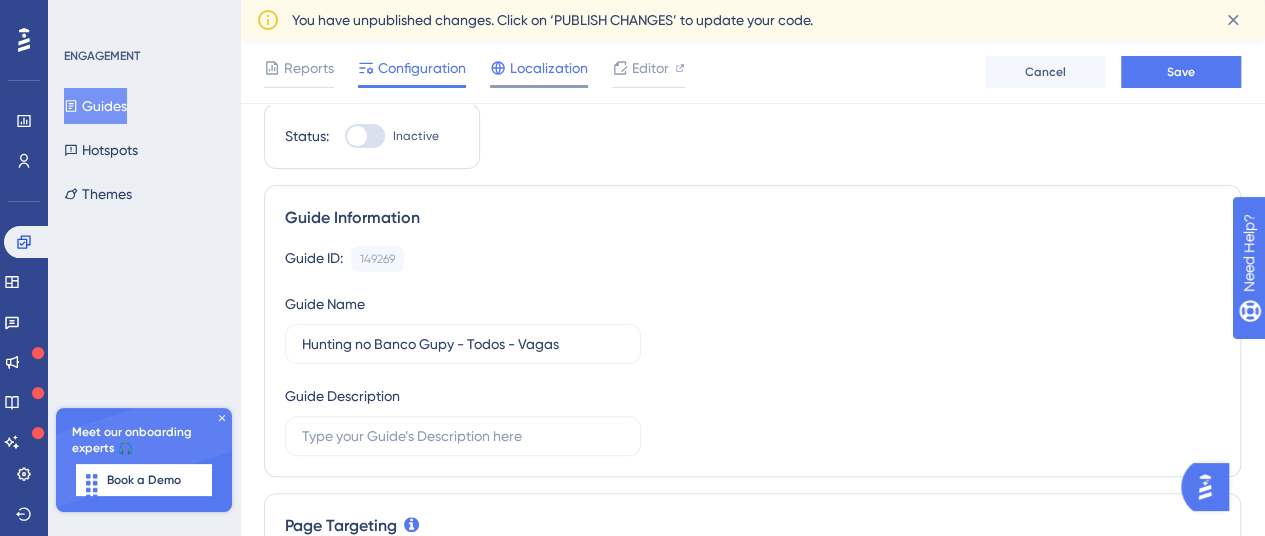 scroll, scrollTop: 0, scrollLeft: 0, axis: both 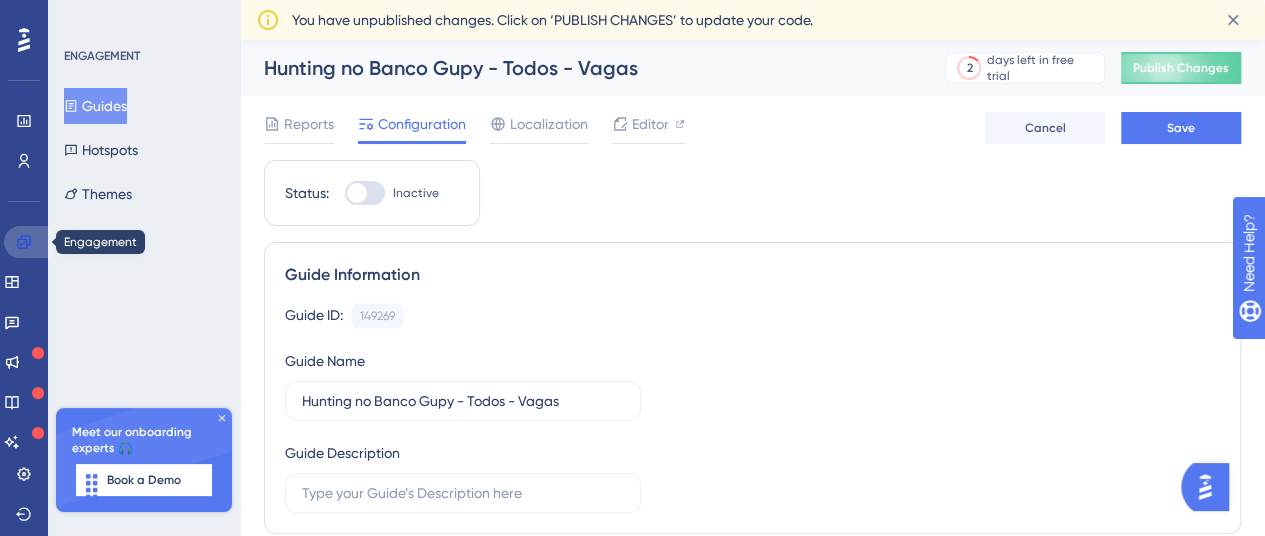 click 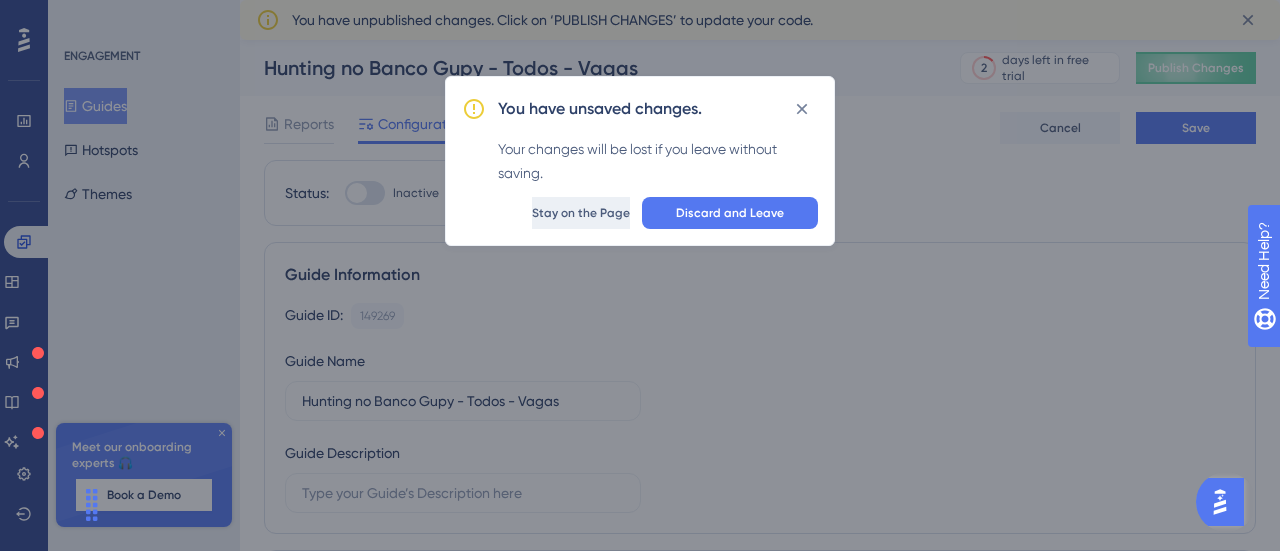 click on "Stay on the Page" at bounding box center (581, 213) 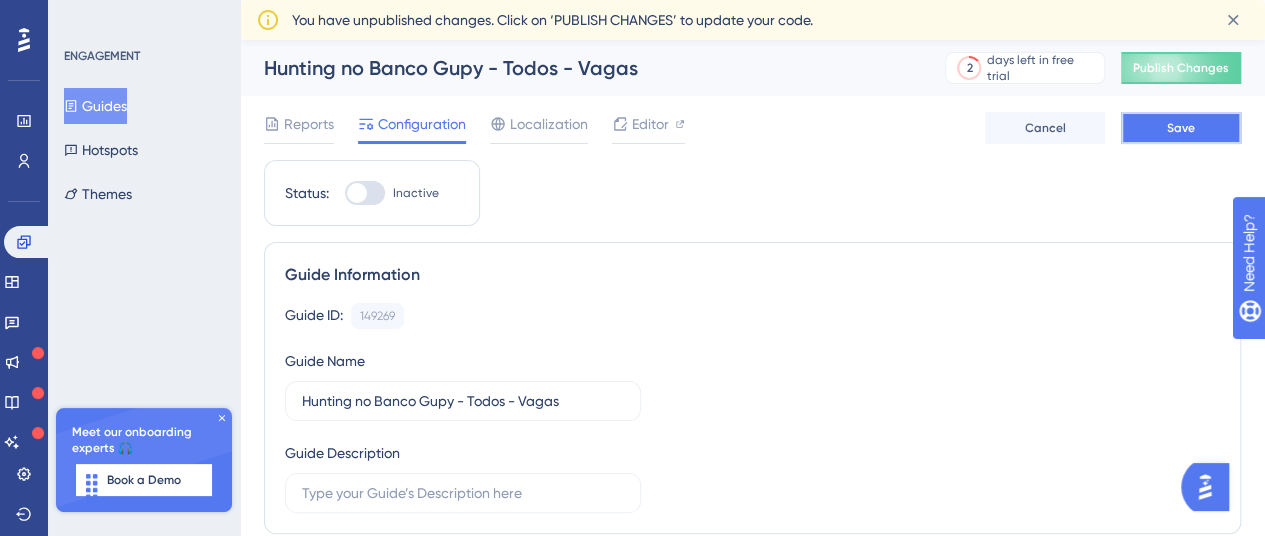 click on "Save" at bounding box center [1181, 128] 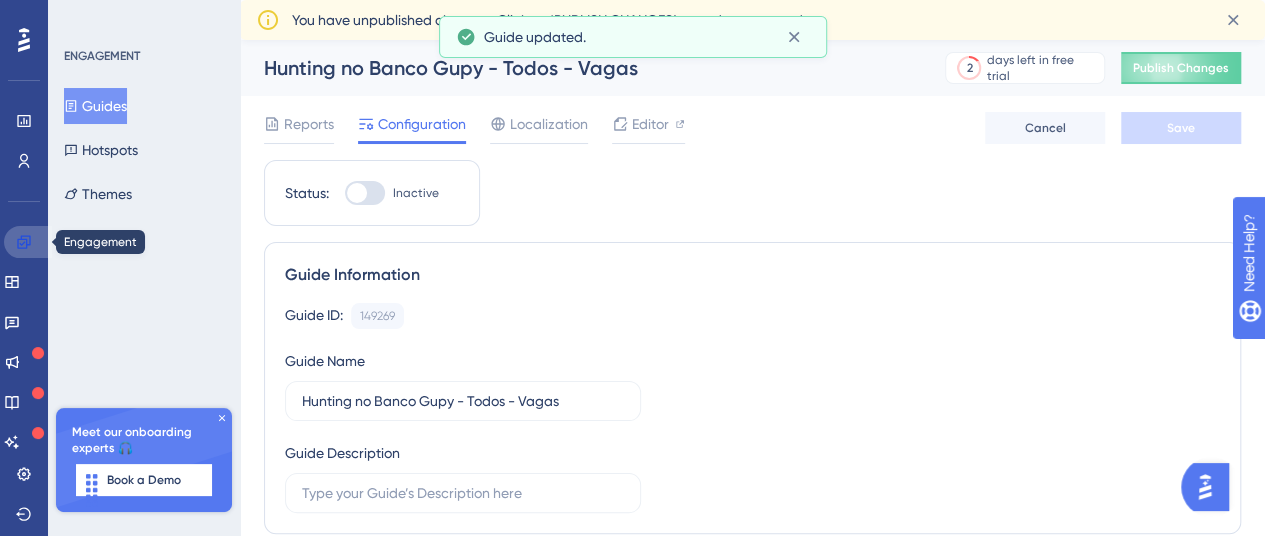 click 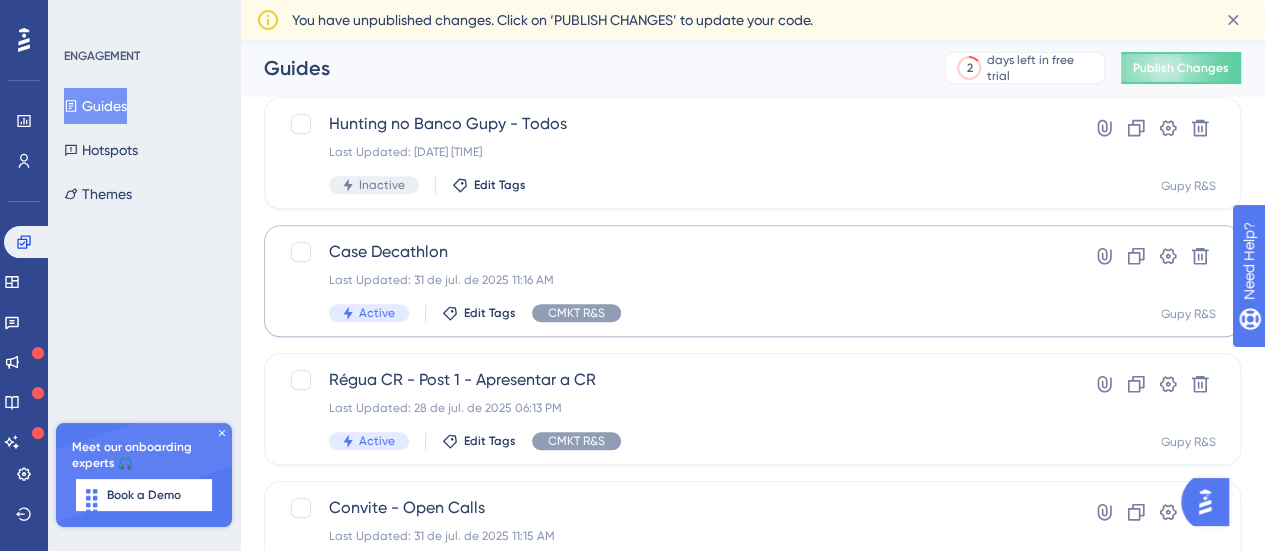 scroll, scrollTop: 600, scrollLeft: 0, axis: vertical 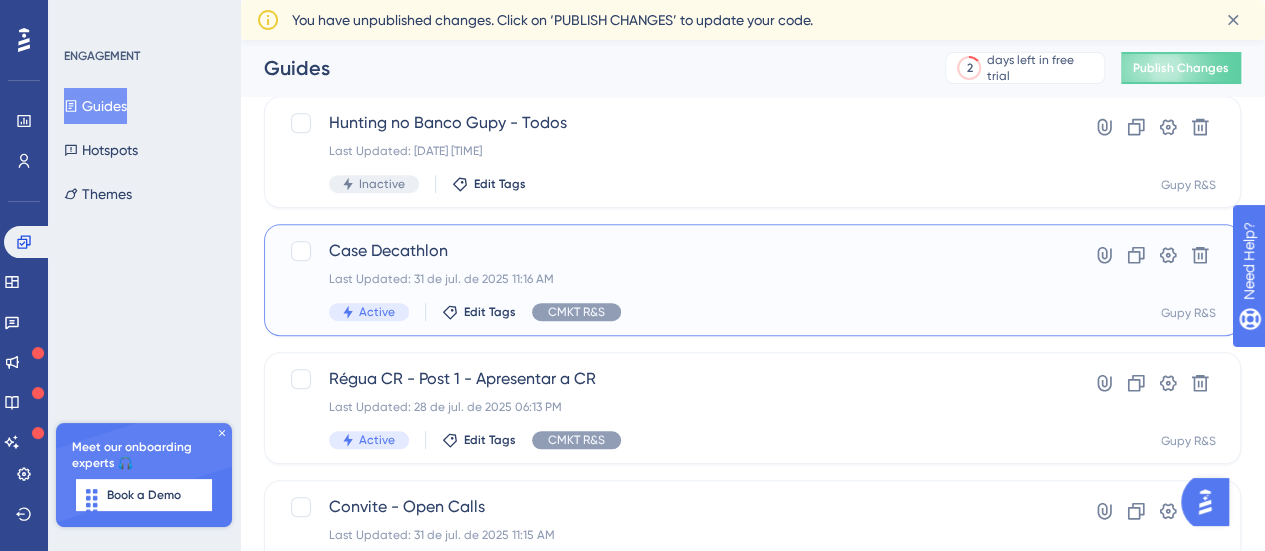click on "Case Decathlon" at bounding box center [672, 251] 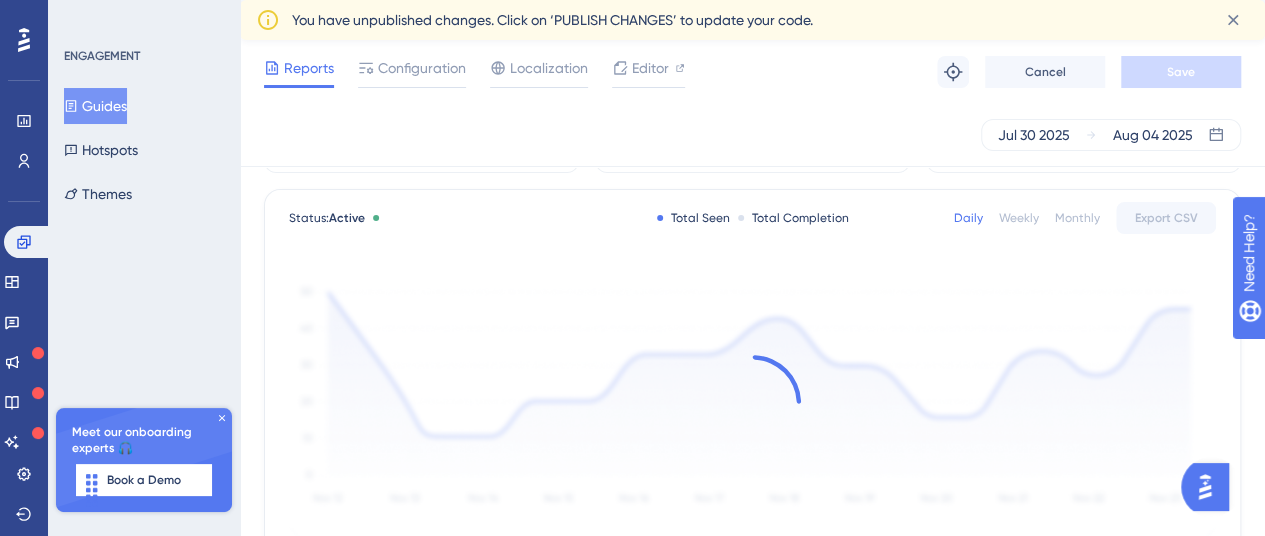 scroll, scrollTop: 0, scrollLeft: 0, axis: both 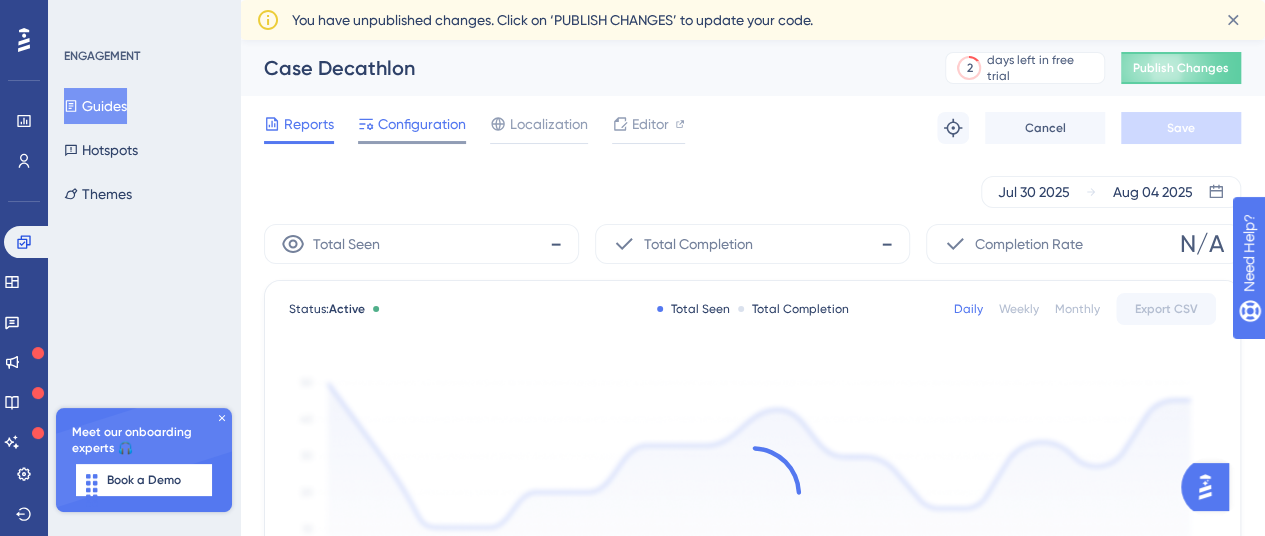click on "Configuration" at bounding box center (422, 124) 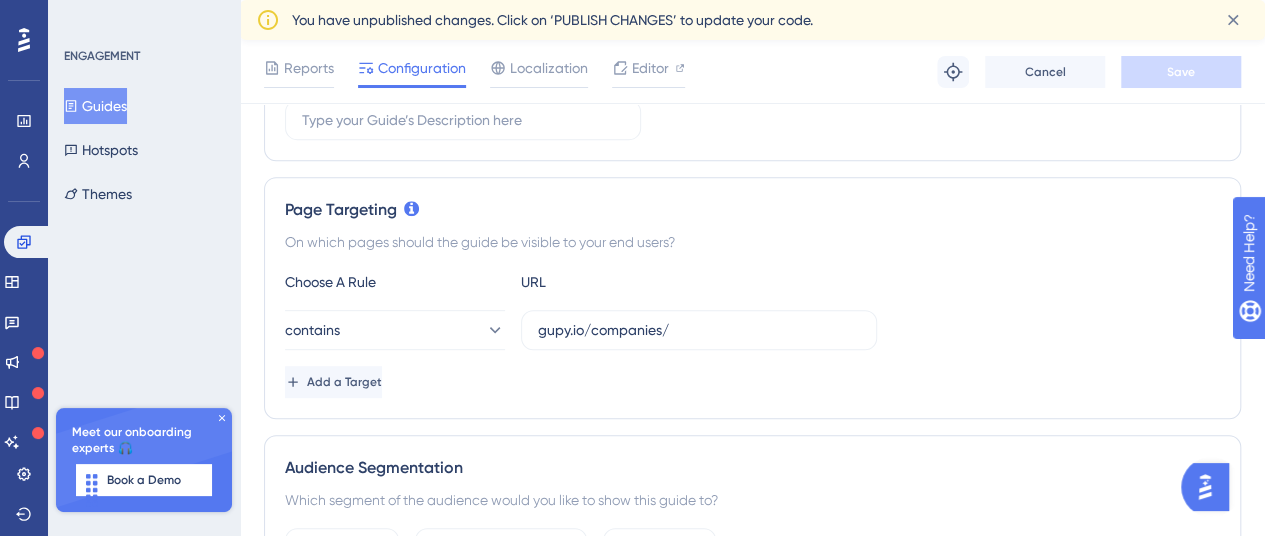 scroll, scrollTop: 382, scrollLeft: 0, axis: vertical 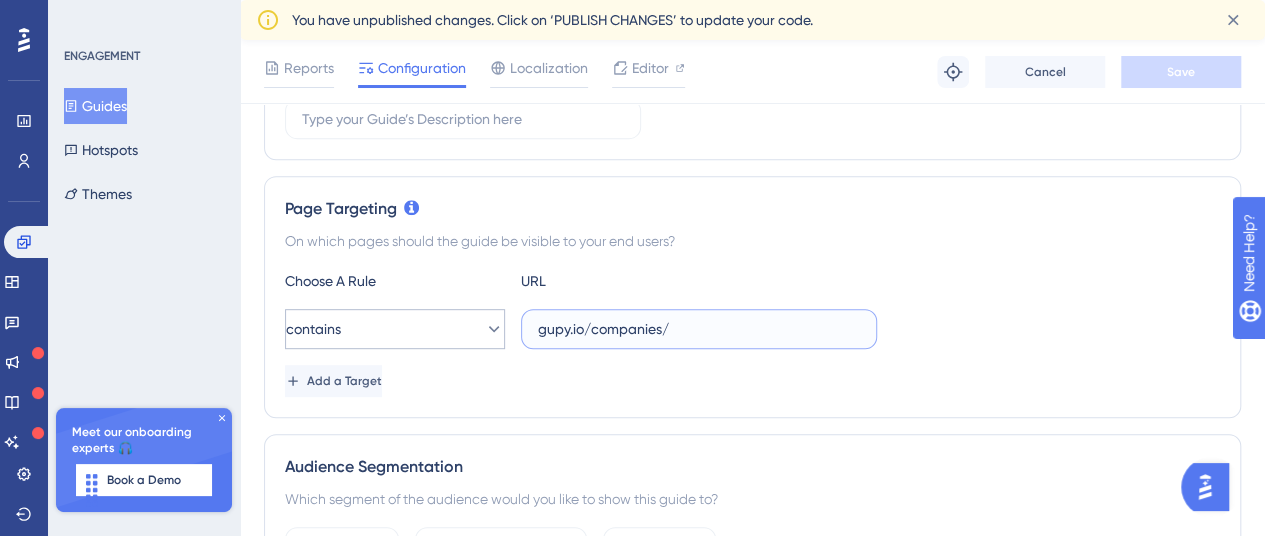drag, startPoint x: 678, startPoint y: 325, endPoint x: 497, endPoint y: 314, distance: 181.33394 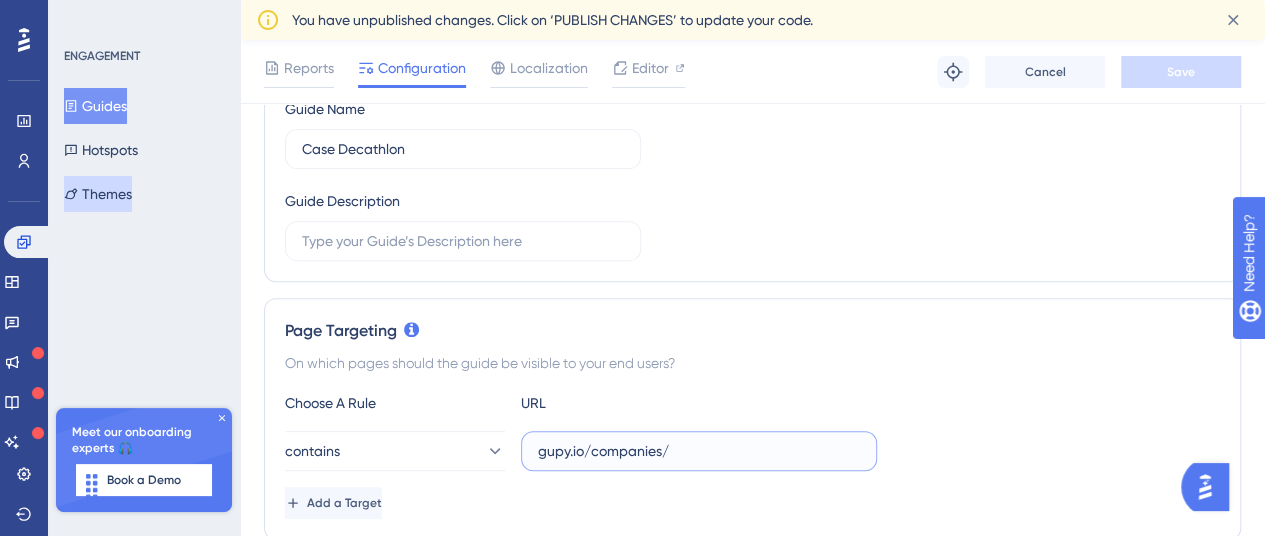 scroll, scrollTop: 0, scrollLeft: 0, axis: both 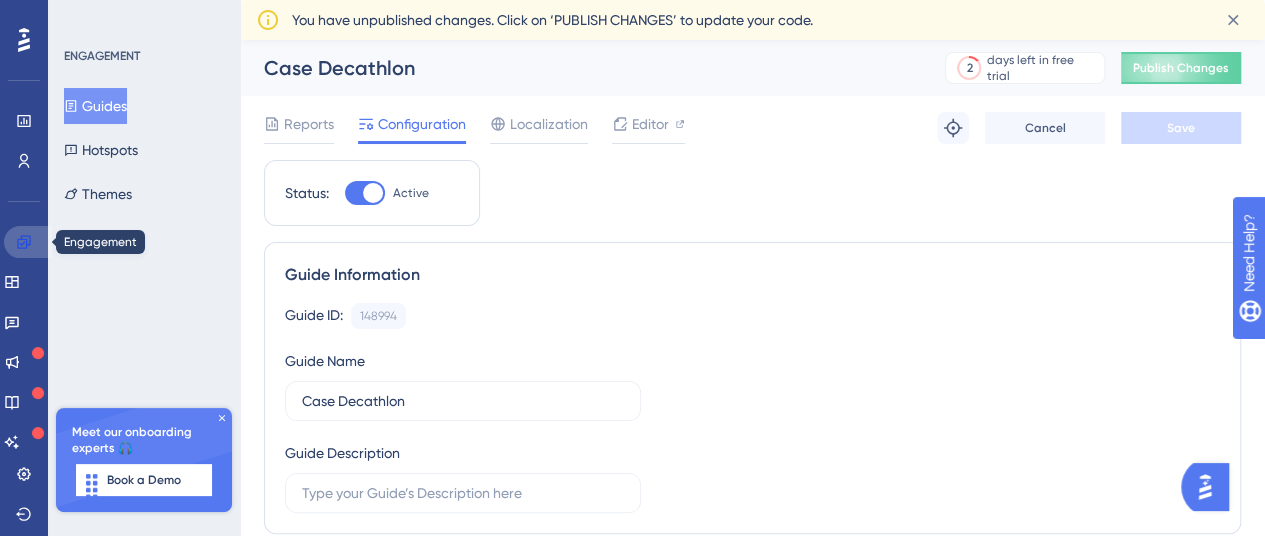 click 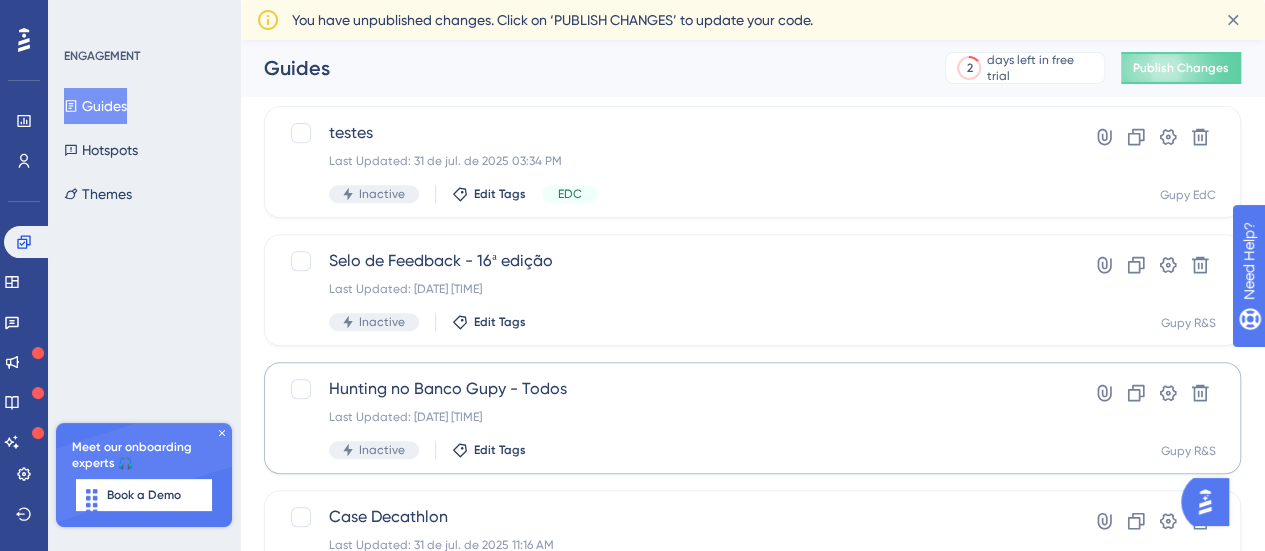scroll, scrollTop: 398, scrollLeft: 0, axis: vertical 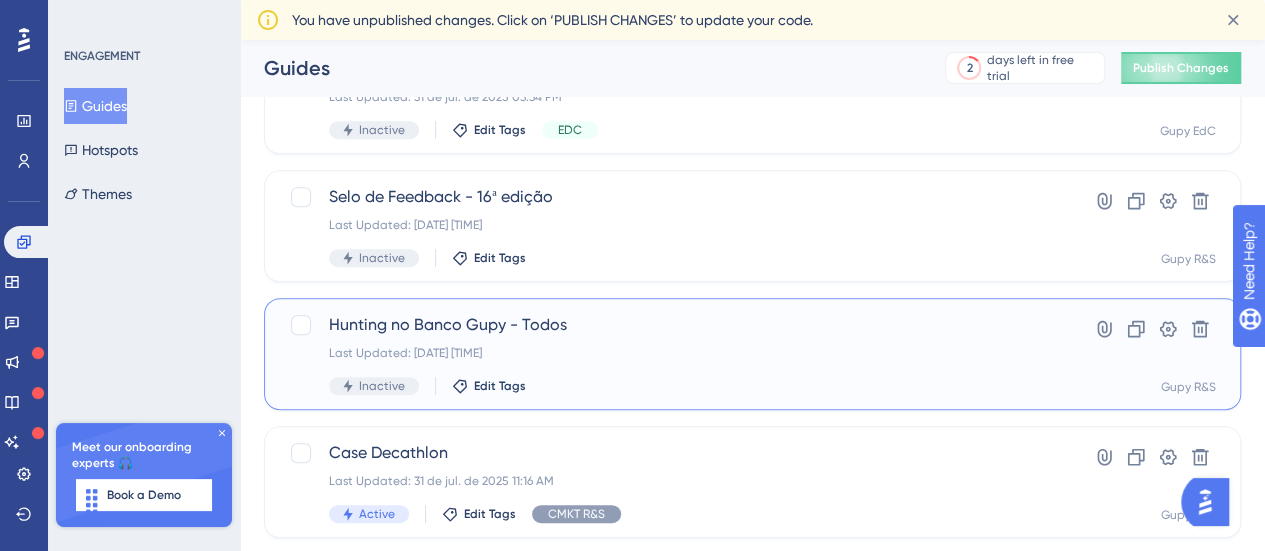 click on "Hunting no Banco Gupy - Todos" at bounding box center (672, 325) 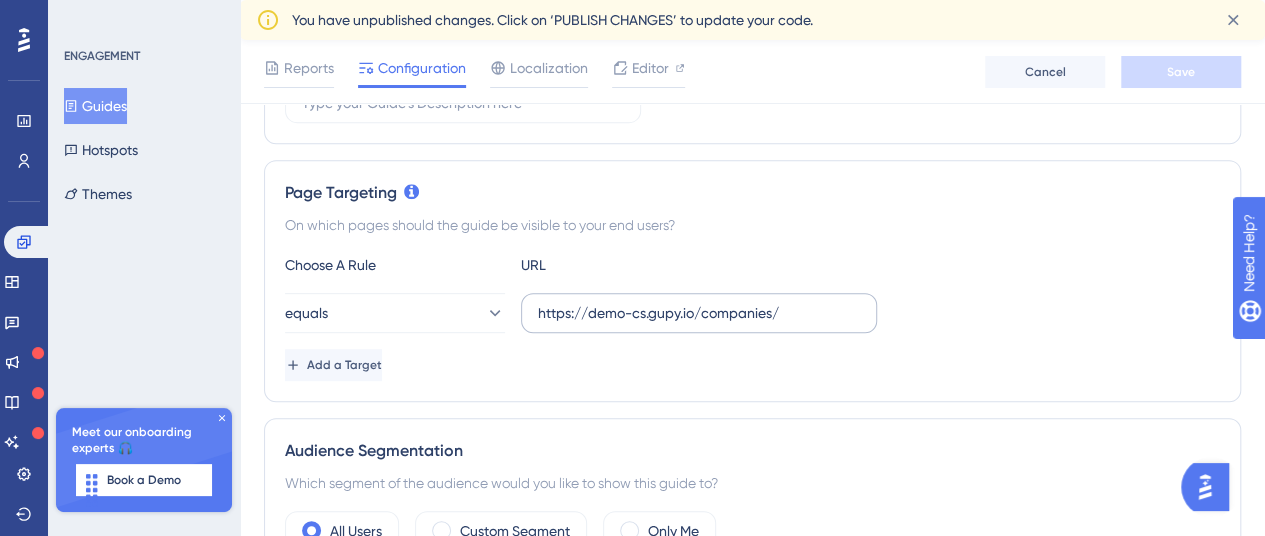 scroll, scrollTop: 401, scrollLeft: 0, axis: vertical 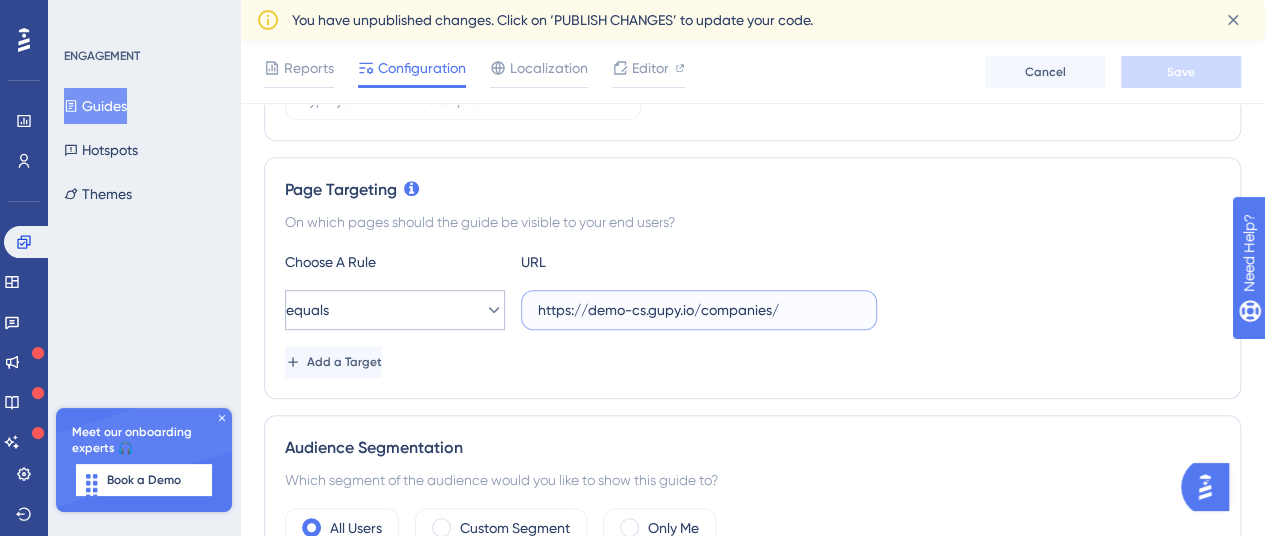 drag, startPoint x: 817, startPoint y: 311, endPoint x: 341, endPoint y: 306, distance: 476.02625 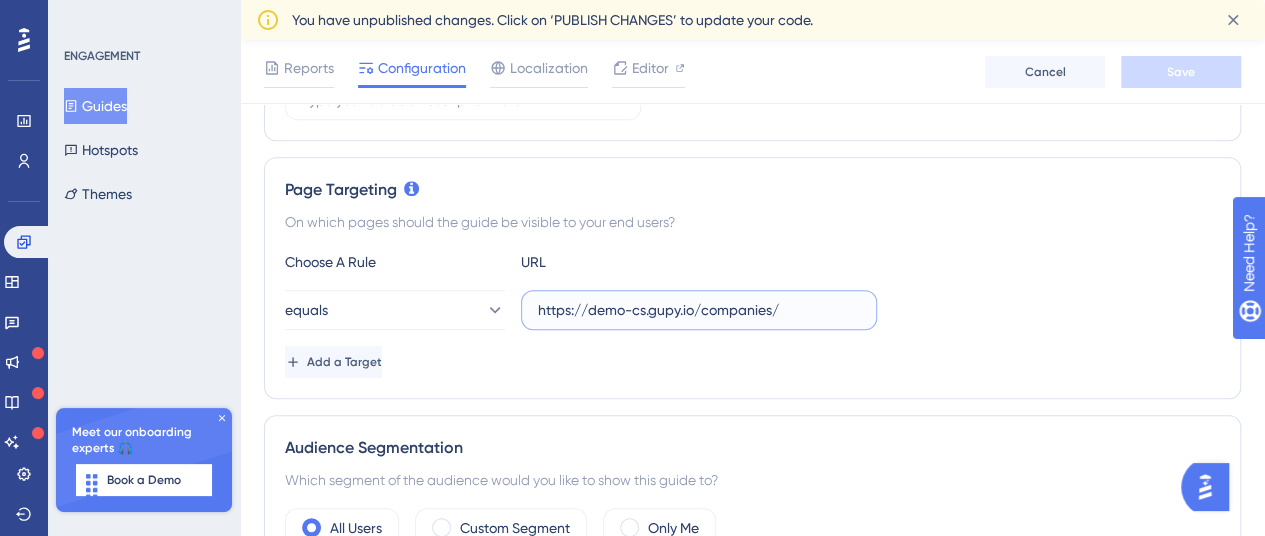 paste 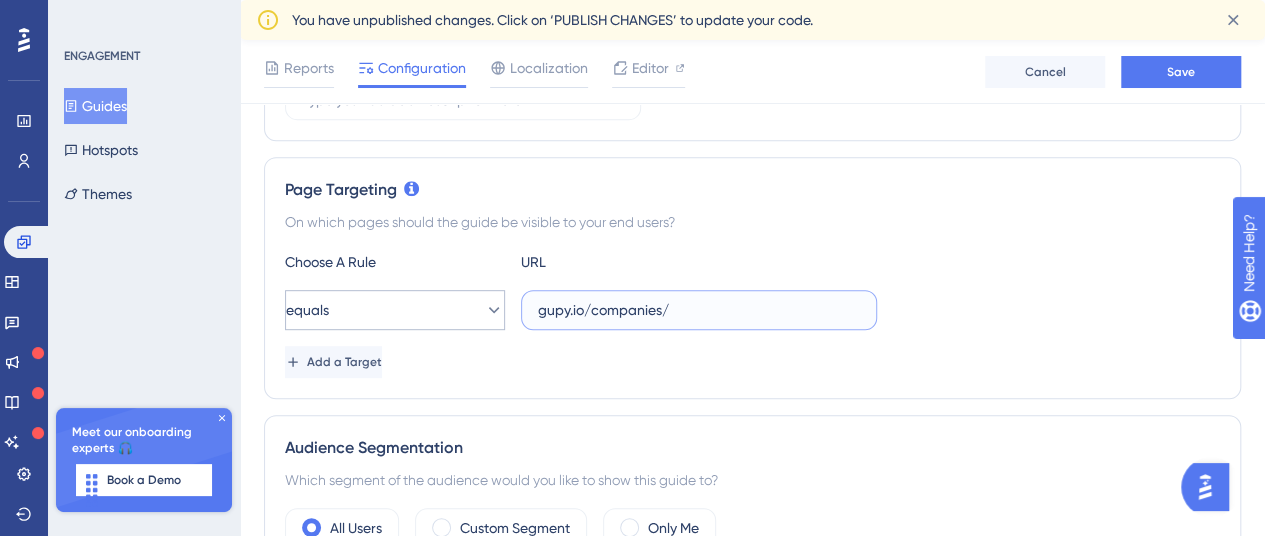 type on "gupy.io/companies/" 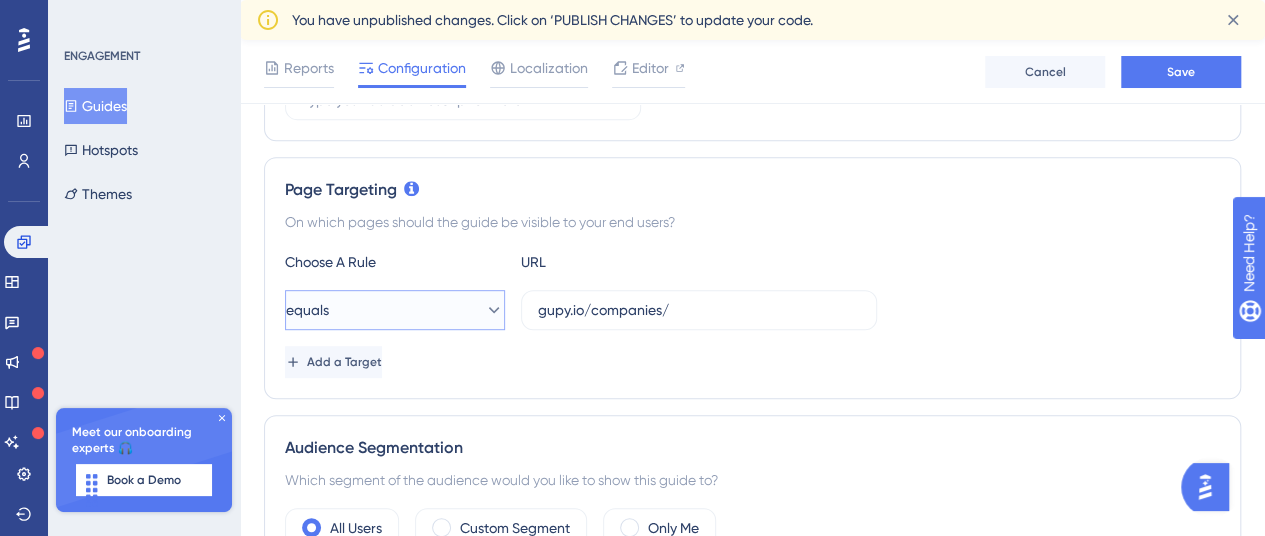 click on "equals" at bounding box center [395, 310] 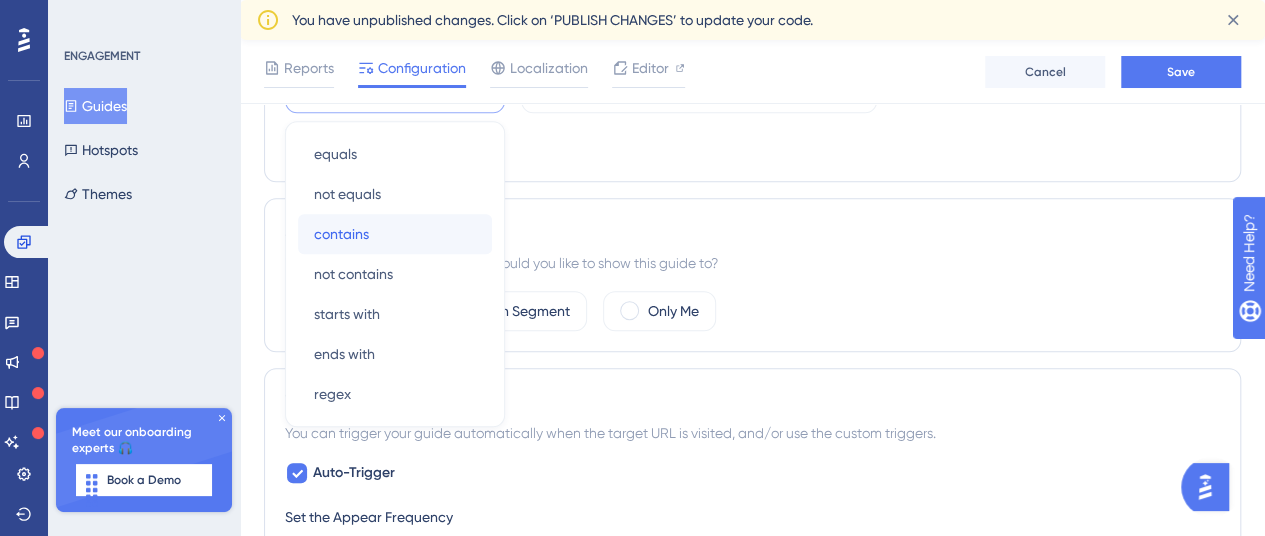 click on "contains contains" at bounding box center [395, 234] 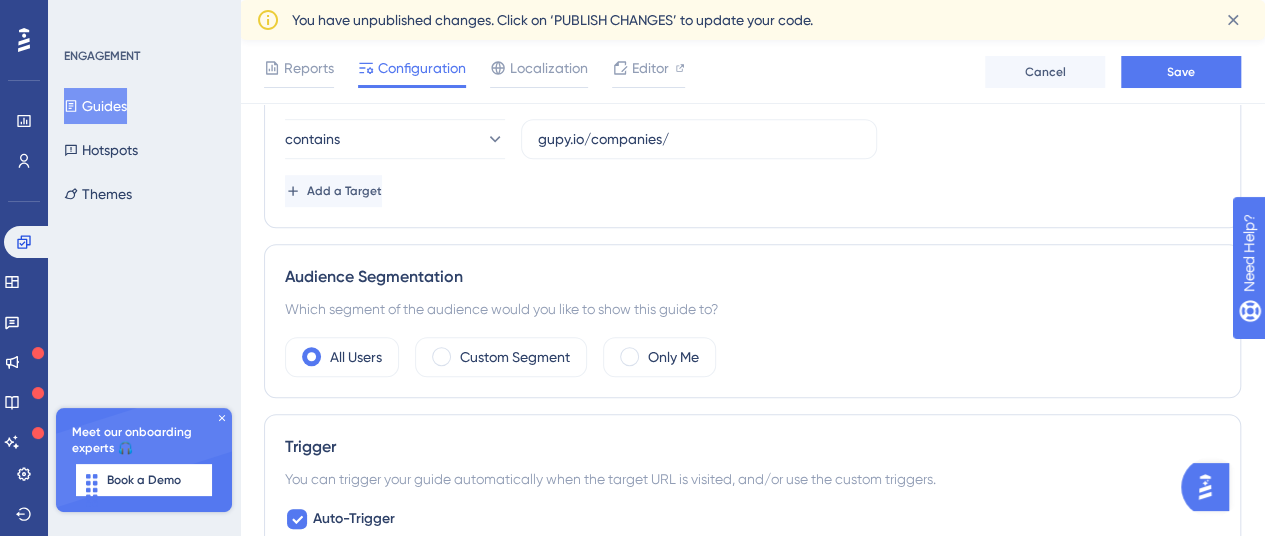 scroll, scrollTop: 564, scrollLeft: 0, axis: vertical 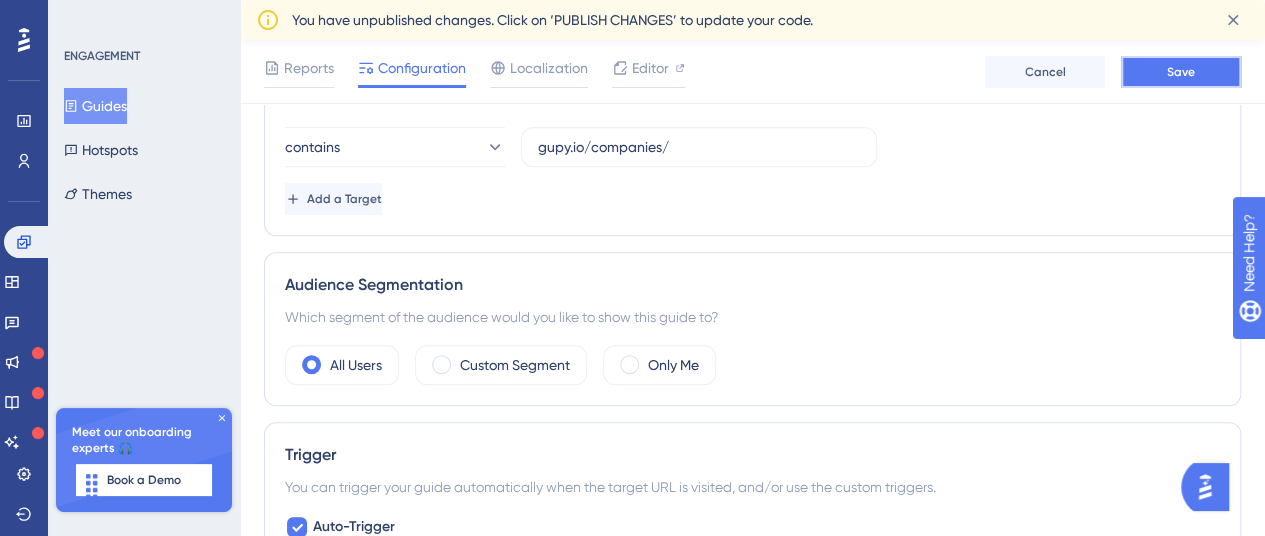 click on "Save" at bounding box center (1181, 72) 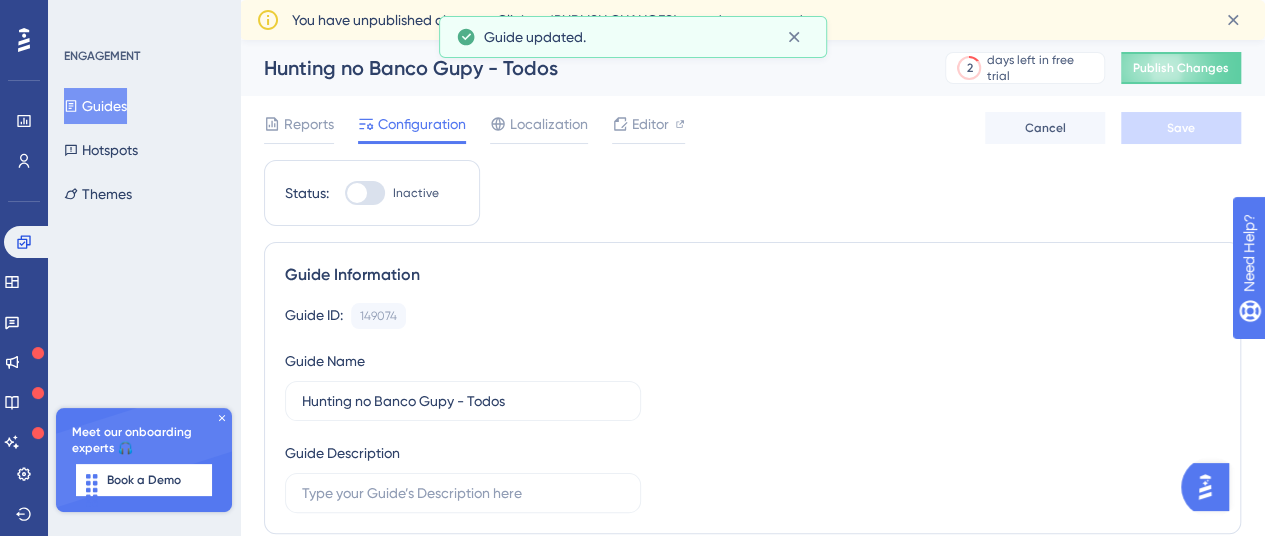 scroll, scrollTop: 1, scrollLeft: 0, axis: vertical 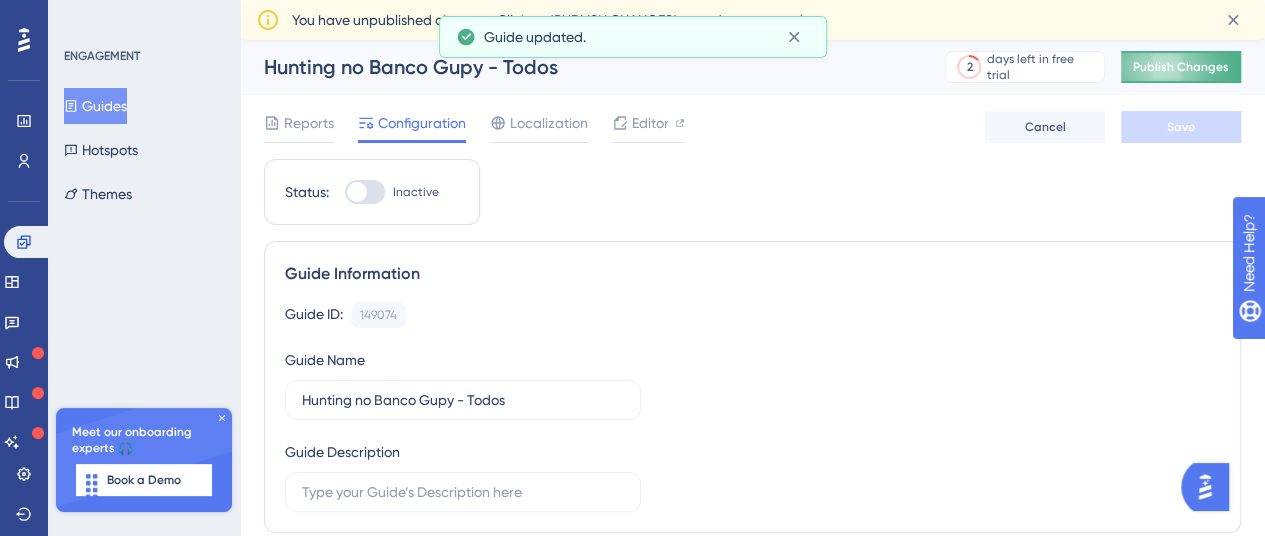 click on "Publish Changes" at bounding box center (1181, 67) 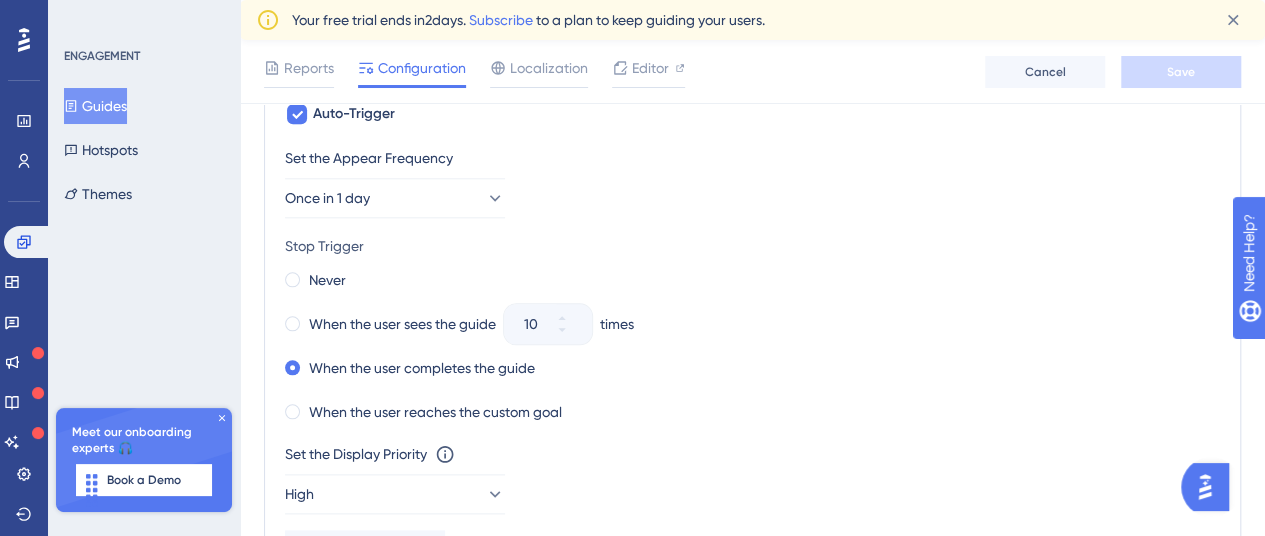 scroll, scrollTop: 978, scrollLeft: 0, axis: vertical 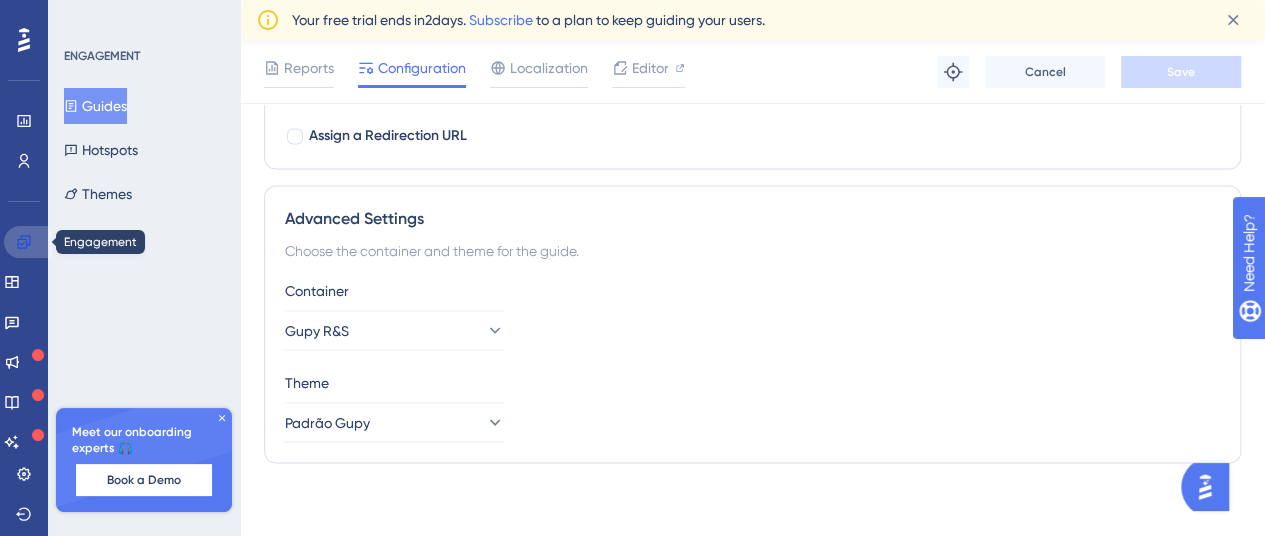 click 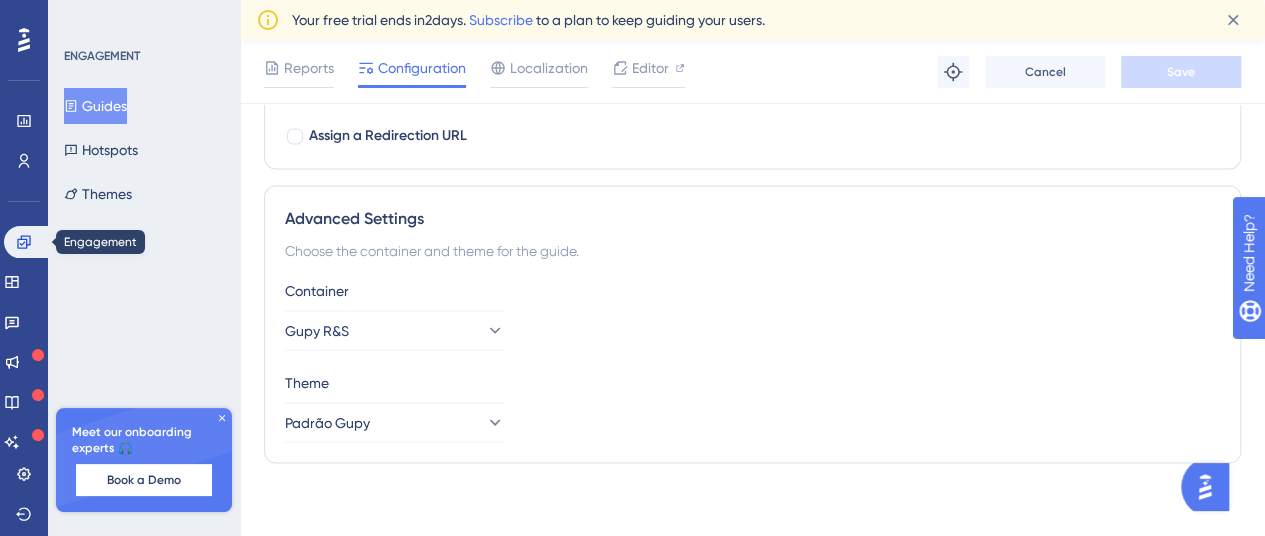 scroll, scrollTop: 0, scrollLeft: 0, axis: both 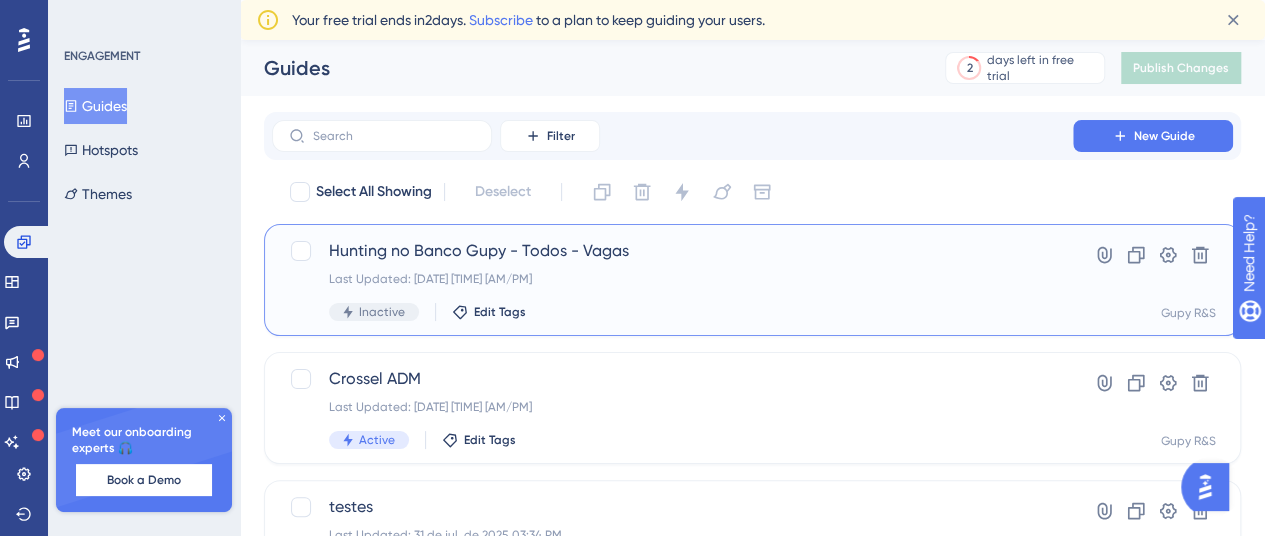 click on "Hunting no Banco Gupy - Todos - Vagas Last Updated: 04 de ago. de 2025 04:31 PM Inactive Edit Tags" at bounding box center (672, 280) 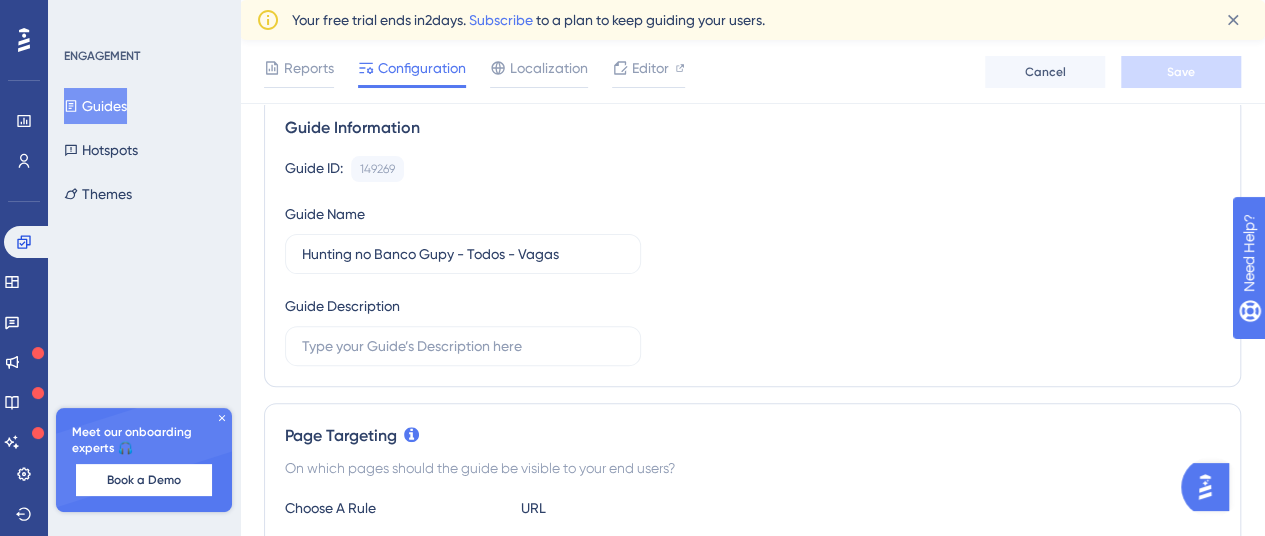scroll, scrollTop: 242, scrollLeft: 0, axis: vertical 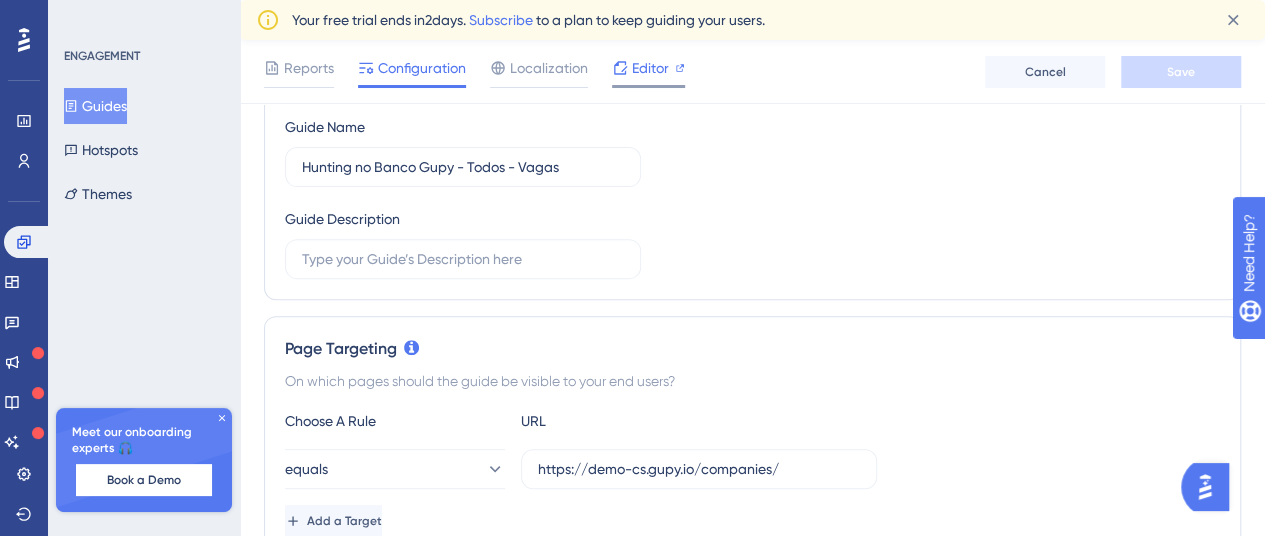 click on "Editor" at bounding box center (650, 68) 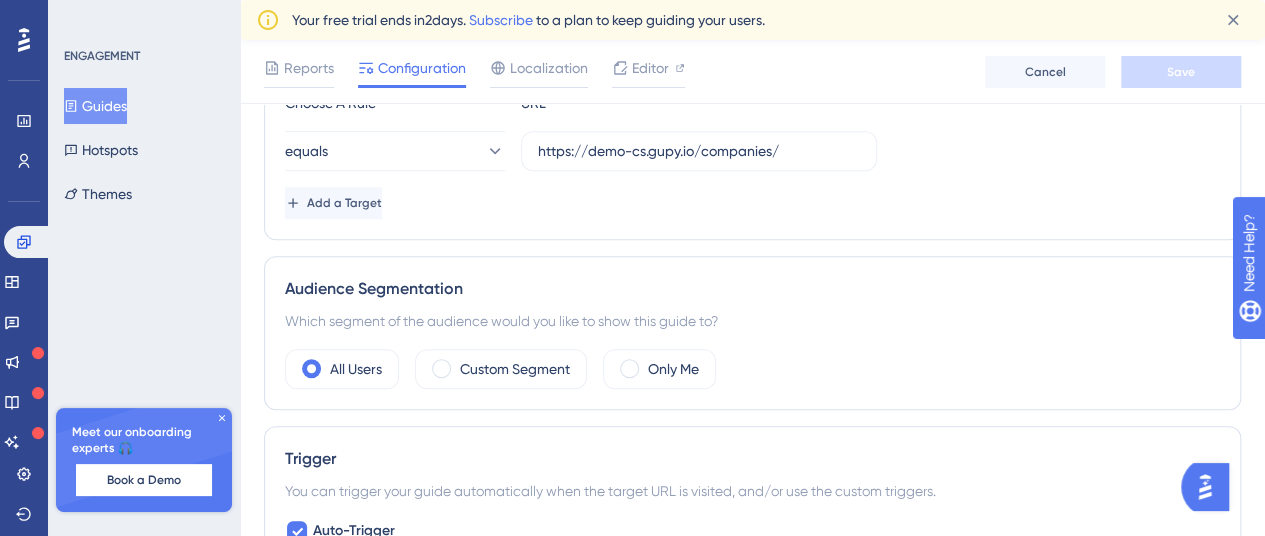 scroll, scrollTop: 424, scrollLeft: 0, axis: vertical 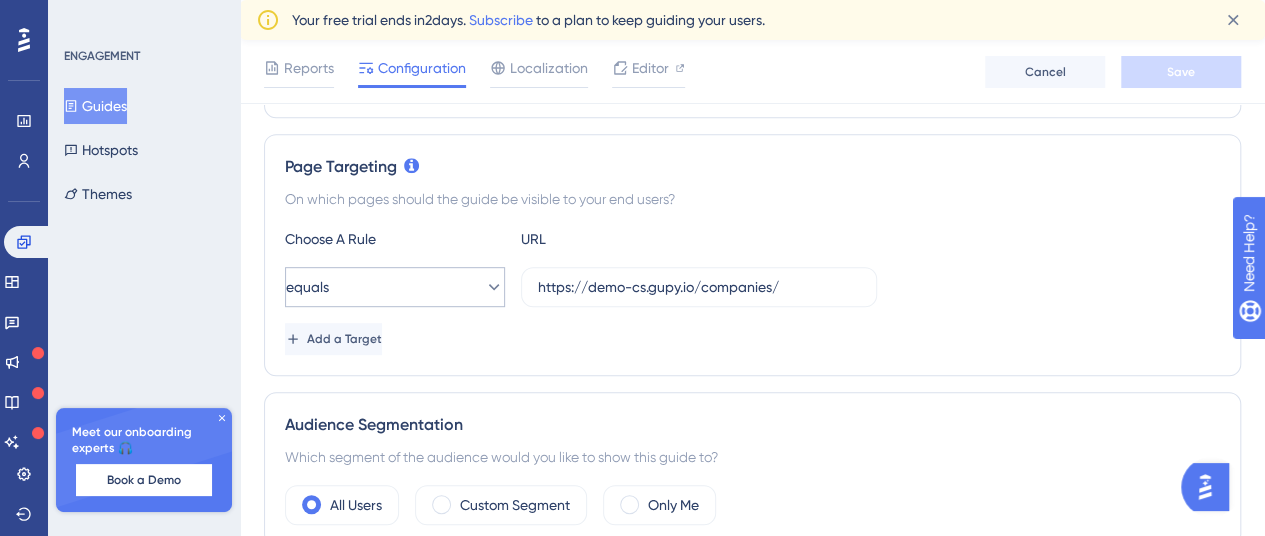drag, startPoint x: 807, startPoint y: 269, endPoint x: 356, endPoint y: 297, distance: 451.86835 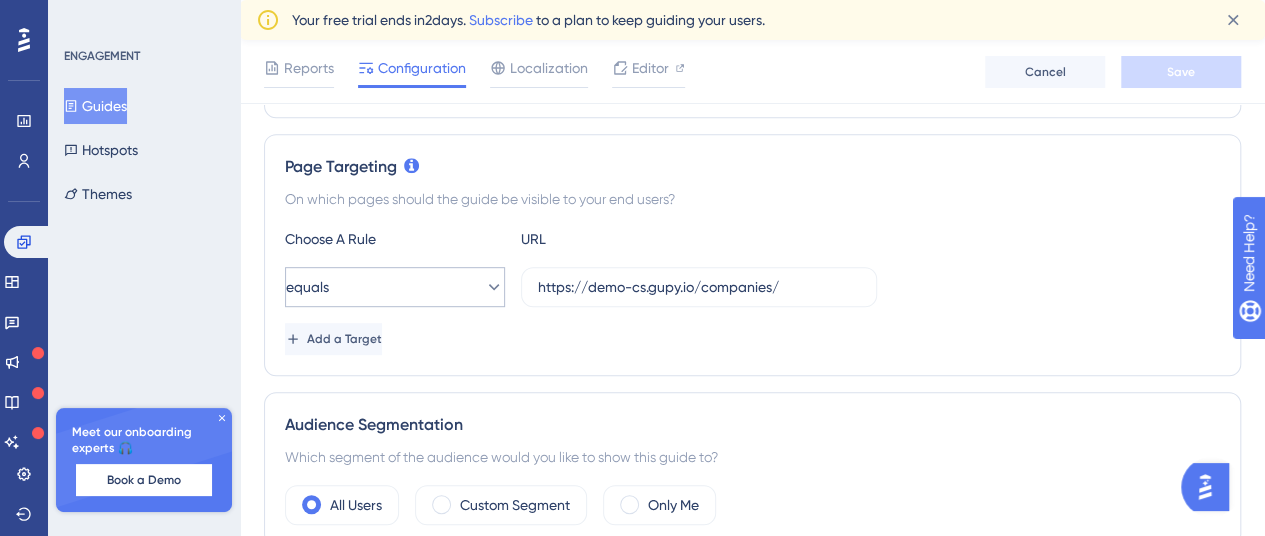 click on "equals https://demo-cs.gupy.io/companies/" at bounding box center [581, 287] 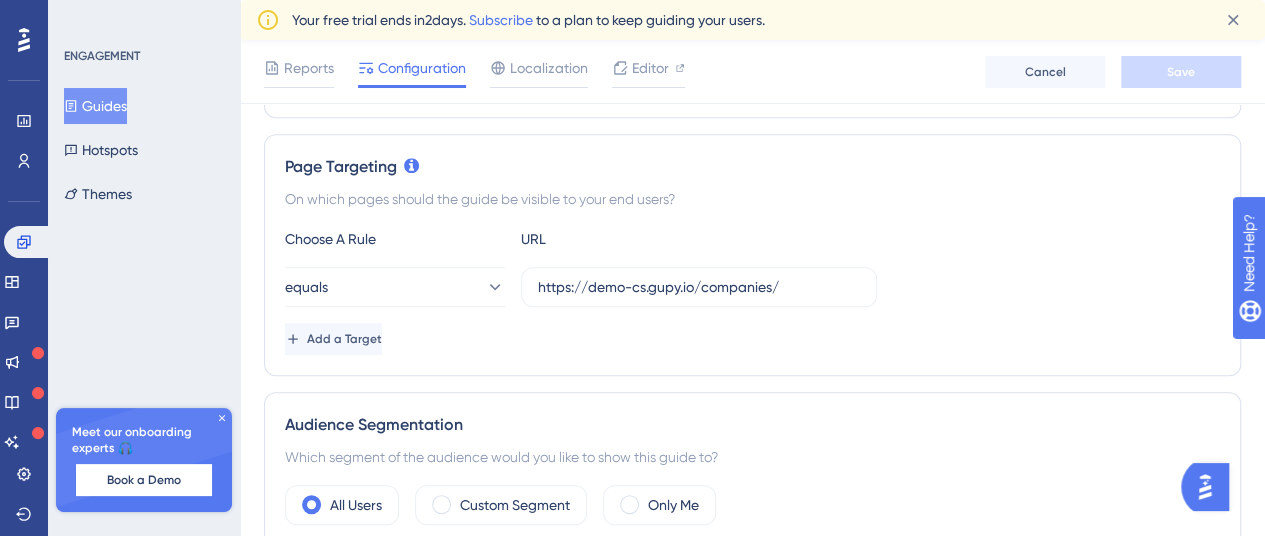 click on "equals https://demo-cs.gupy.io/companies/" at bounding box center [752, 287] 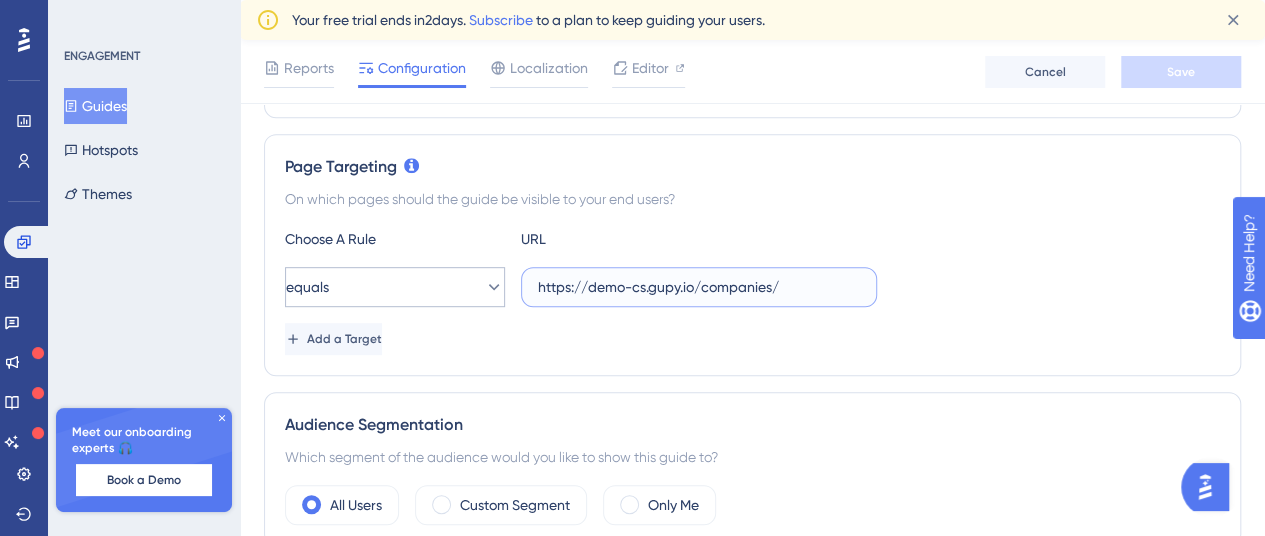 drag, startPoint x: 651, startPoint y: 287, endPoint x: 382, endPoint y: 285, distance: 269.00745 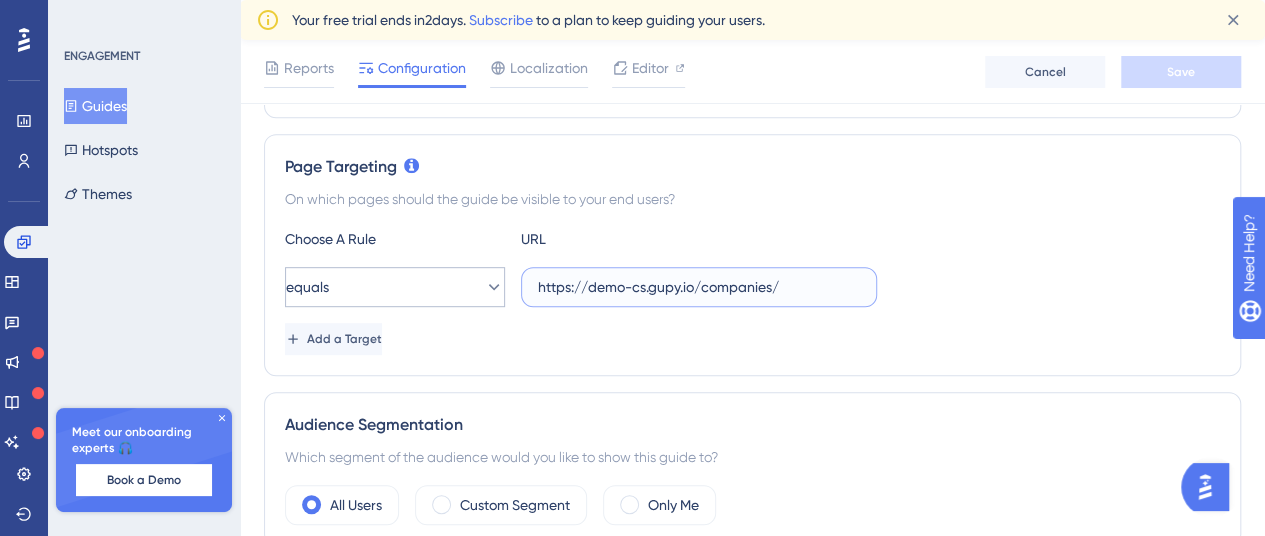 click on "equals https://demo-cs.gupy.io/companies/" at bounding box center (581, 287) 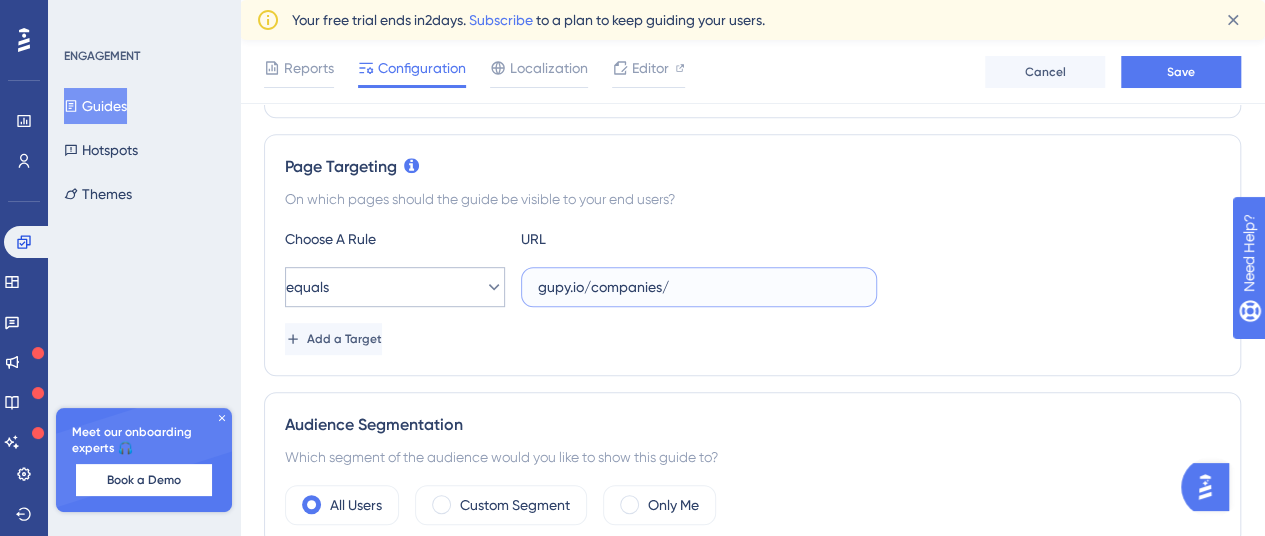 type on "gupy.io/companies/" 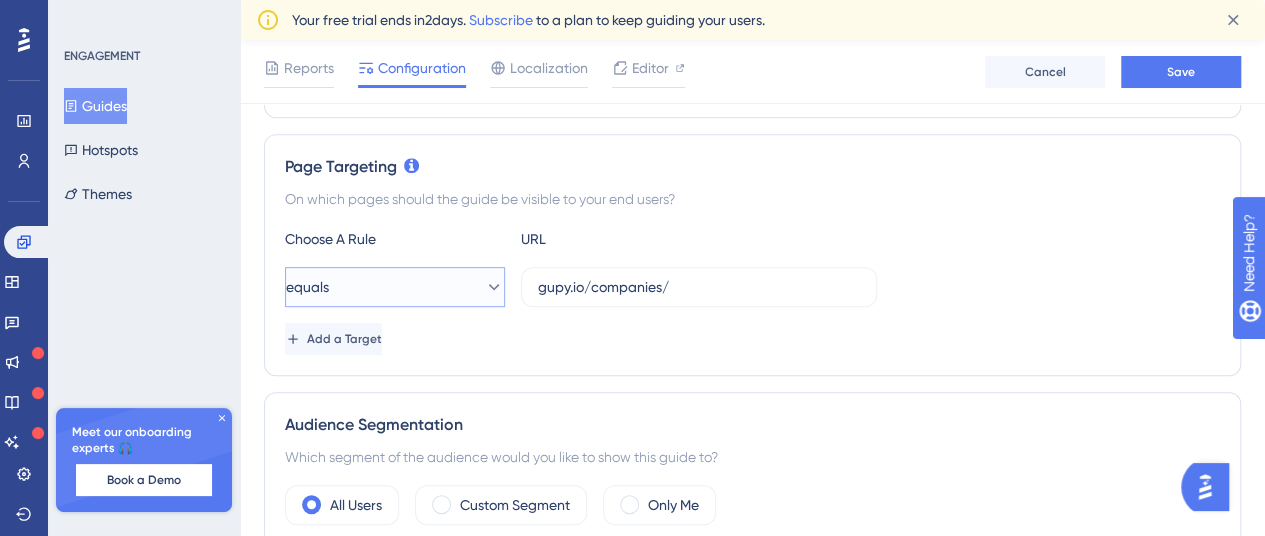 click on "equals" at bounding box center [395, 287] 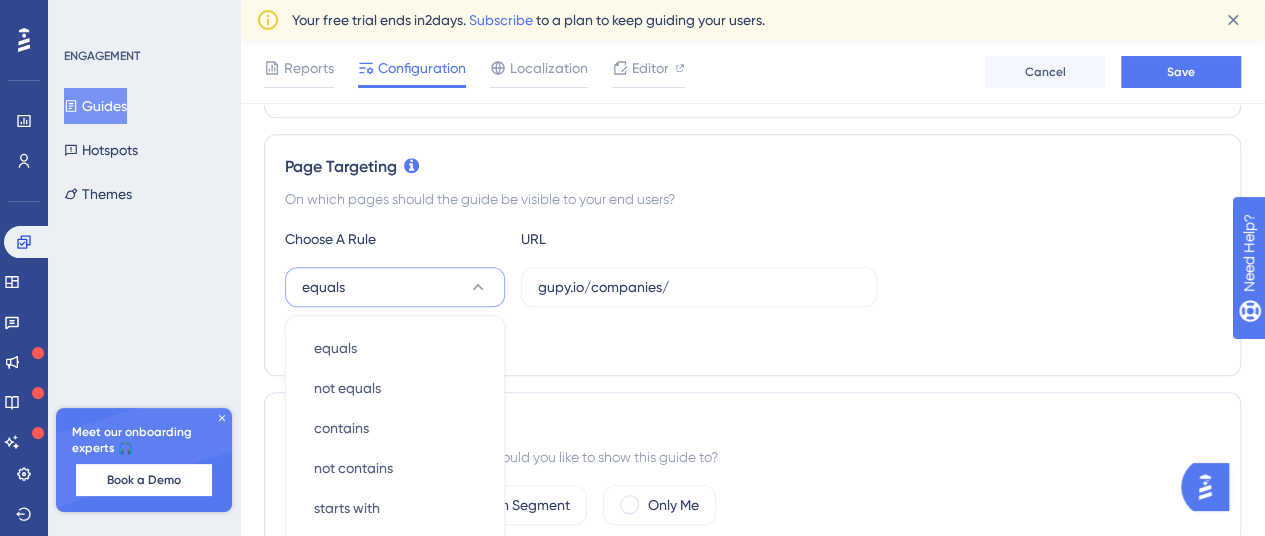 scroll, scrollTop: 618, scrollLeft: 0, axis: vertical 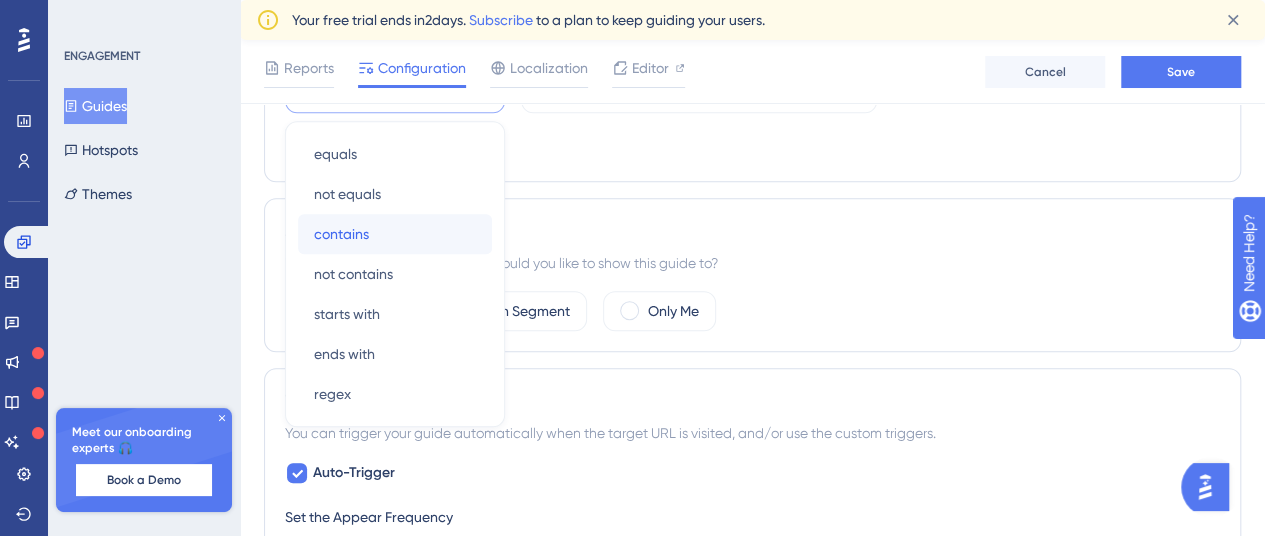 click on "contains contains" at bounding box center [395, 234] 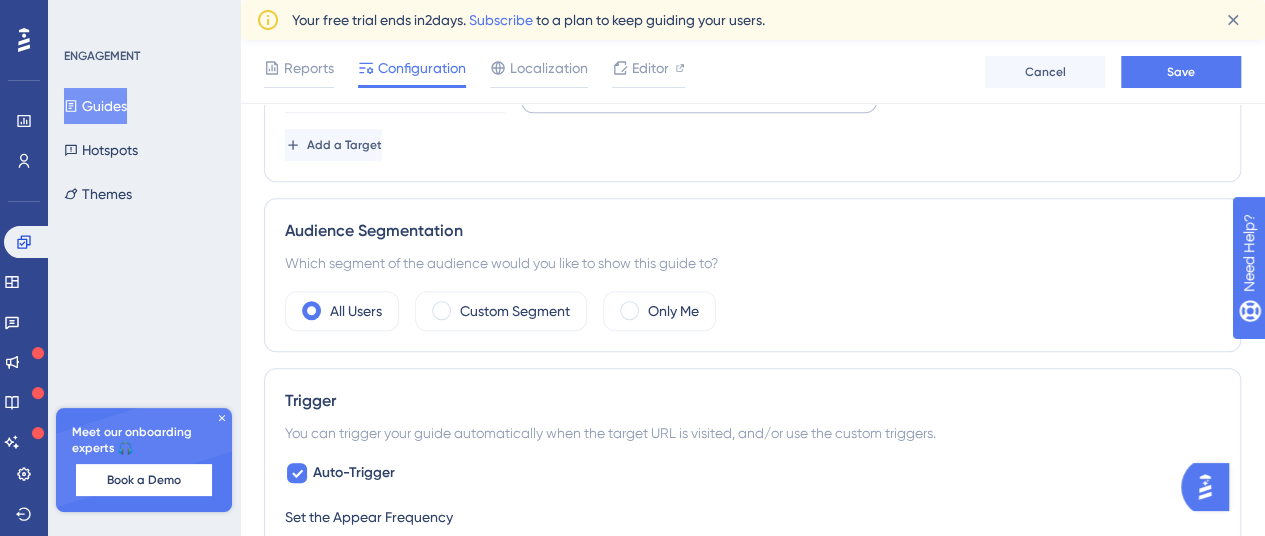 scroll, scrollTop: 460, scrollLeft: 0, axis: vertical 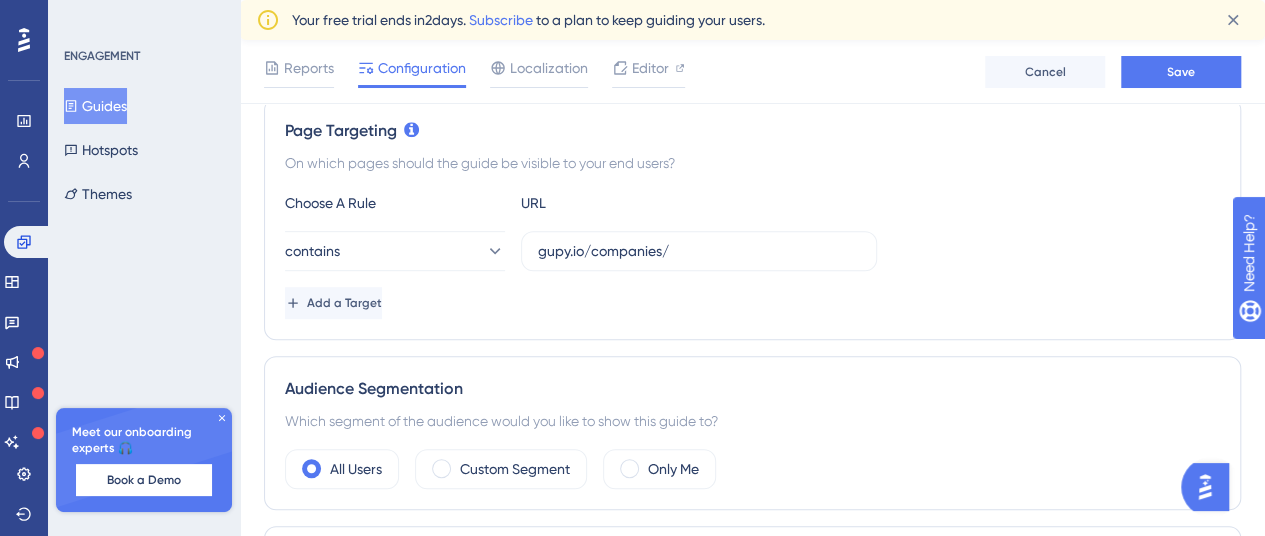 click on "Choose A Rule URL contains gupy.io/companies/ Add a Target" at bounding box center (752, 255) 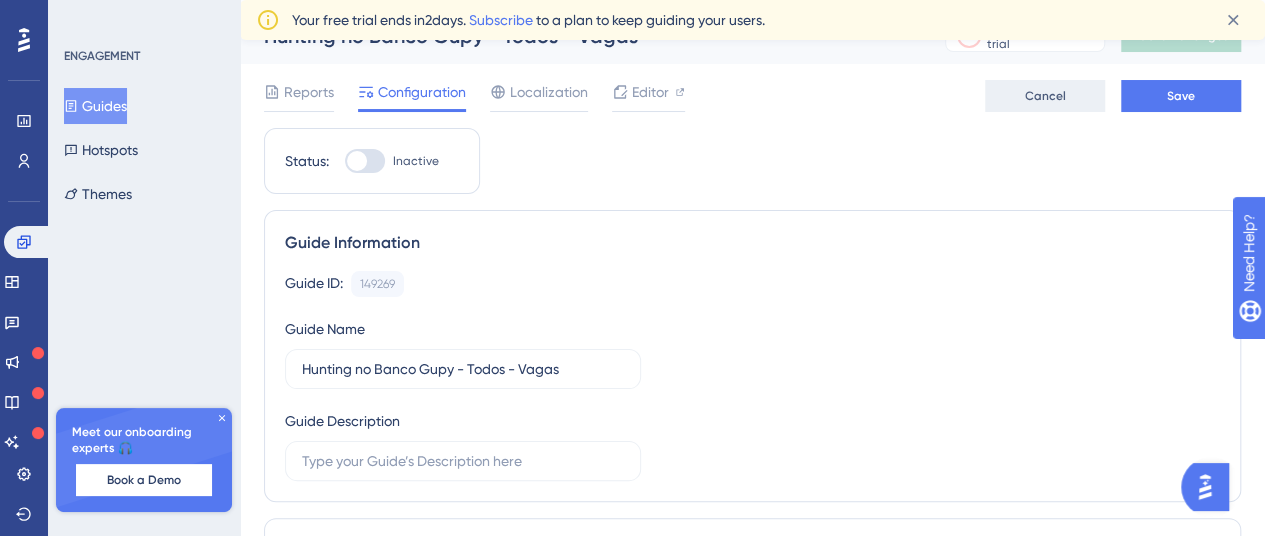 scroll, scrollTop: 0, scrollLeft: 0, axis: both 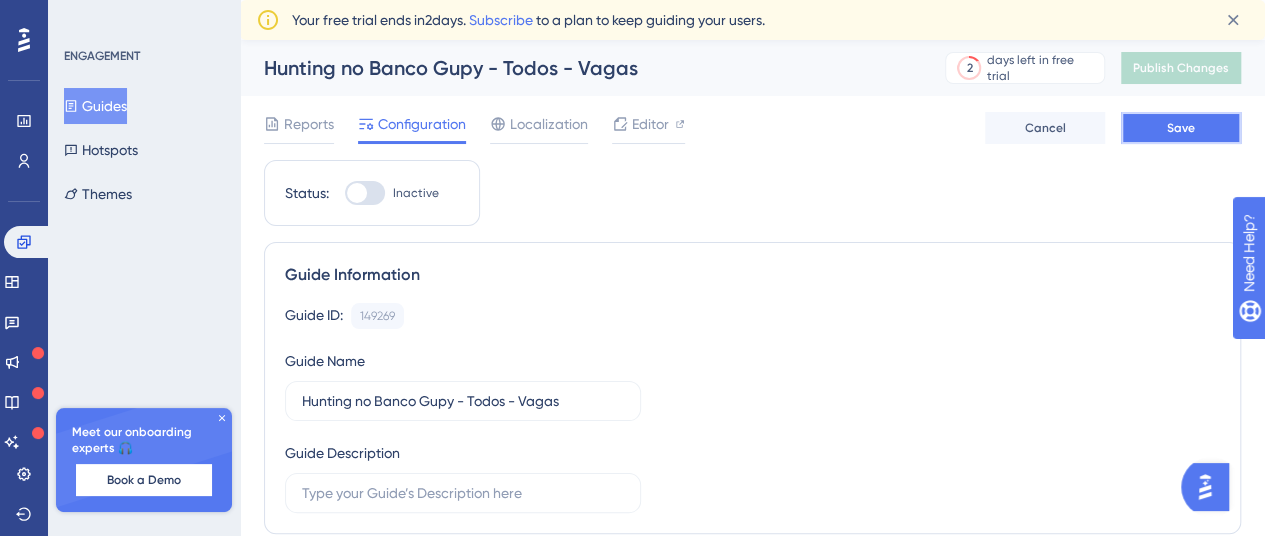 click on "Save" at bounding box center (1181, 128) 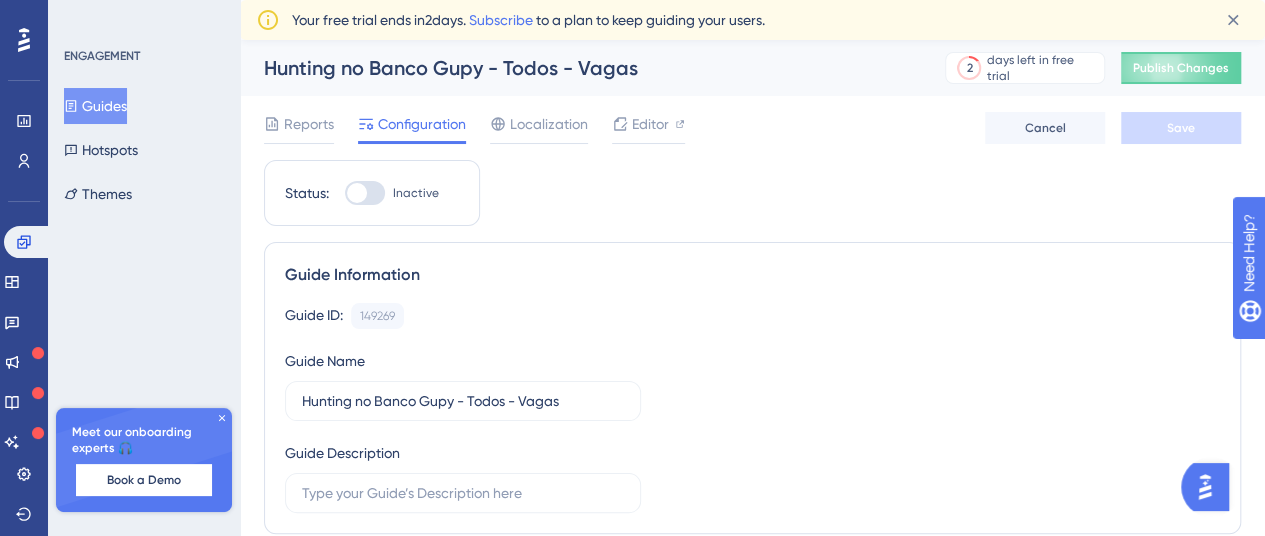 click on "Reports Configuration Localization Editor Cancel Save" at bounding box center (752, 128) 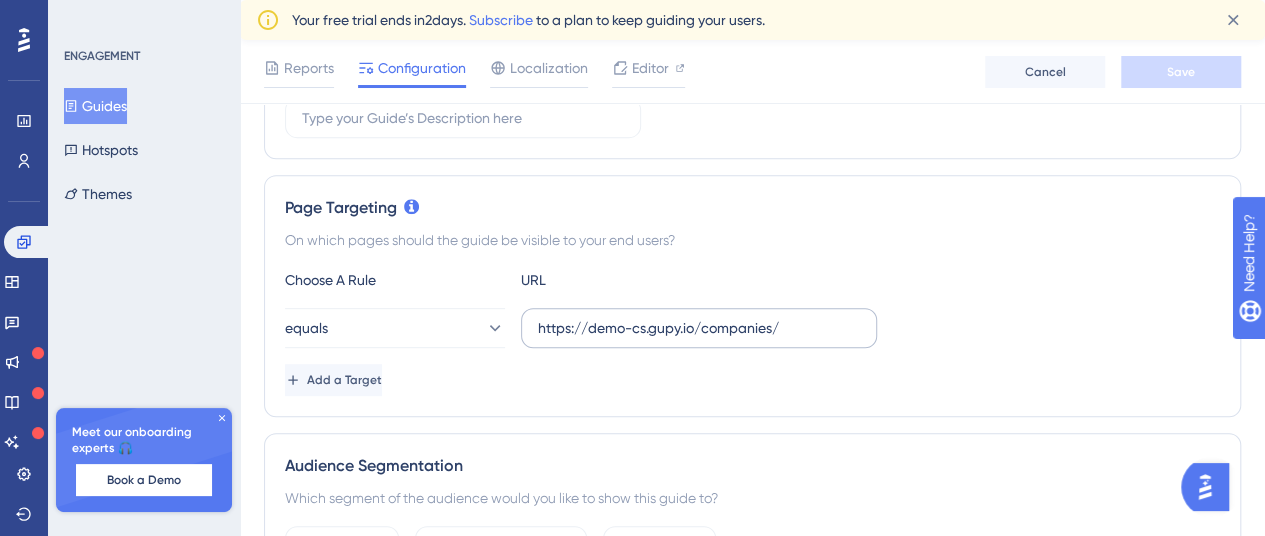 scroll, scrollTop: 399, scrollLeft: 0, axis: vertical 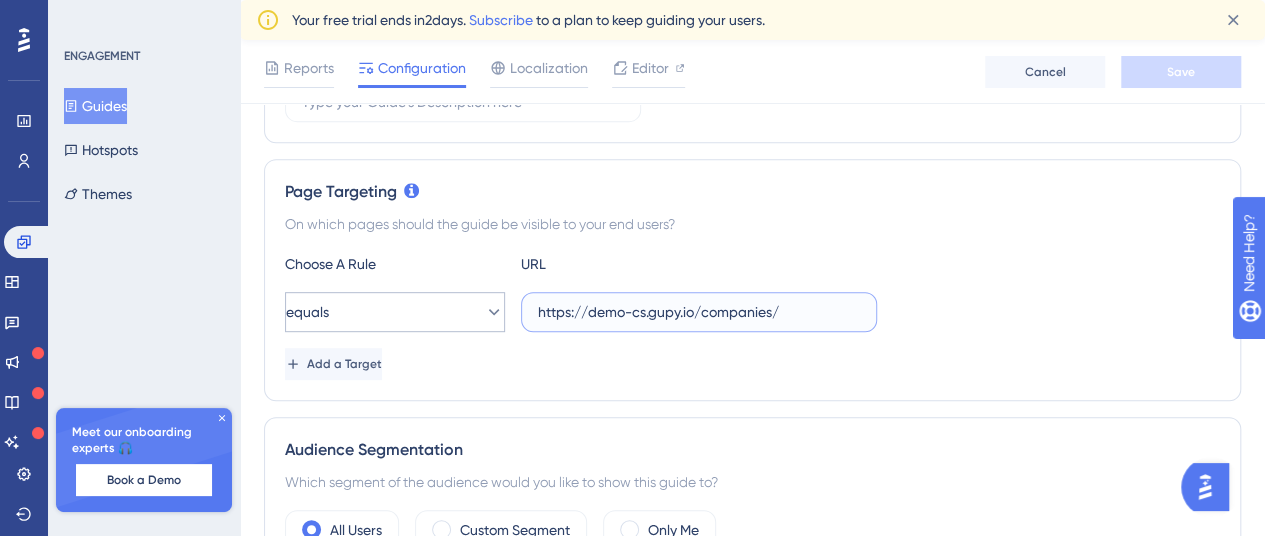 drag, startPoint x: 808, startPoint y: 314, endPoint x: 490, endPoint y: 295, distance: 318.5671 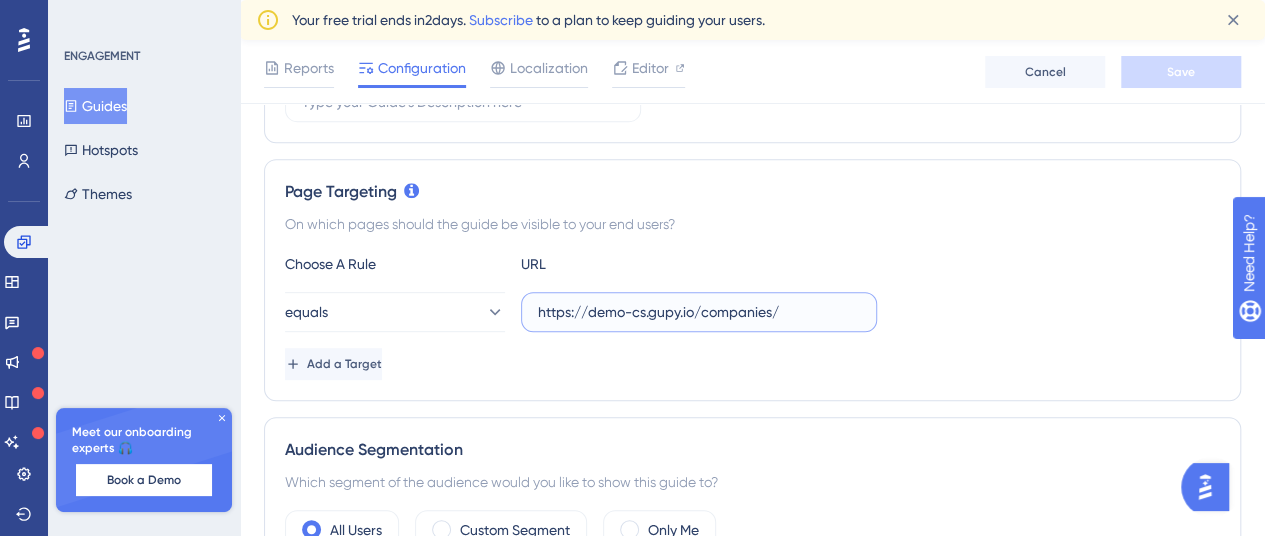 paste on ".gupy.io/companies/job" 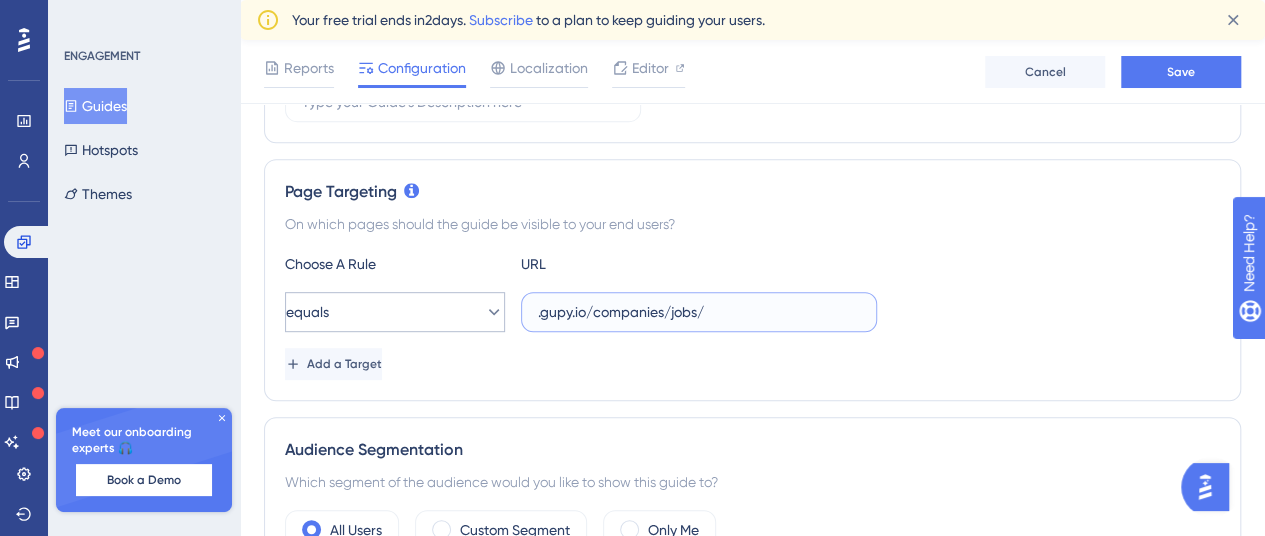 type on ".gupy.io/companies/jobs/" 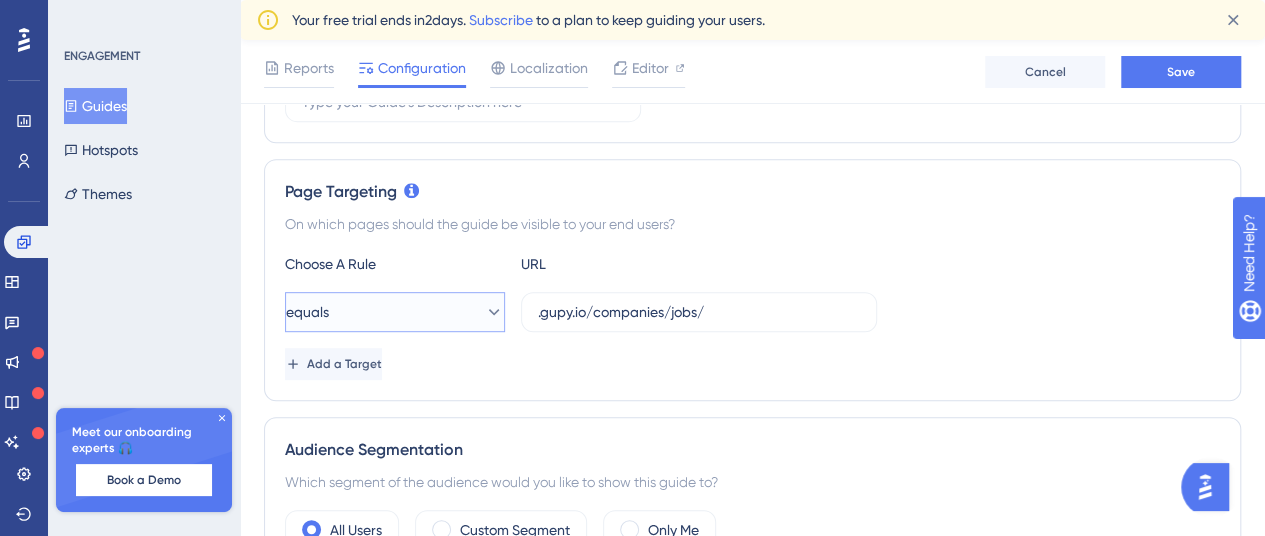 click on "equals" at bounding box center [395, 312] 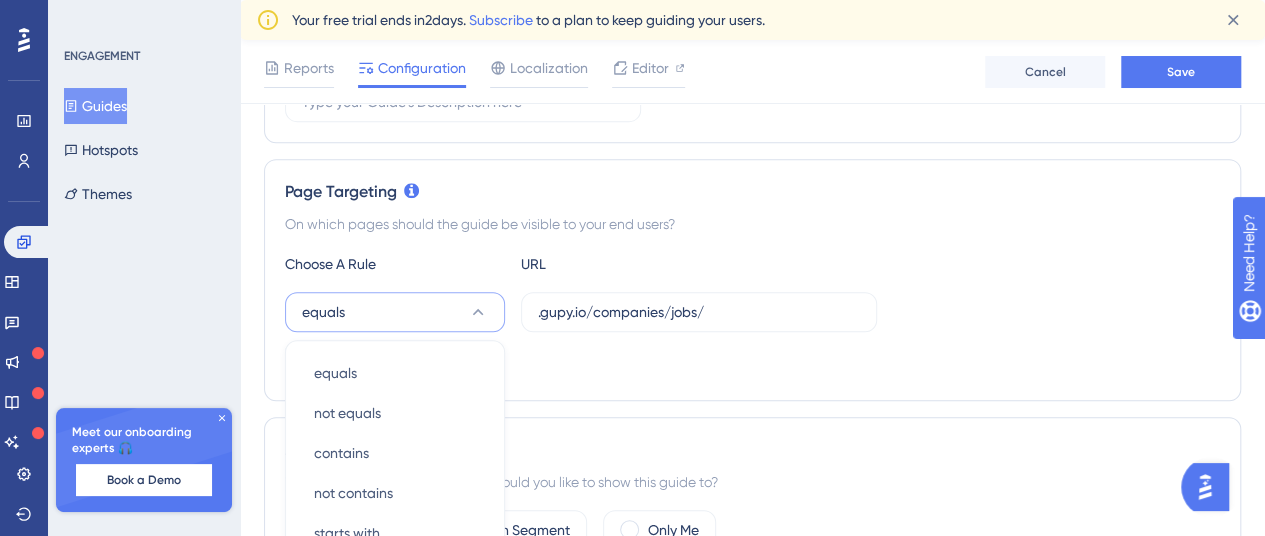 scroll, scrollTop: 621, scrollLeft: 0, axis: vertical 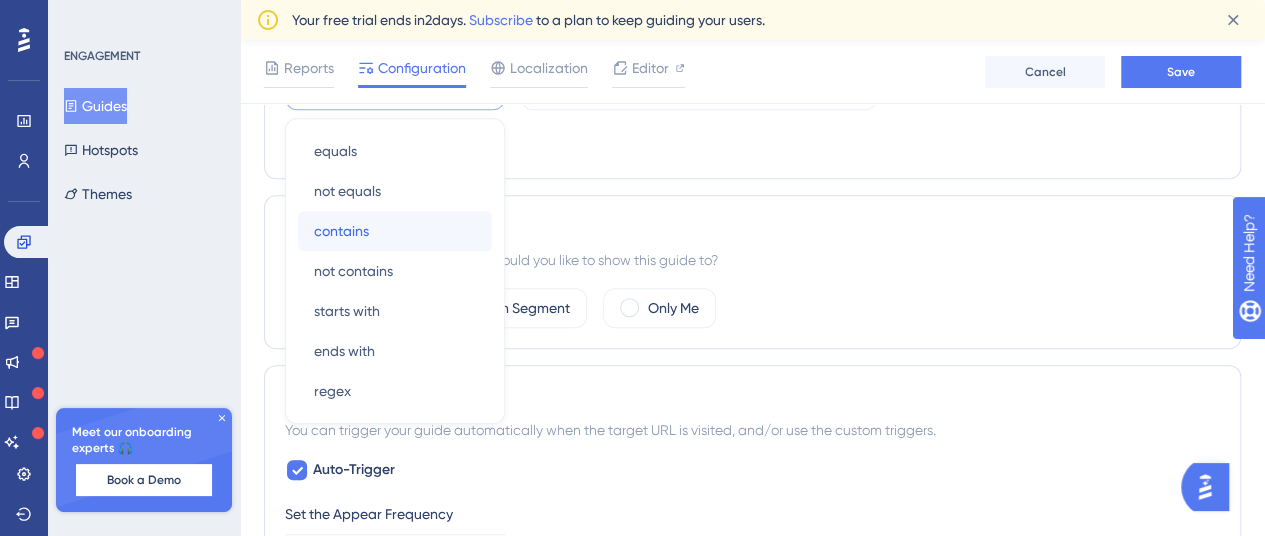 click on "contains" at bounding box center [341, 231] 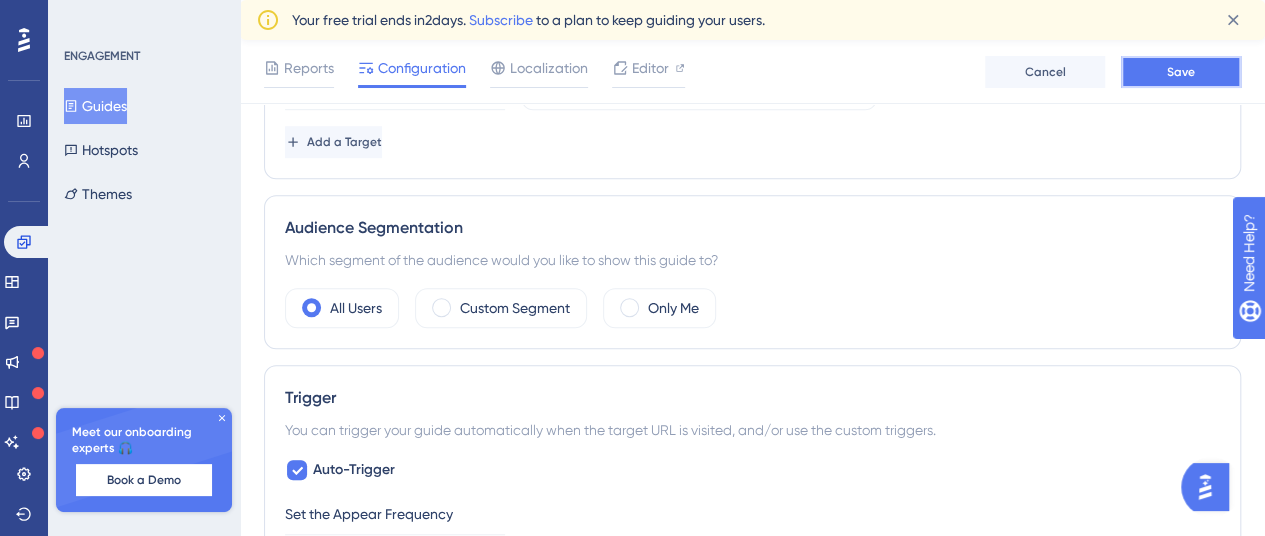 click on "Save" at bounding box center [1181, 72] 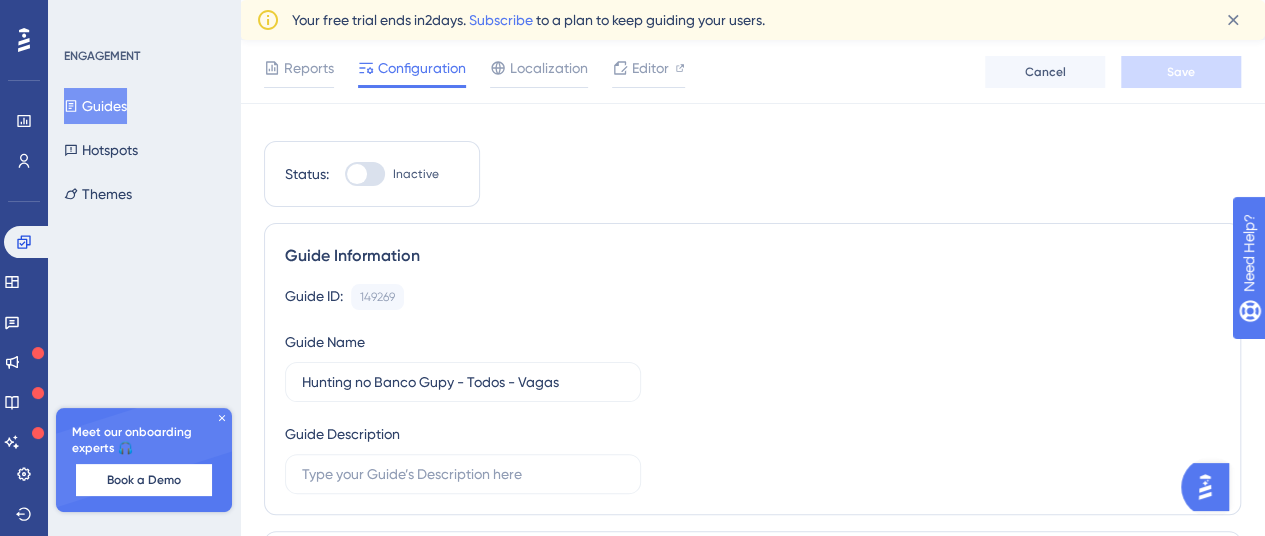 scroll, scrollTop: 0, scrollLeft: 0, axis: both 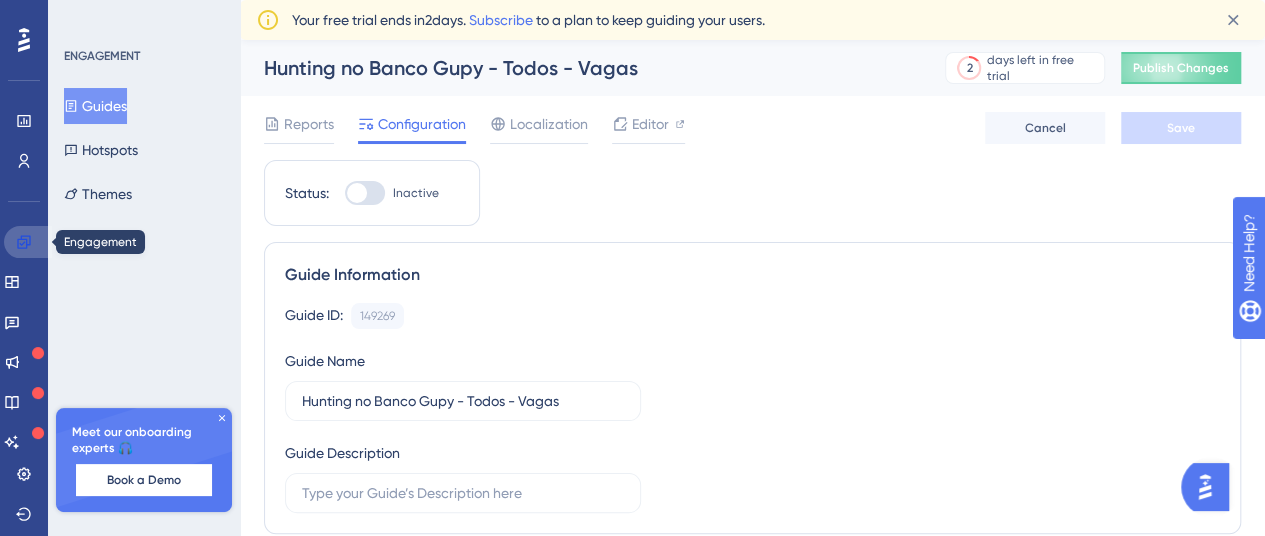 click at bounding box center (28, 242) 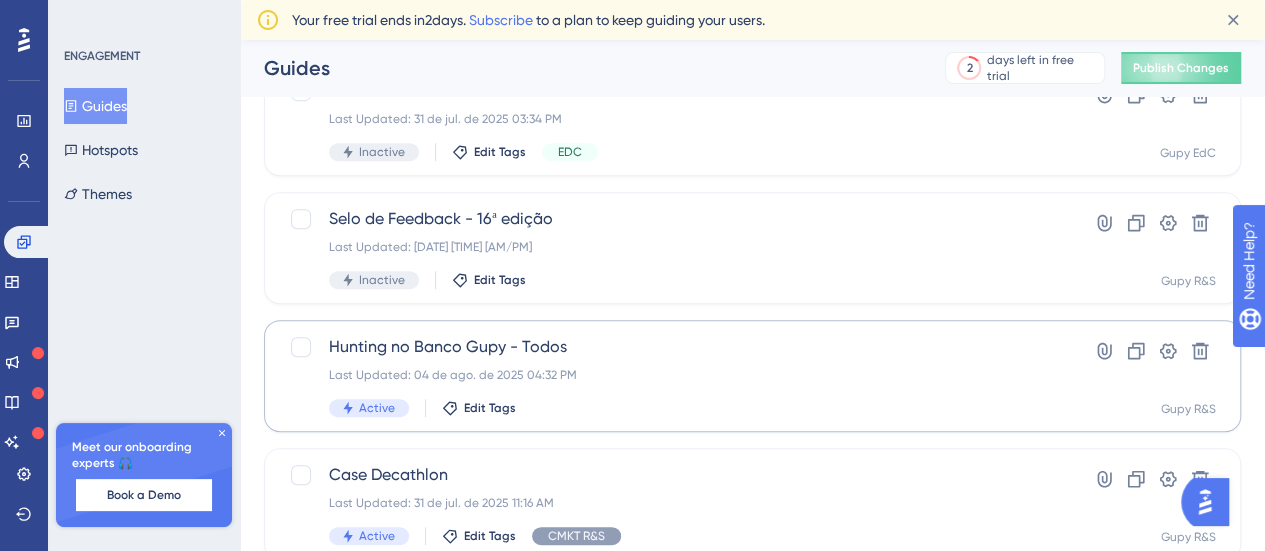 scroll, scrollTop: 382, scrollLeft: 0, axis: vertical 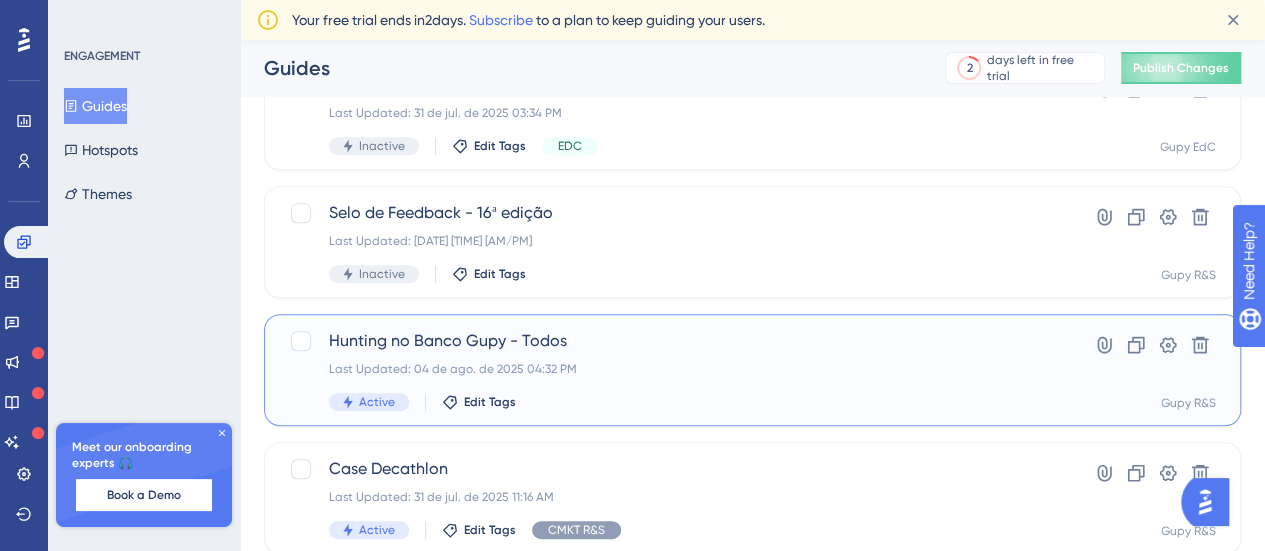 click on "Last Updated: 04 de ago. de 2025 04:32 PM" at bounding box center (672, 369) 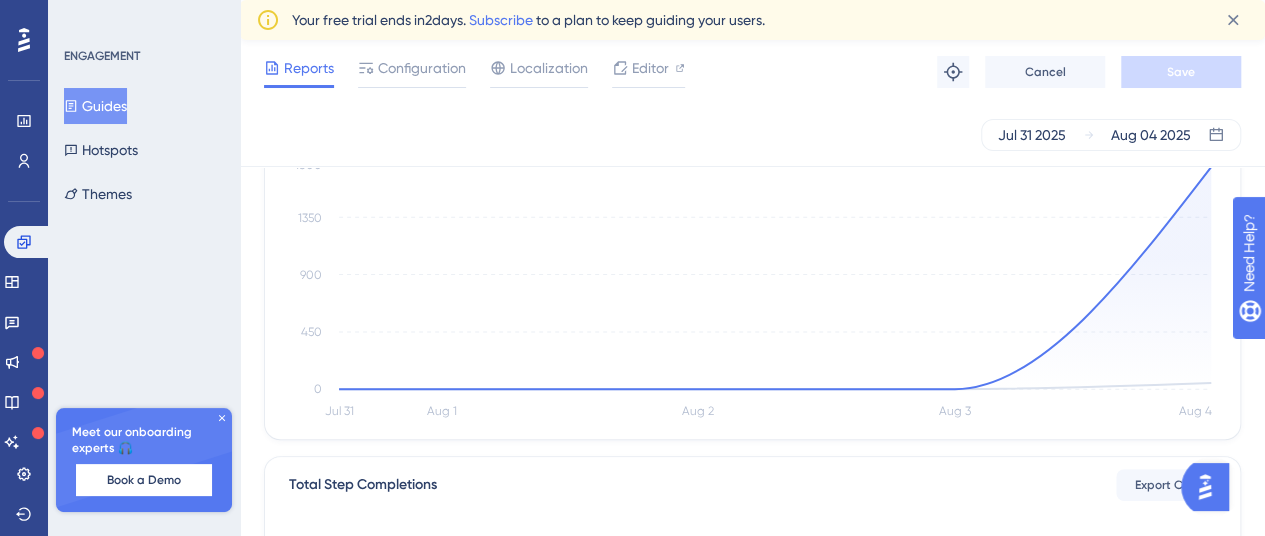 scroll, scrollTop: 0, scrollLeft: 0, axis: both 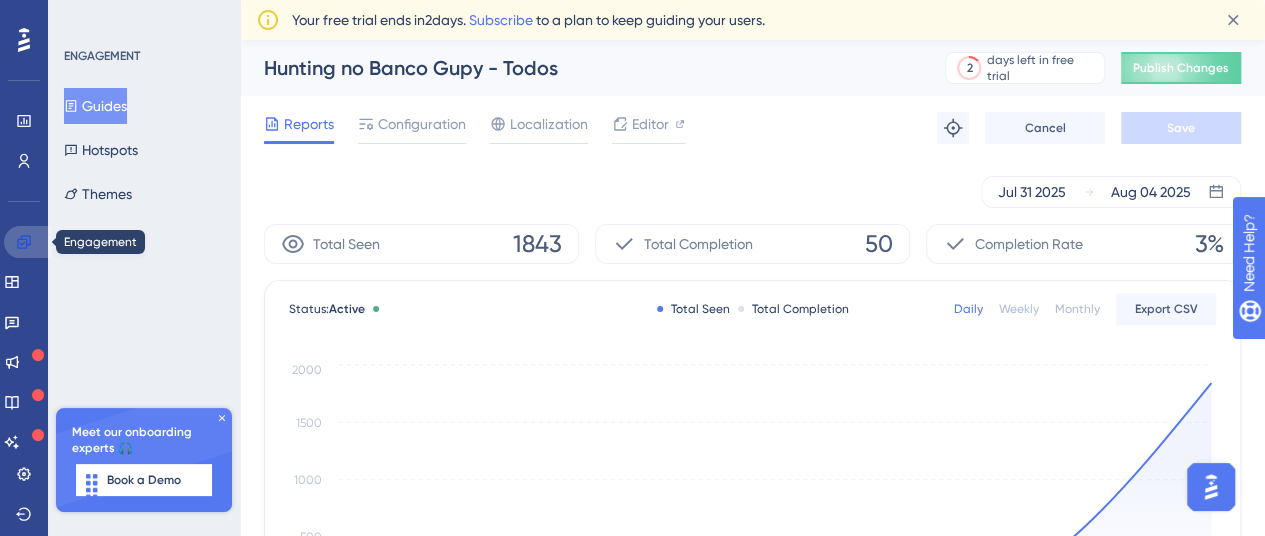click 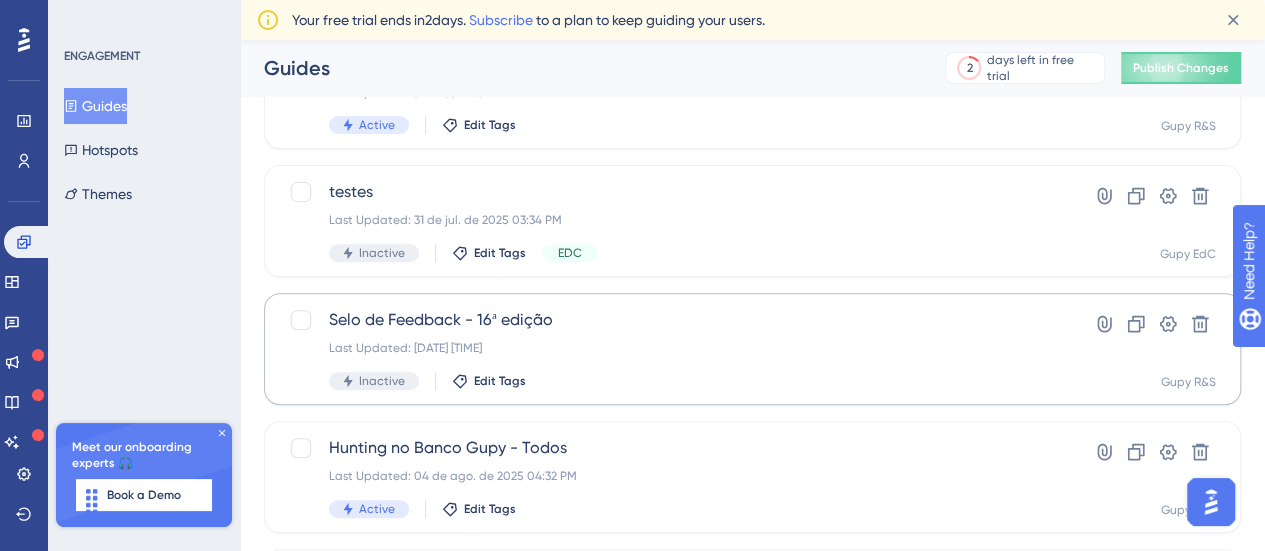 scroll, scrollTop: 278, scrollLeft: 0, axis: vertical 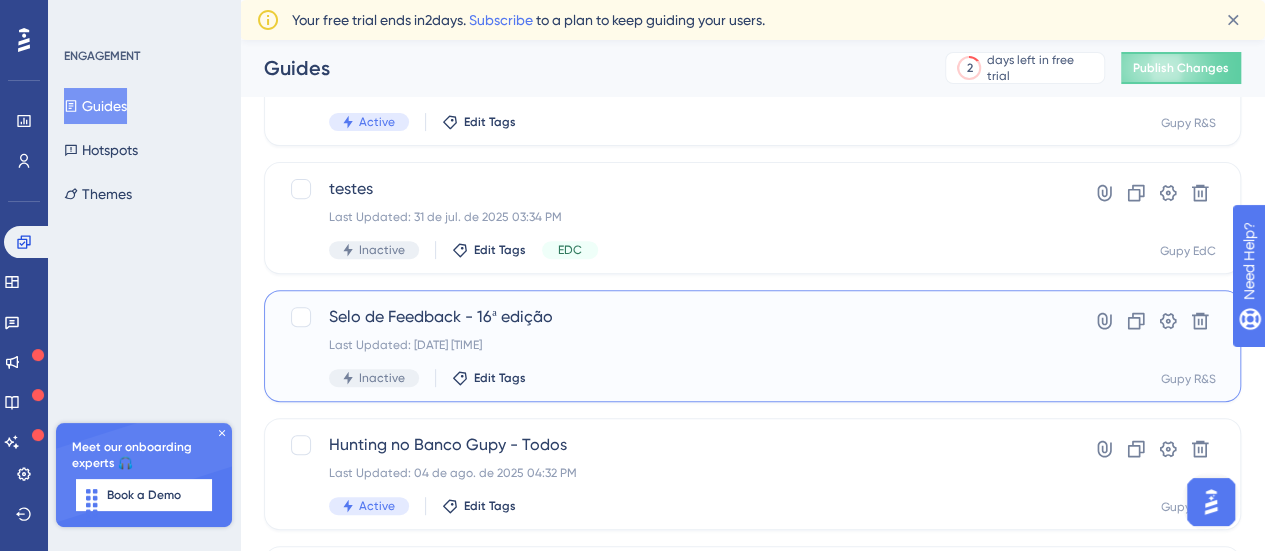 click on "Selo de Feedback - 16ª edição Last Updated: [DATE] [TIME] Inactive Edit Tags" at bounding box center [672, 346] 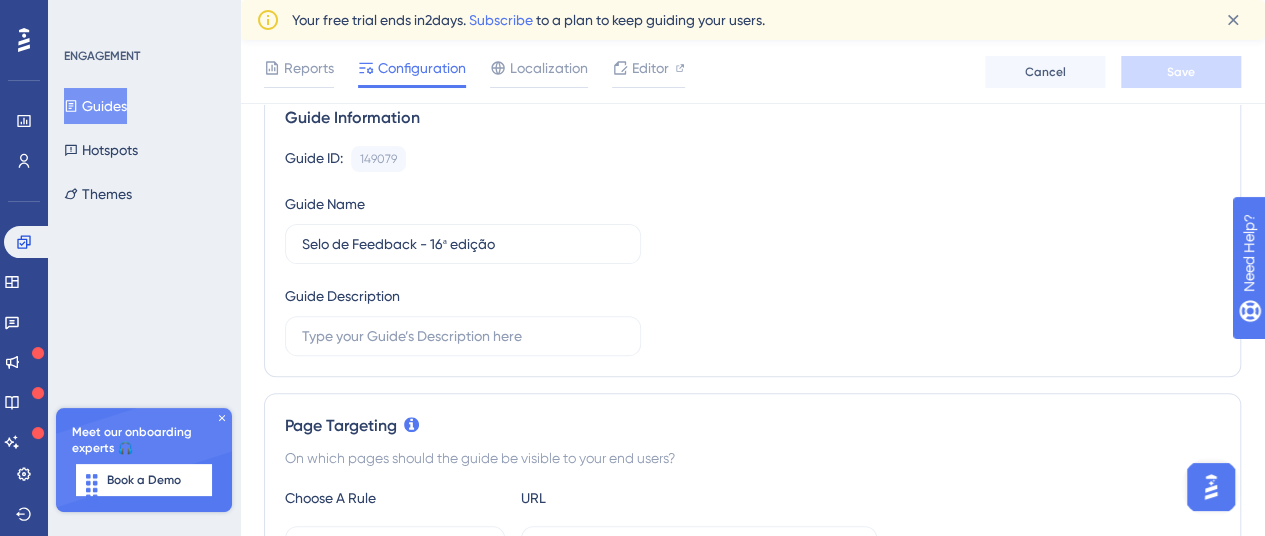scroll, scrollTop: 0, scrollLeft: 0, axis: both 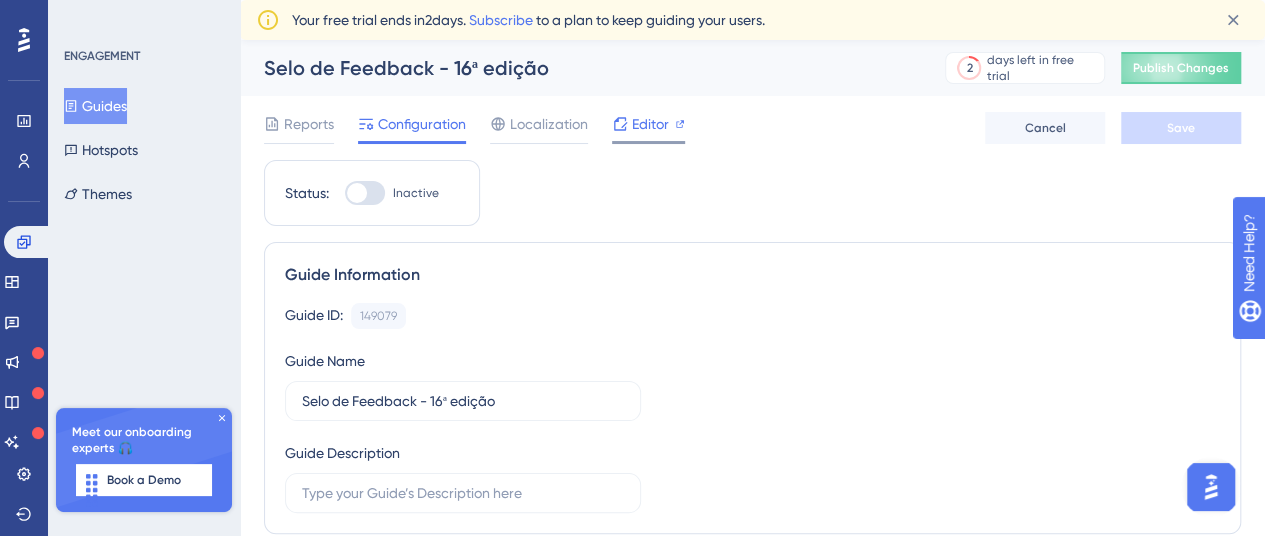 click on "Editor" at bounding box center (650, 124) 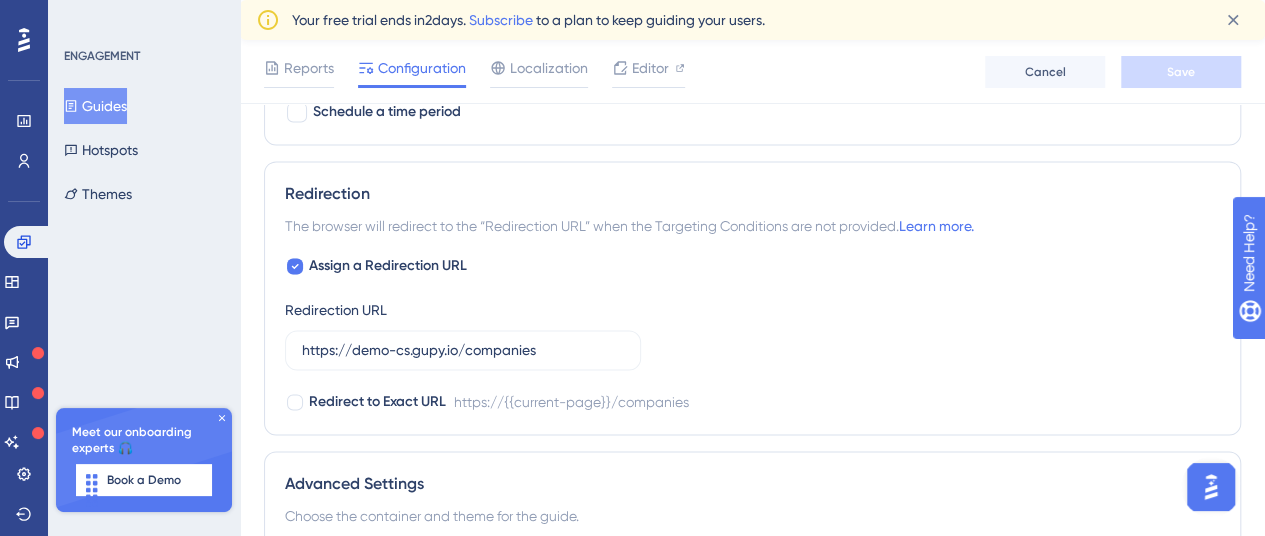 scroll, scrollTop: 1362, scrollLeft: 0, axis: vertical 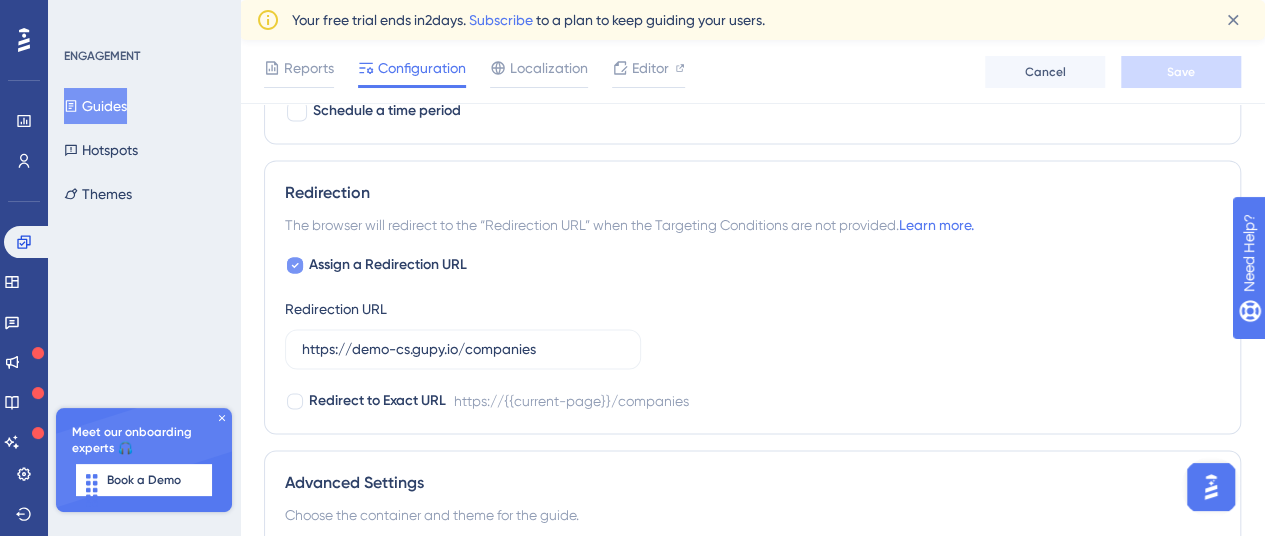 click 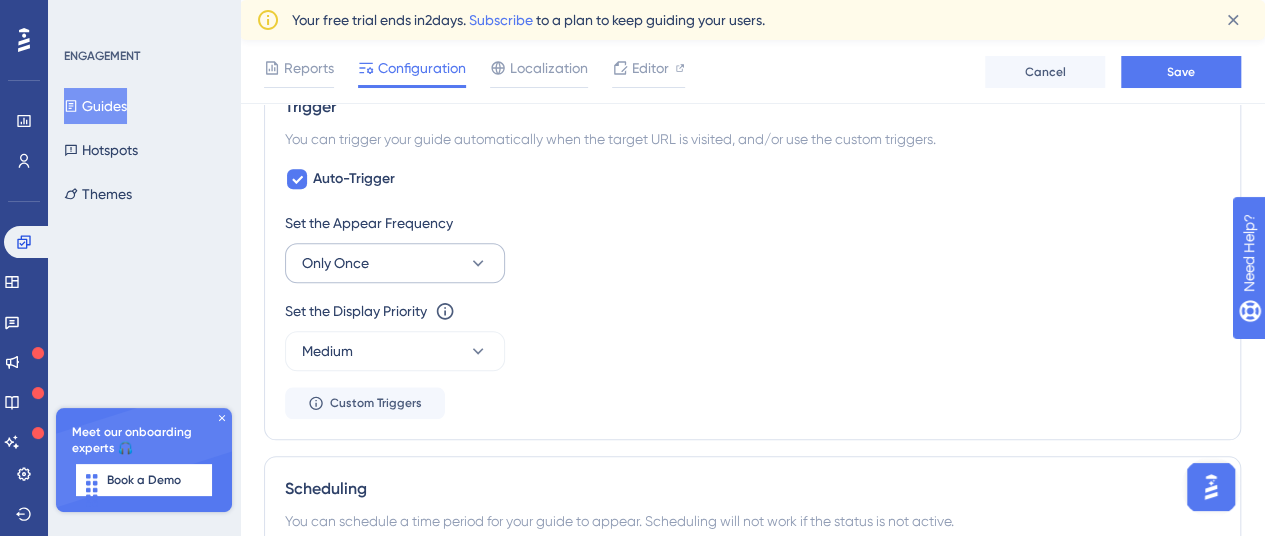scroll, scrollTop: 908, scrollLeft: 0, axis: vertical 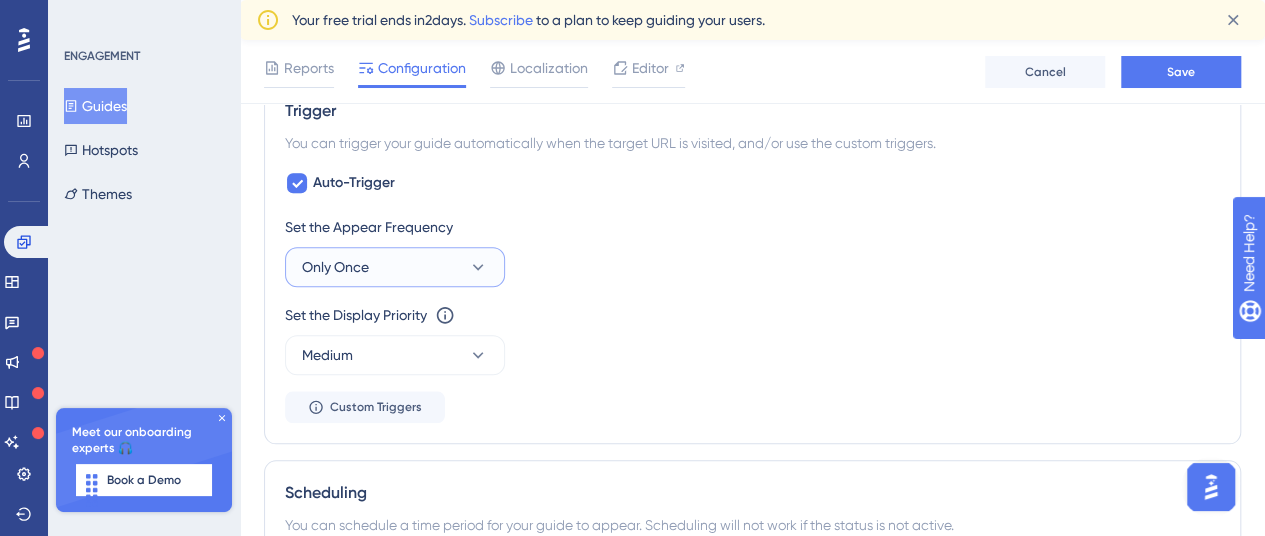 click on "Only Once" at bounding box center [395, 267] 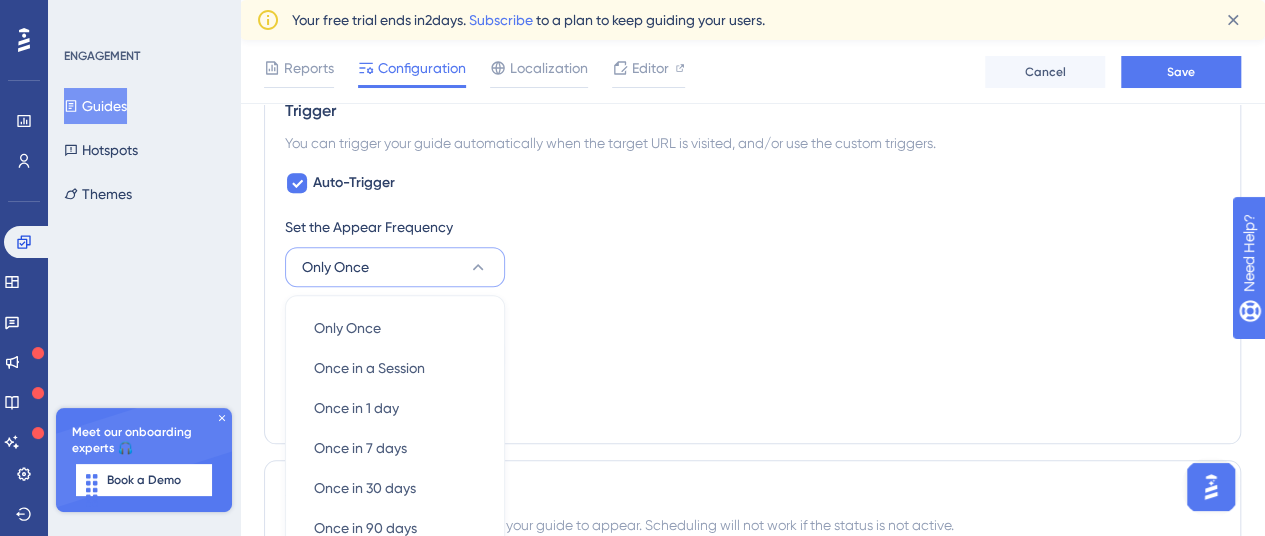 scroll, scrollTop: 1083, scrollLeft: 0, axis: vertical 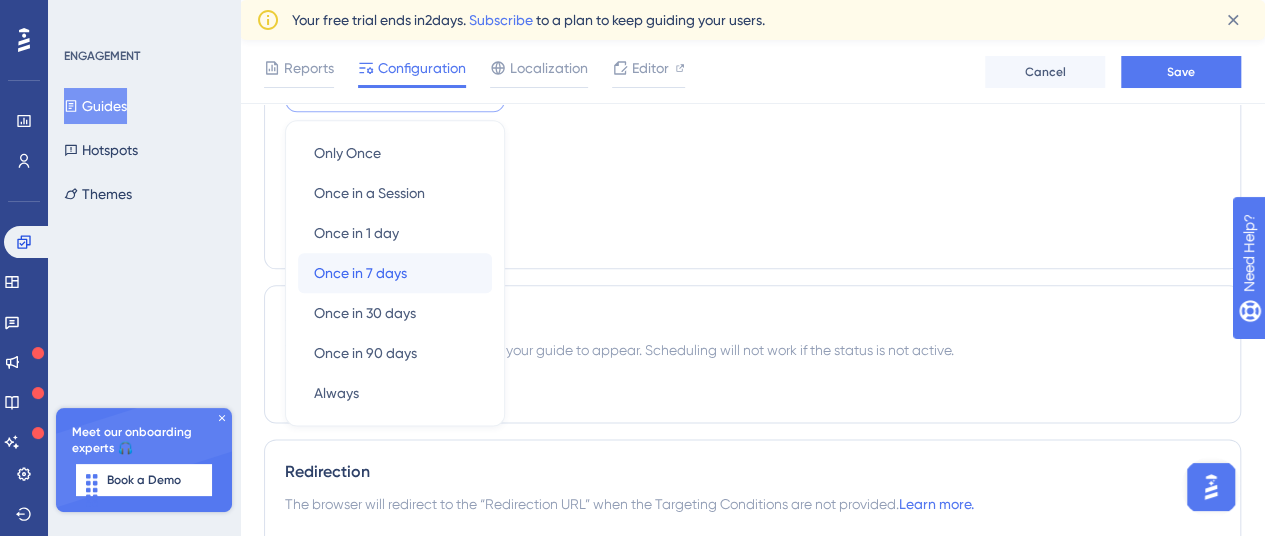 click on "Once in 7 days Once in 7 days" at bounding box center (395, 273) 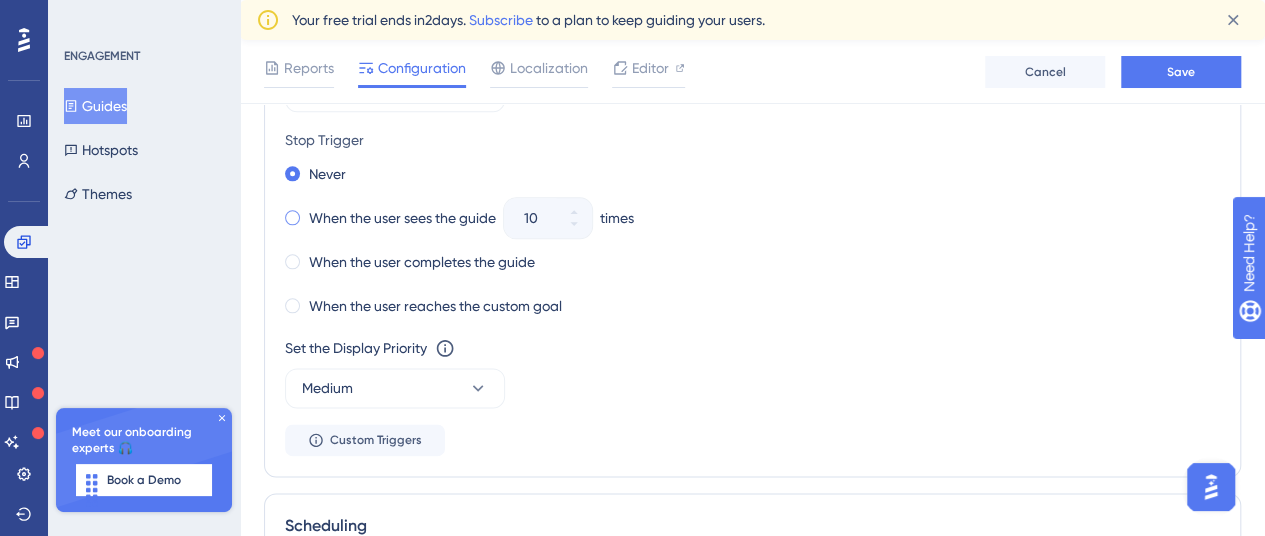 click at bounding box center [292, 217] 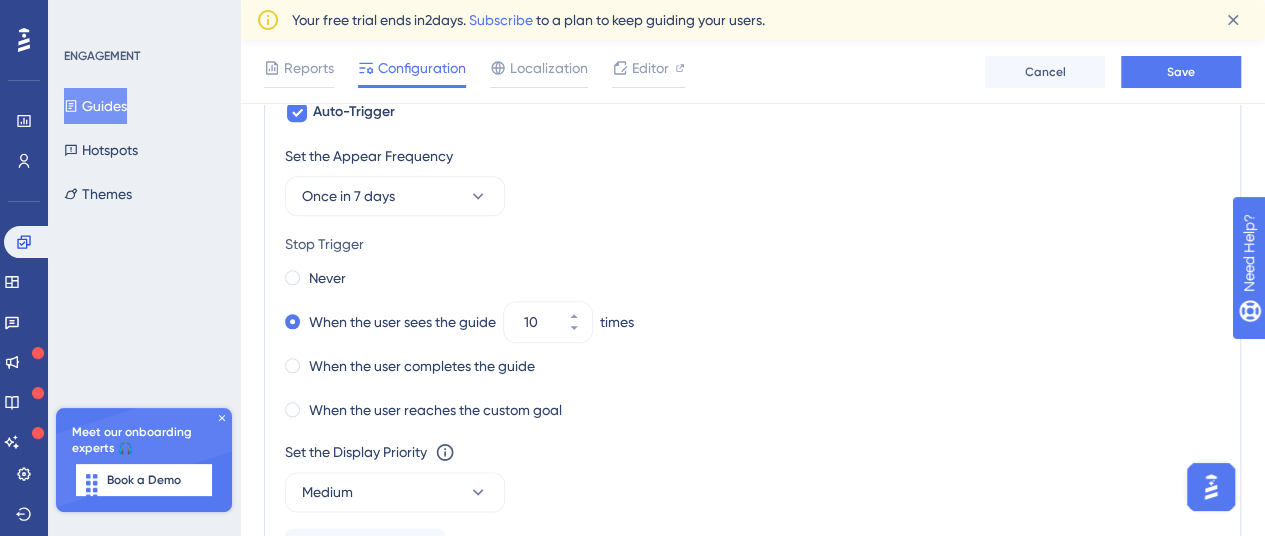 scroll, scrollTop: 978, scrollLeft: 0, axis: vertical 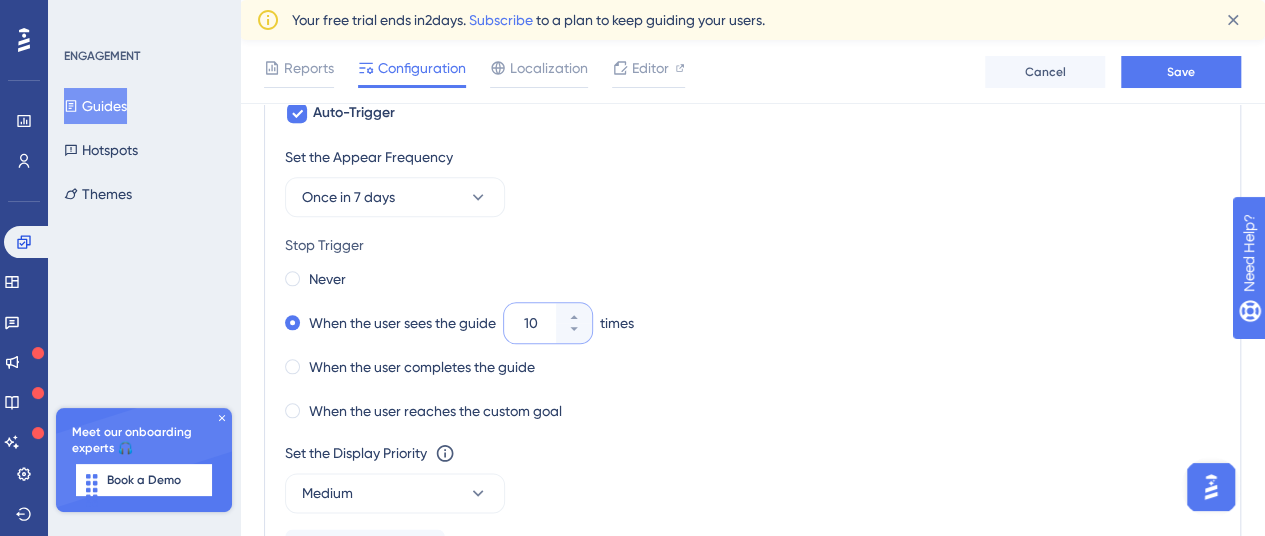 click on "10" at bounding box center (538, 323) 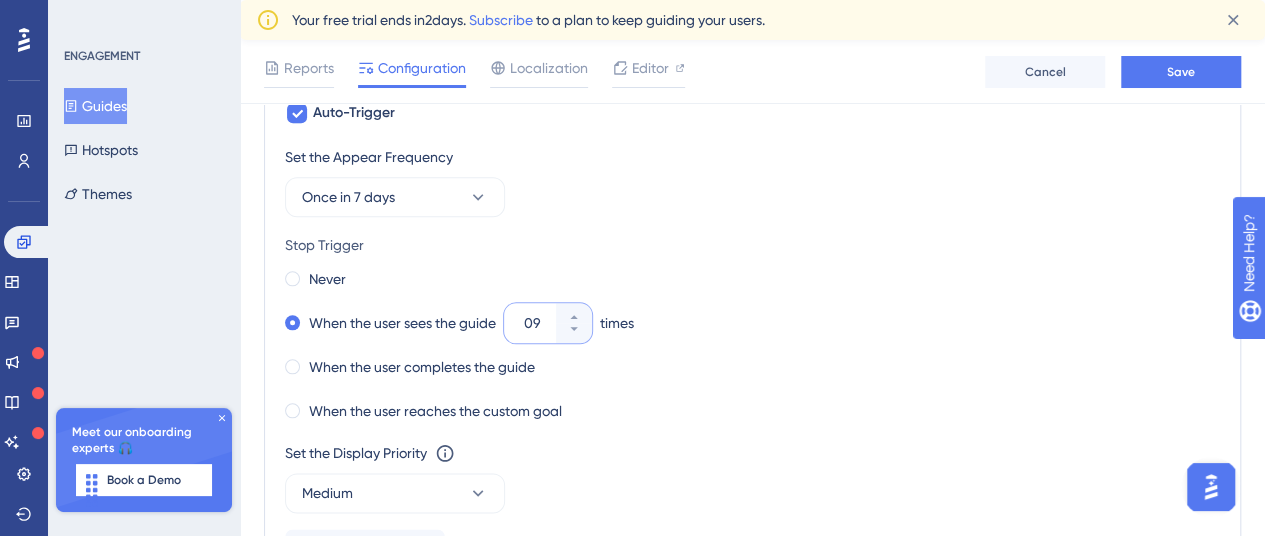 type on "09" 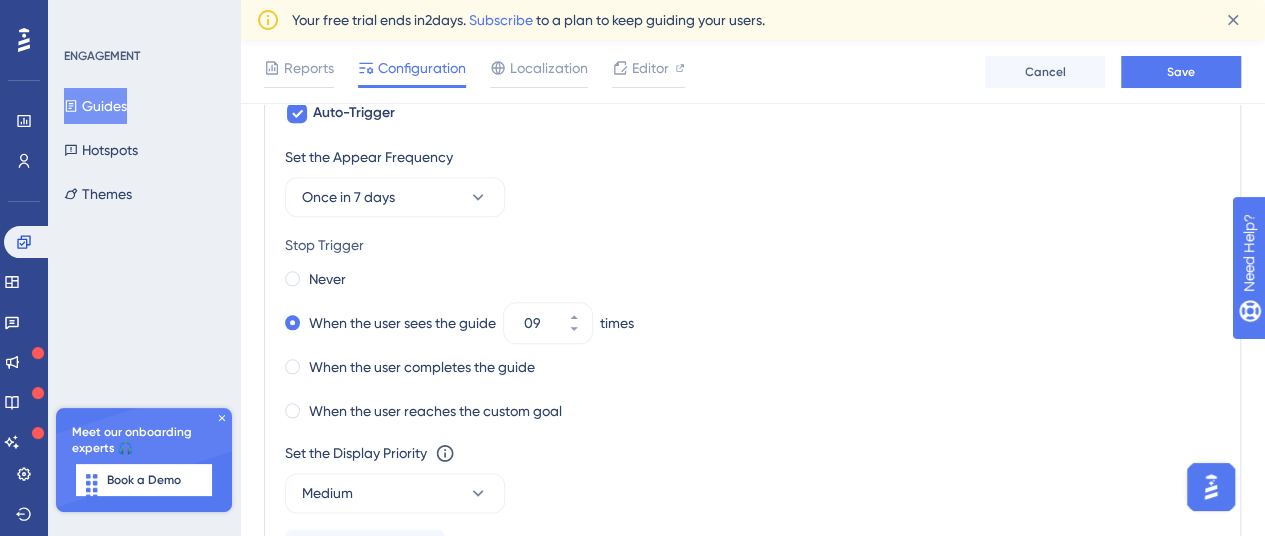 click on "When the user sees the guide 09 times" at bounding box center (752, 323) 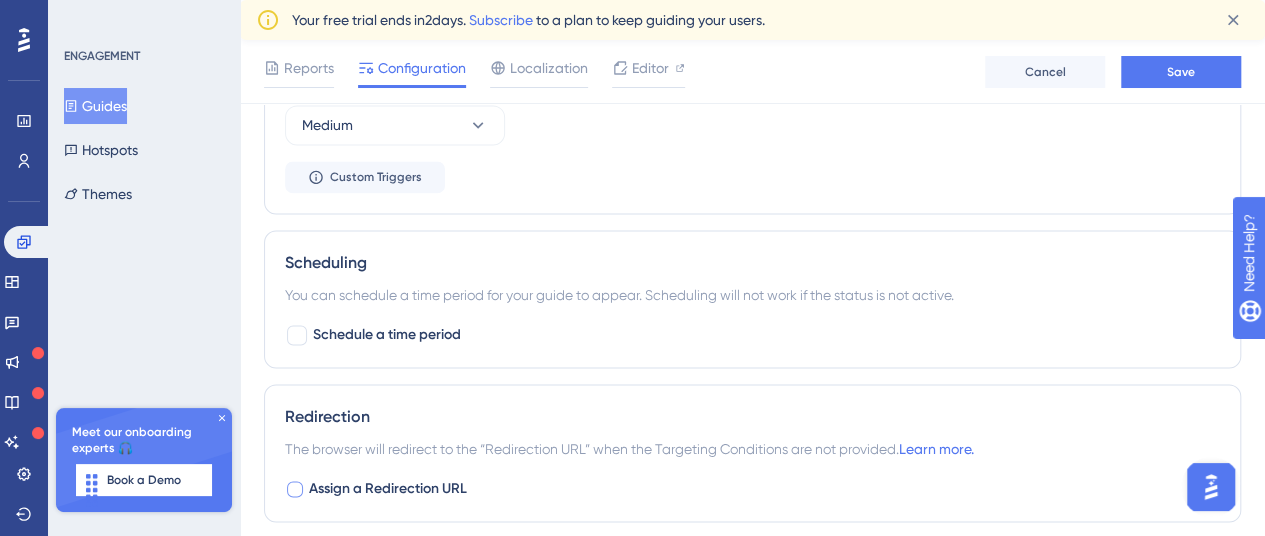 scroll, scrollTop: 1347, scrollLeft: 0, axis: vertical 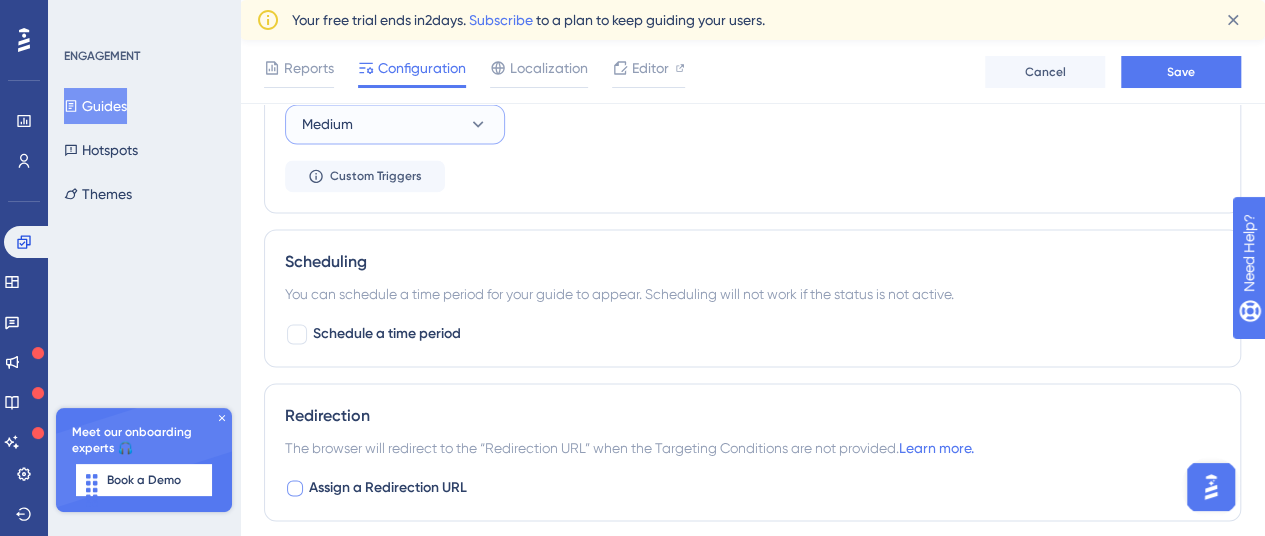 click on "Medium" at bounding box center (395, 124) 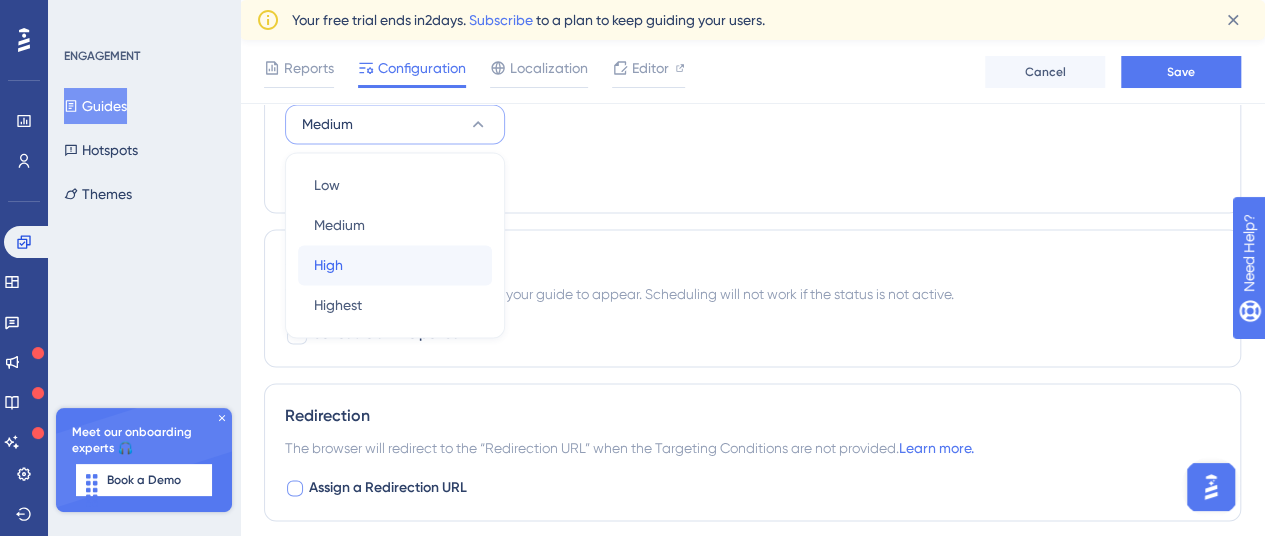 click on "High High" at bounding box center (395, 265) 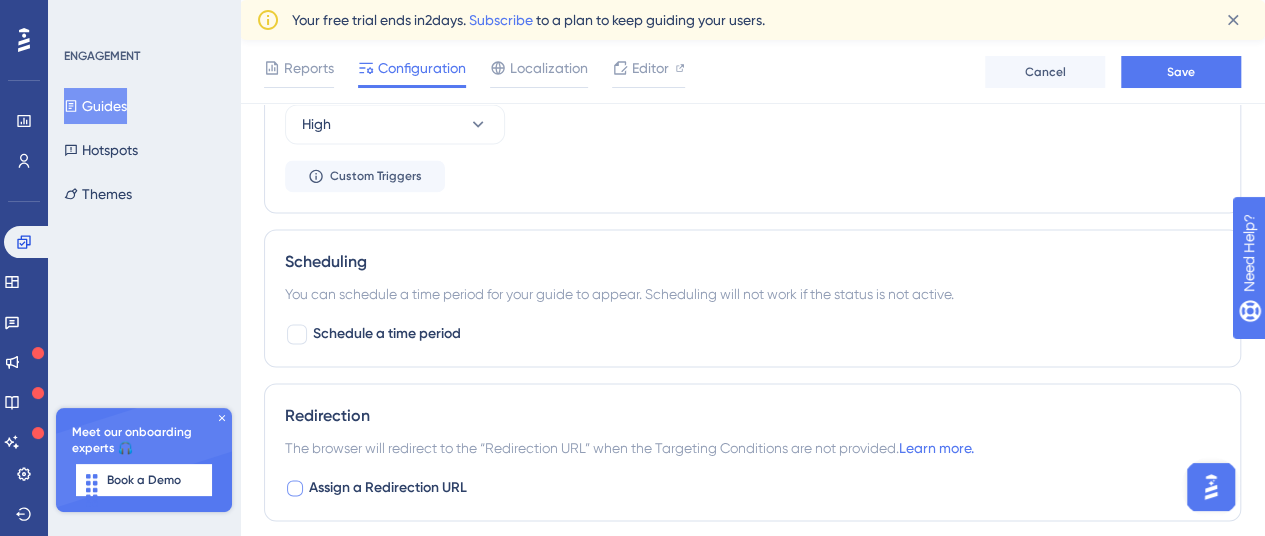 click on "Status: Inactive Guide Information Guide ID: 149079 Copy Guide Name Selo de Feedback - 16ª edição Guide Description Page Targeting
On which pages should the guide be visible to your end users?
Choose A Rule URL equals https://demo-cs.gupy.io/companies Add a Target Audience Segmentation Which segment of the audience would you like to show this guide to? All Users Custom Segment Only Me Trigger You can trigger your guide automatically when the target URL is visited,
and/or use the custom triggers. Auto-Trigger Set the Appear Frequency Once in 7 days Stop Trigger Never When the user sees the guide 09 times When the user completes the guide When the user reaches the custom goal Set the Display Priority This option will set the display priority between
auto-triggered materials in cases of conflicts between multiple materials High Custom Triggers Scheduling You can schedule a time period for your guide to appear.
Scheduling will not work if the status is not active. Redirection Container" at bounding box center (752, -174) 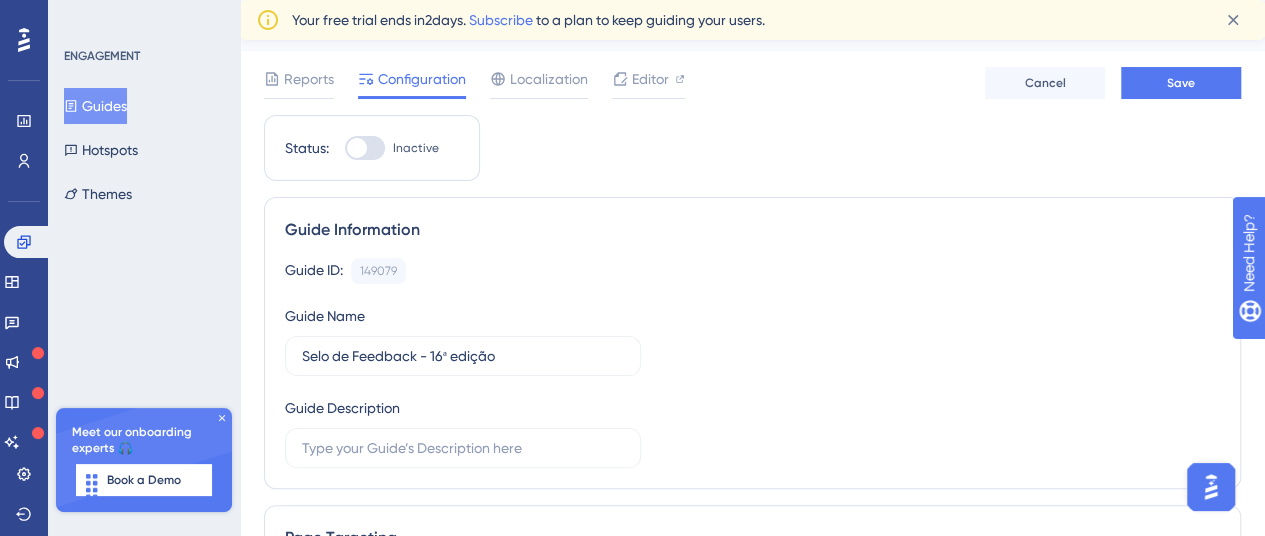 scroll, scrollTop: 0, scrollLeft: 0, axis: both 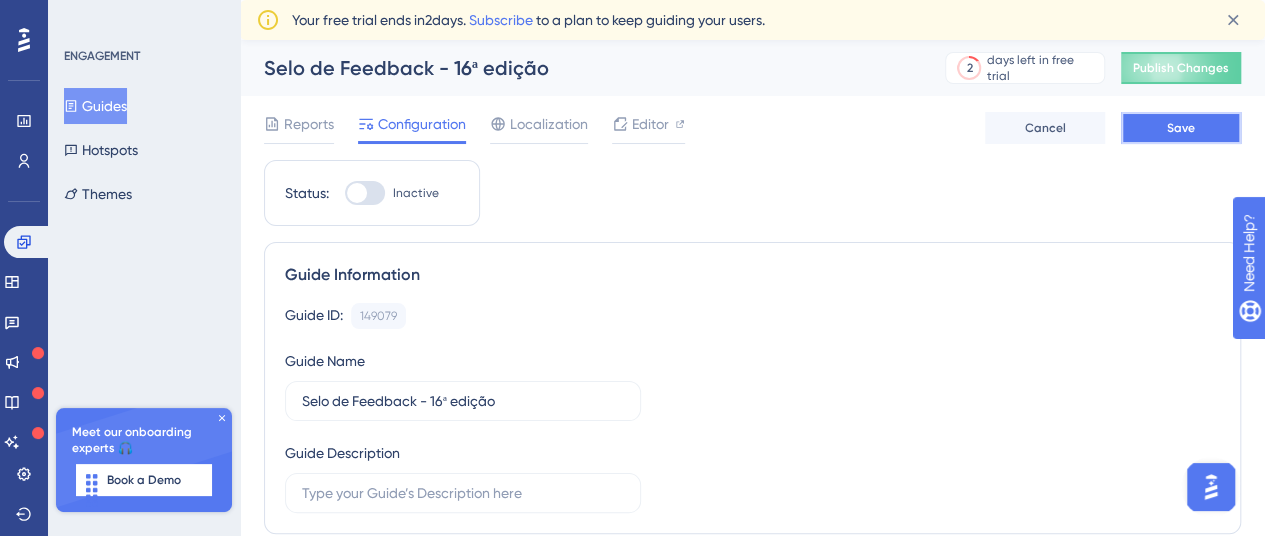 click on "Save" at bounding box center [1181, 128] 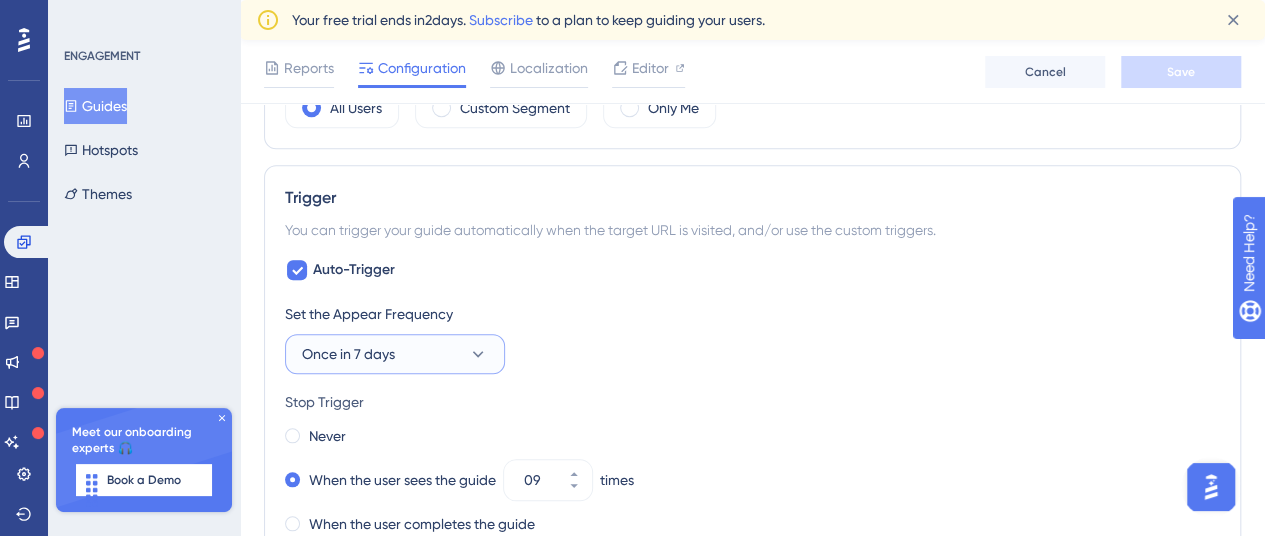click on "Once in 7 days" at bounding box center (395, 354) 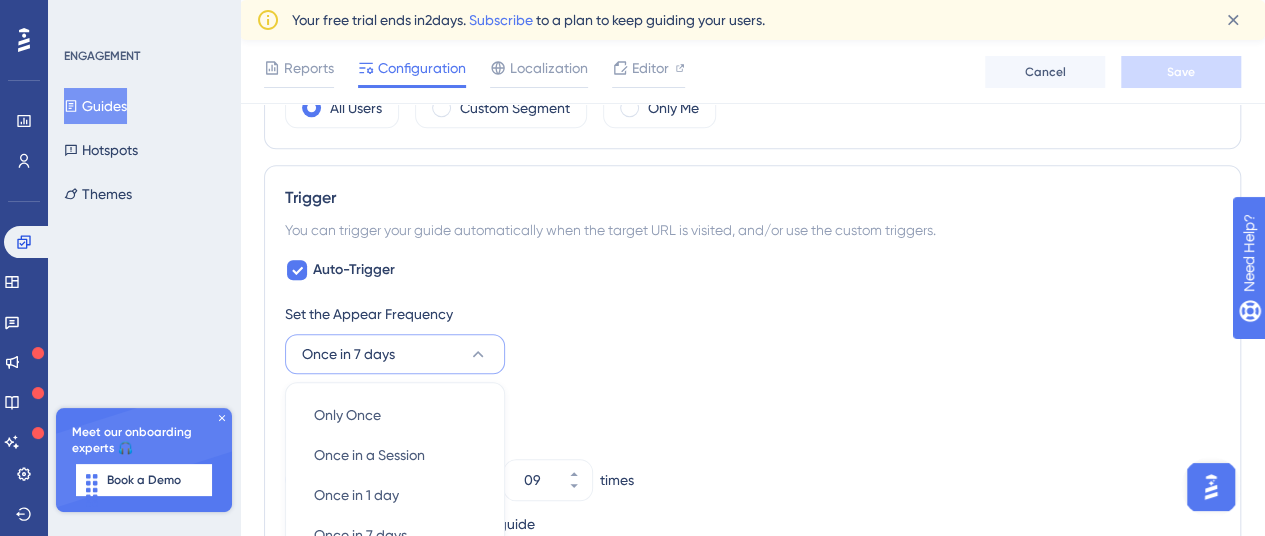 scroll, scrollTop: 1080, scrollLeft: 0, axis: vertical 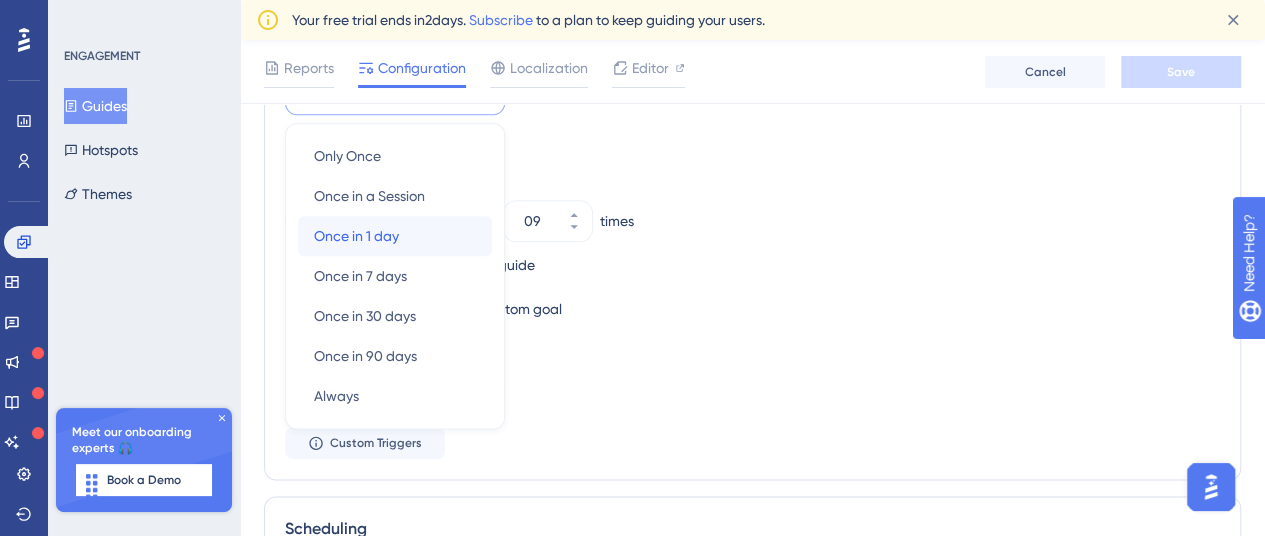 click on "Once in 1 day Once in 1 day" at bounding box center (395, 236) 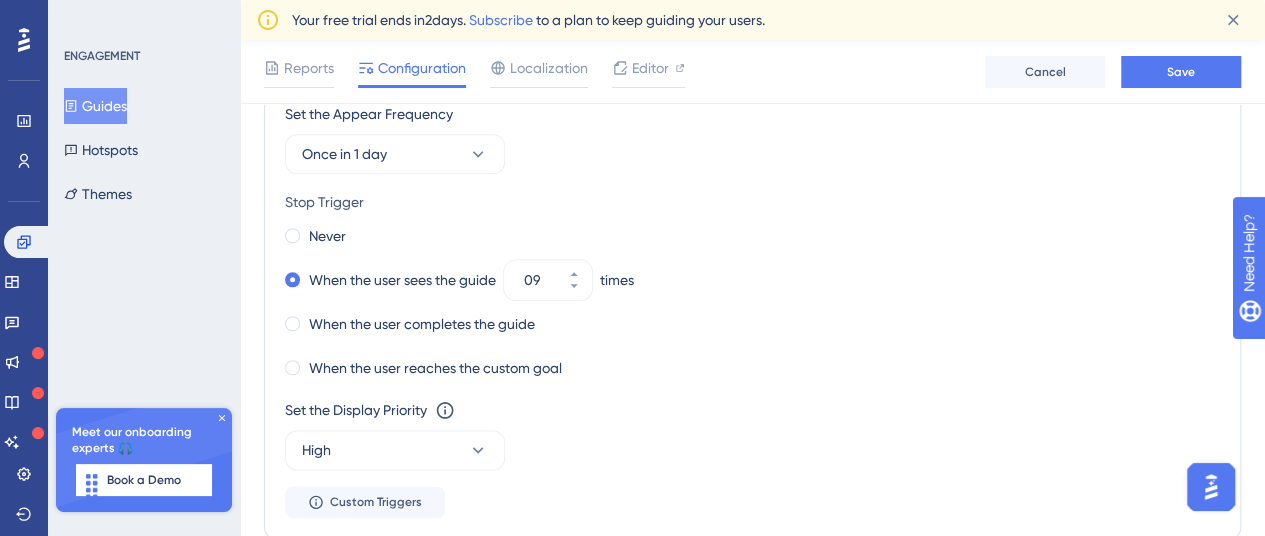 scroll, scrollTop: 926, scrollLeft: 0, axis: vertical 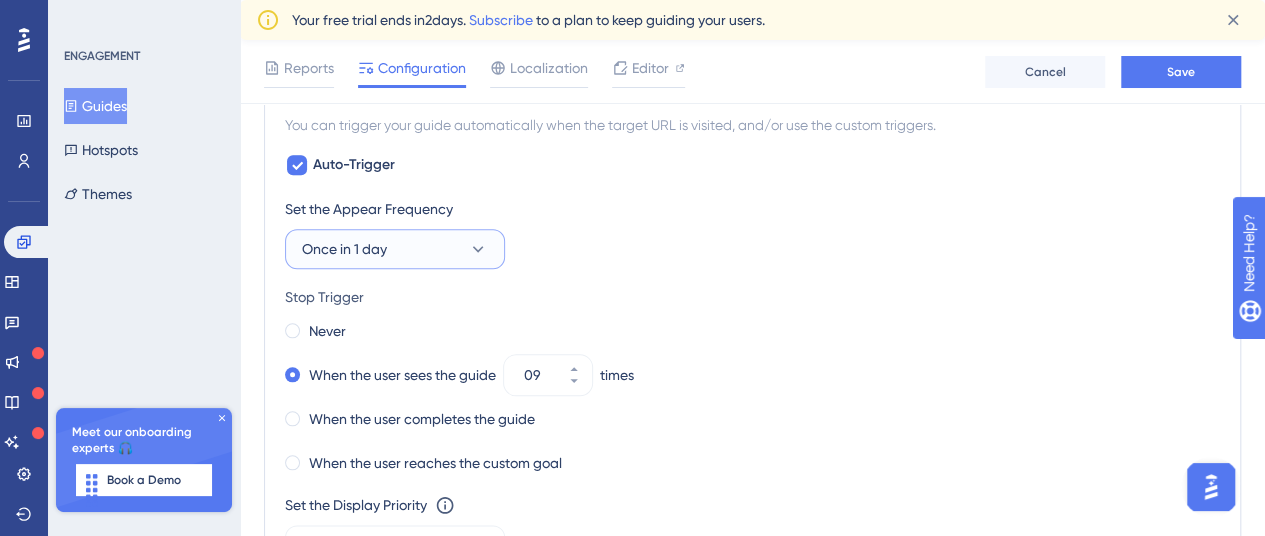 click on "Once in 1 day" at bounding box center (395, 249) 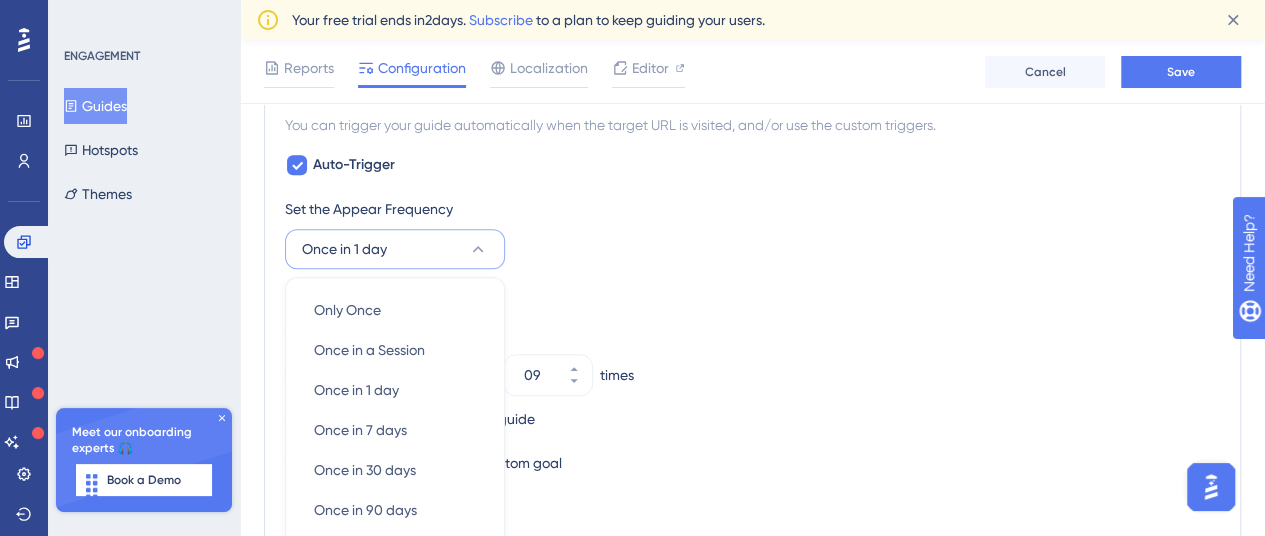 scroll, scrollTop: 1080, scrollLeft: 0, axis: vertical 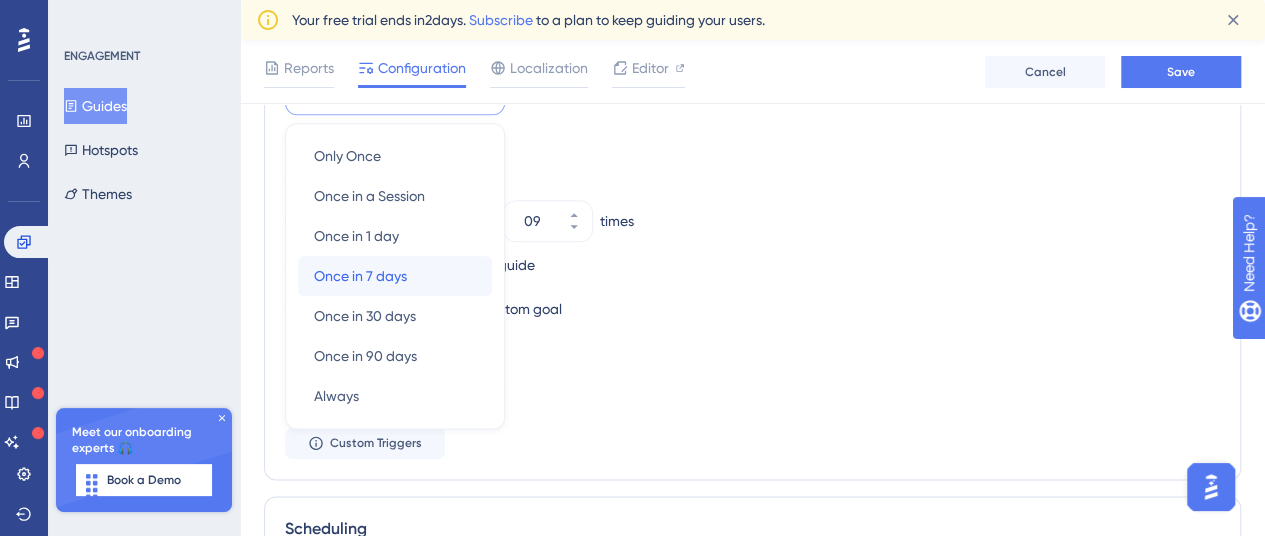 click on "Once in 7 days Once in 7 days" at bounding box center (395, 276) 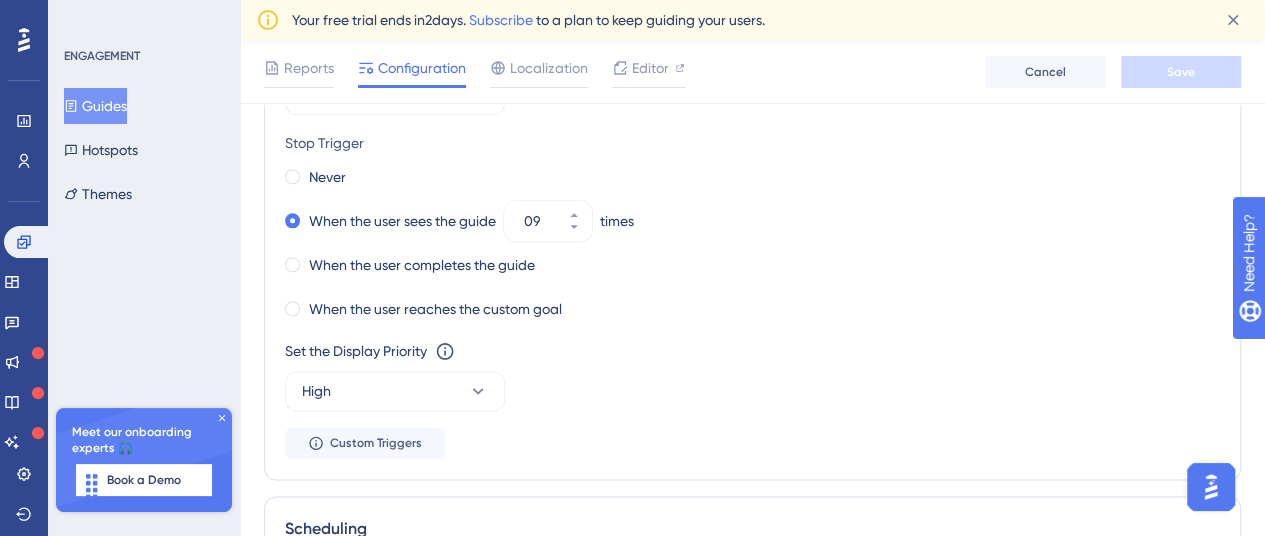 click on "When the user completes the guide" at bounding box center [752, 265] 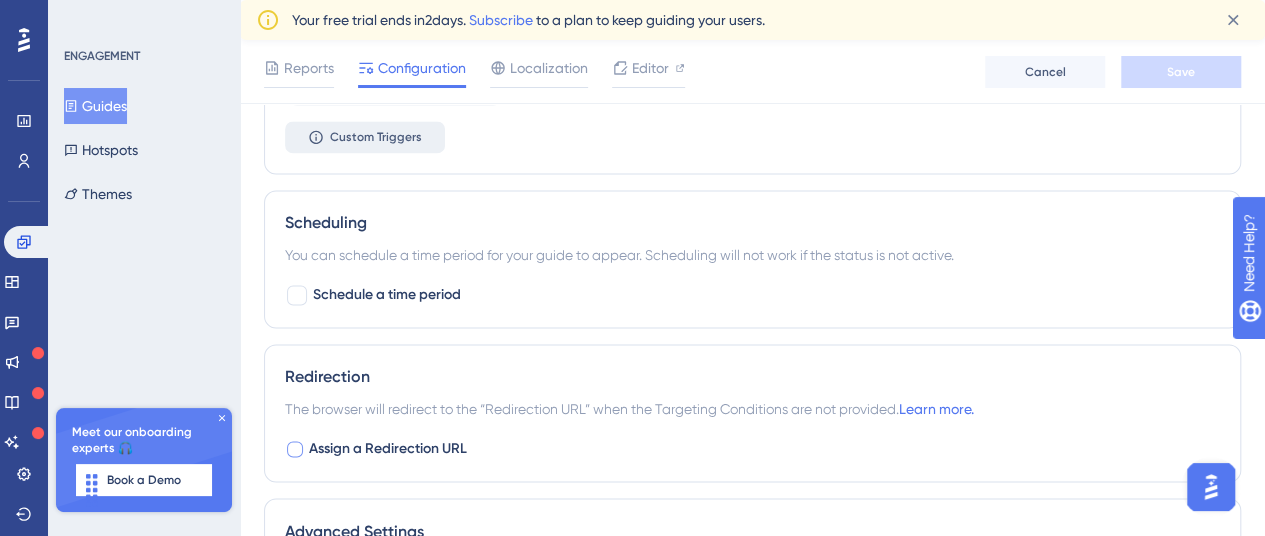 scroll, scrollTop: 1363, scrollLeft: 0, axis: vertical 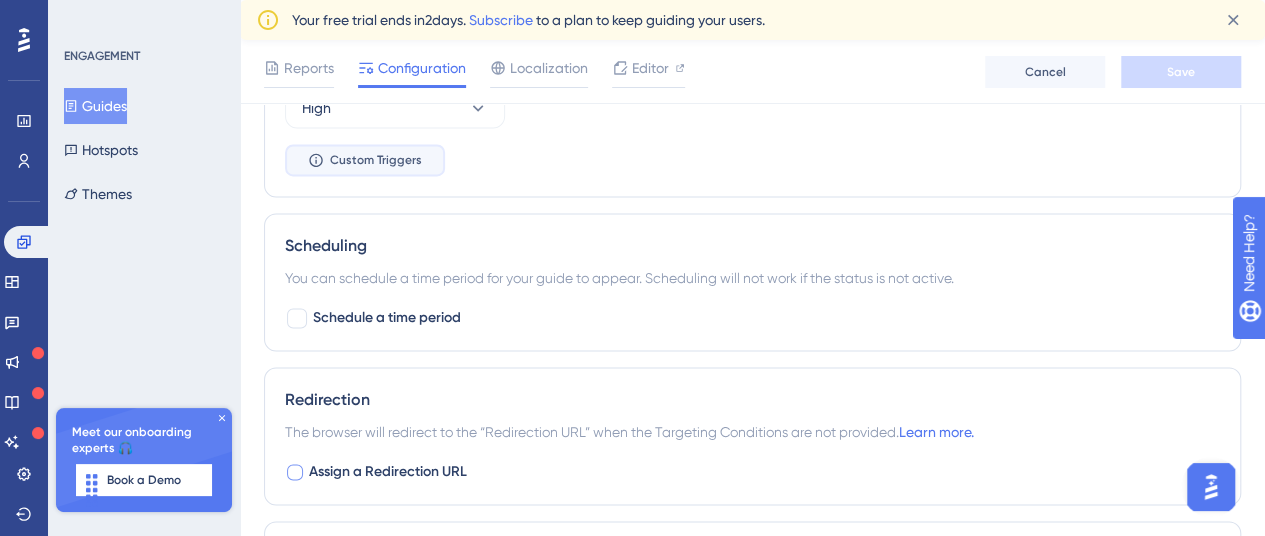 click on "Custom Triggers" at bounding box center [376, 160] 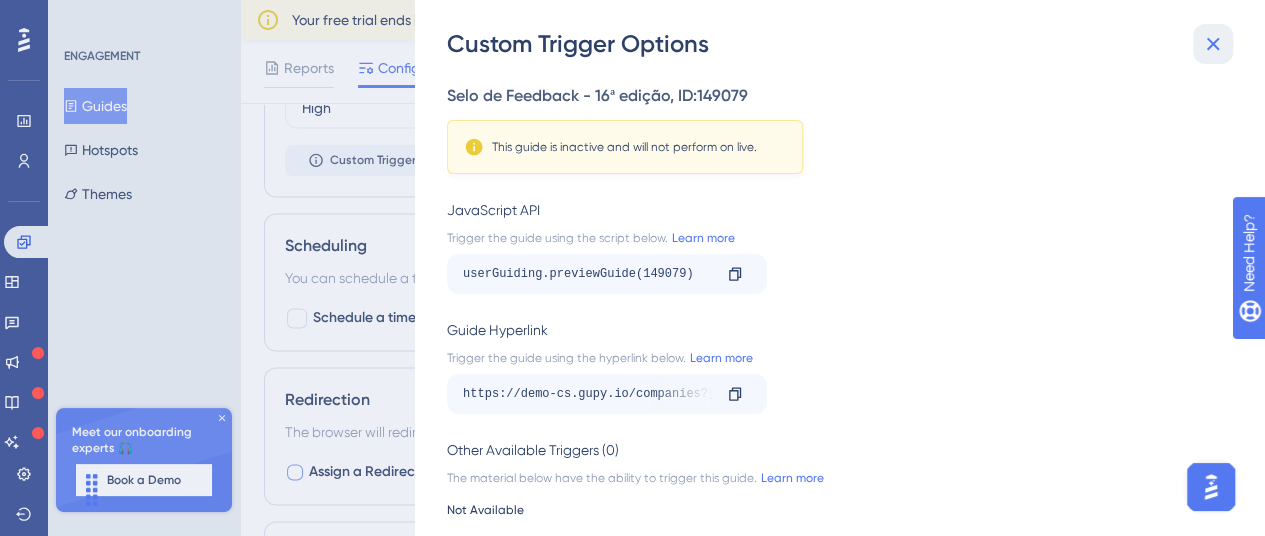 click 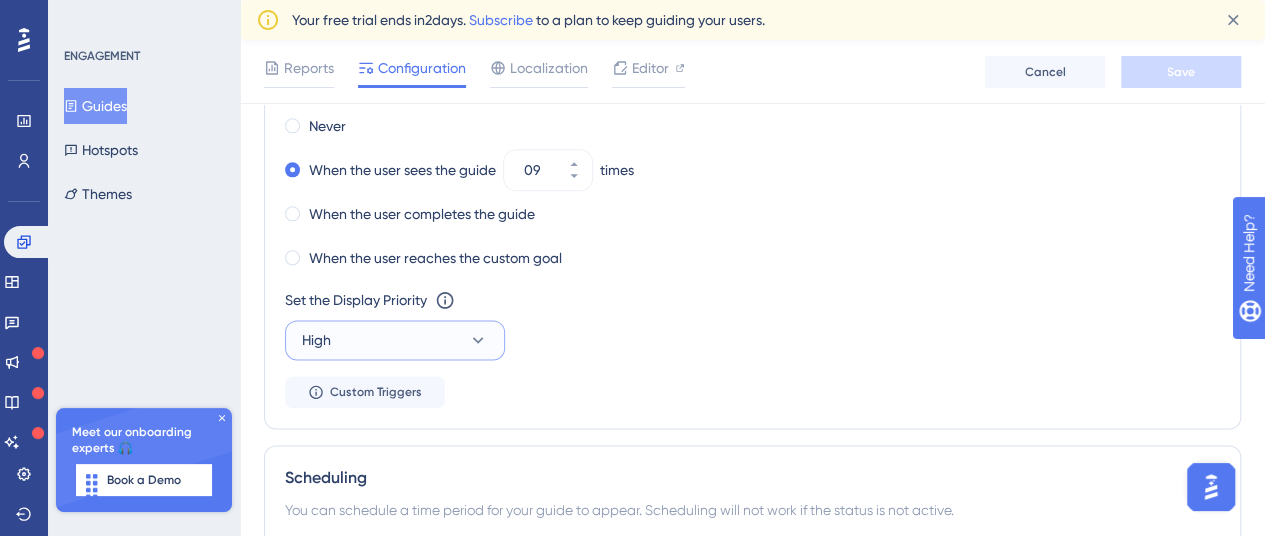 click on "High" at bounding box center [395, 340] 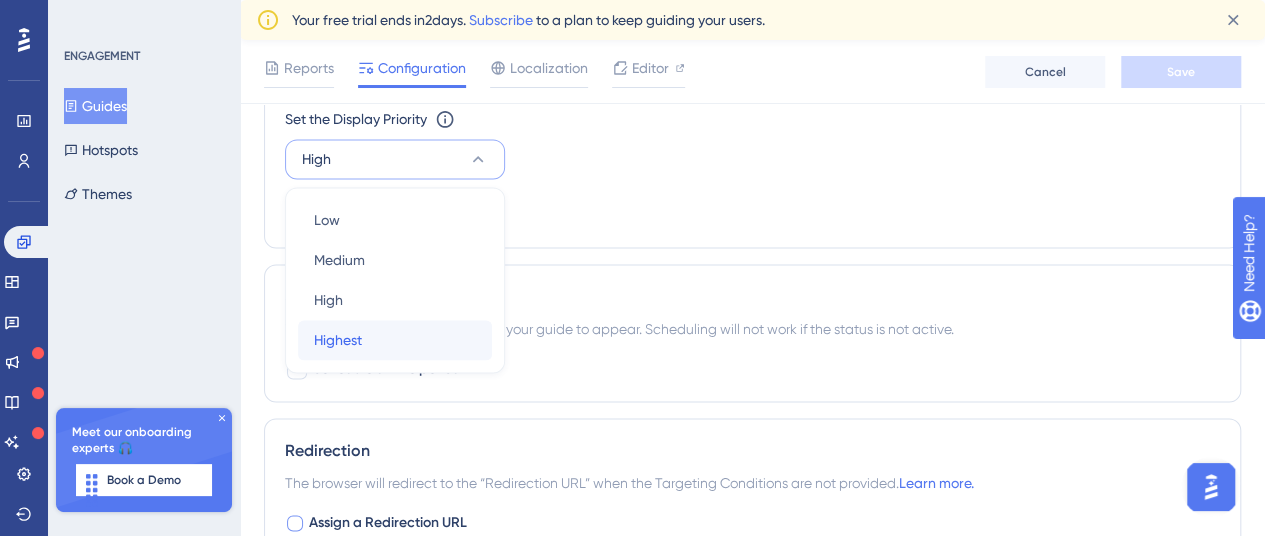 click on "Highest Highest" at bounding box center [395, 340] 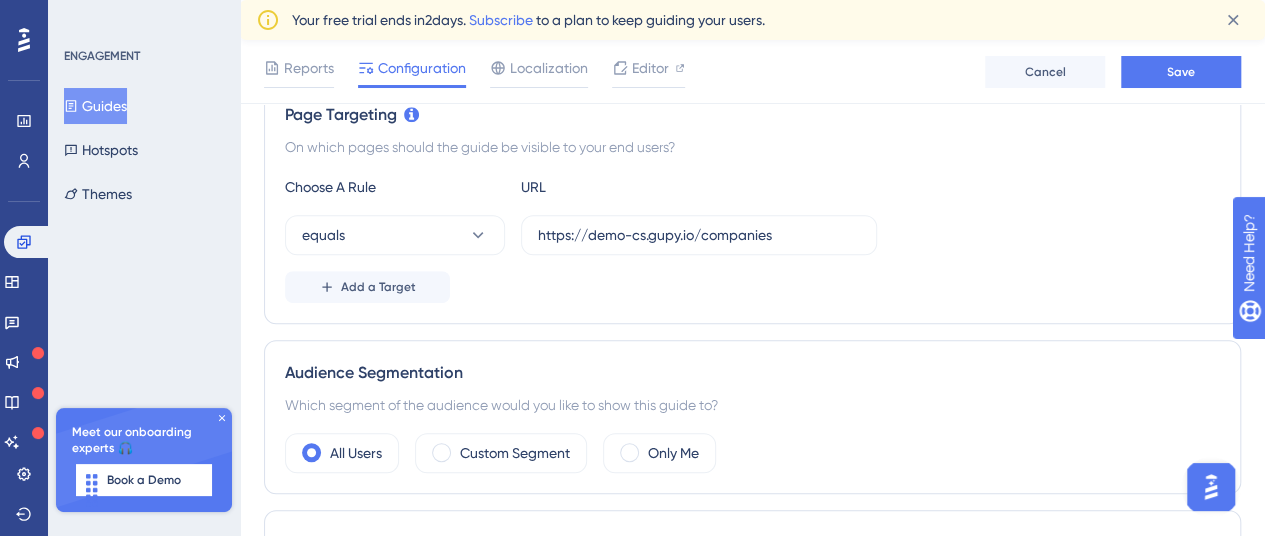 scroll, scrollTop: 478, scrollLeft: 0, axis: vertical 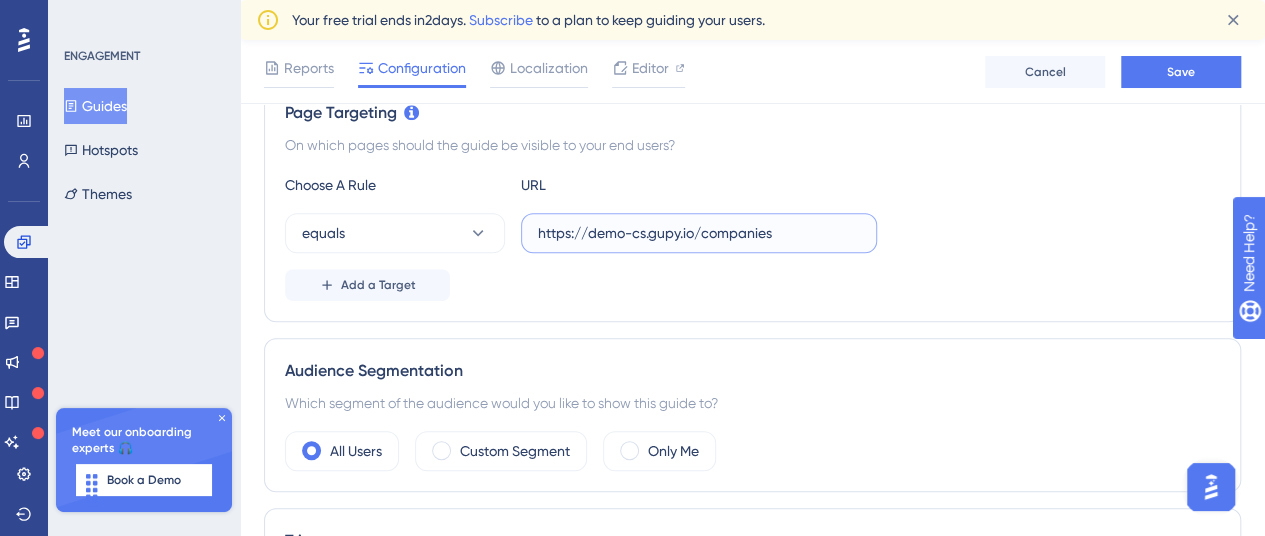 click on "https://demo-cs.gupy.io/companies" at bounding box center [699, 233] 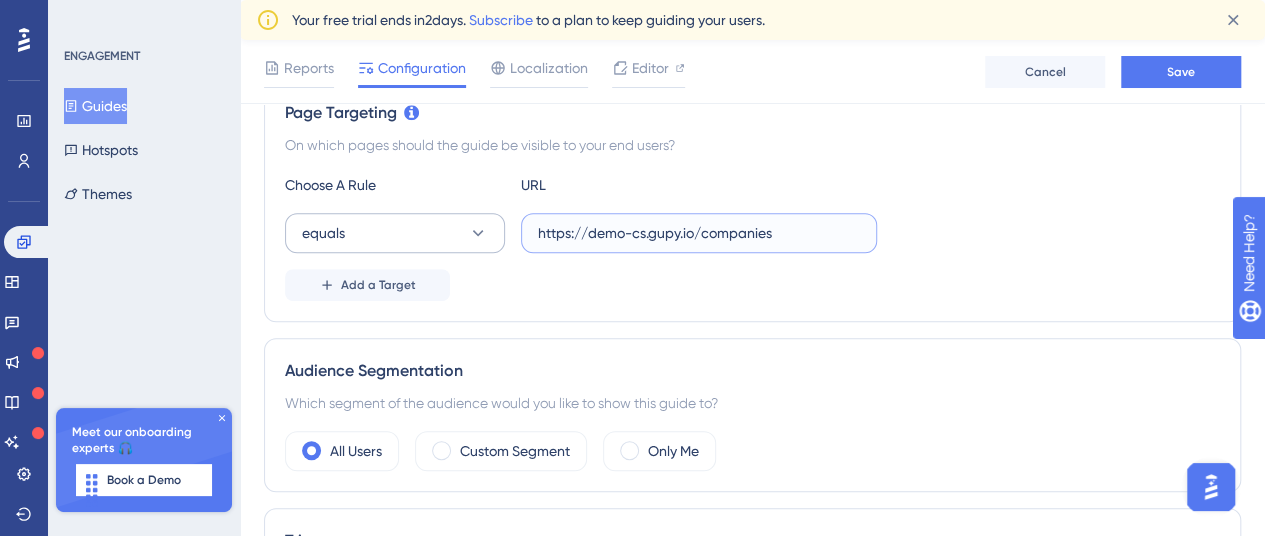 drag, startPoint x: 828, startPoint y: 235, endPoint x: 356, endPoint y: 231, distance: 472.01694 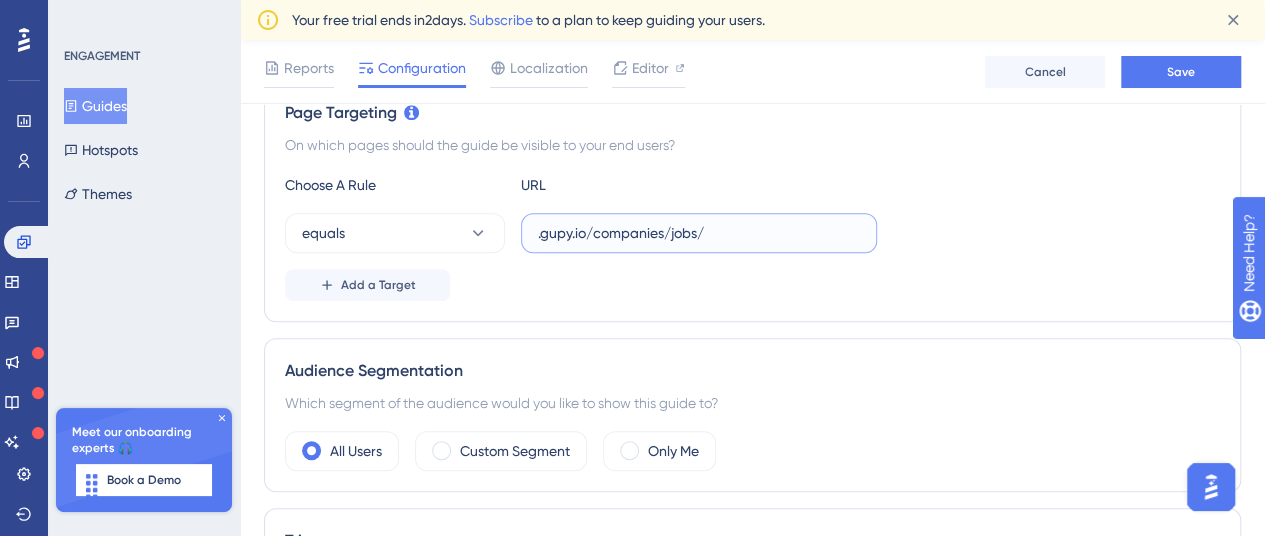 drag, startPoint x: 666, startPoint y: 231, endPoint x: 808, endPoint y: 250, distance: 143.26549 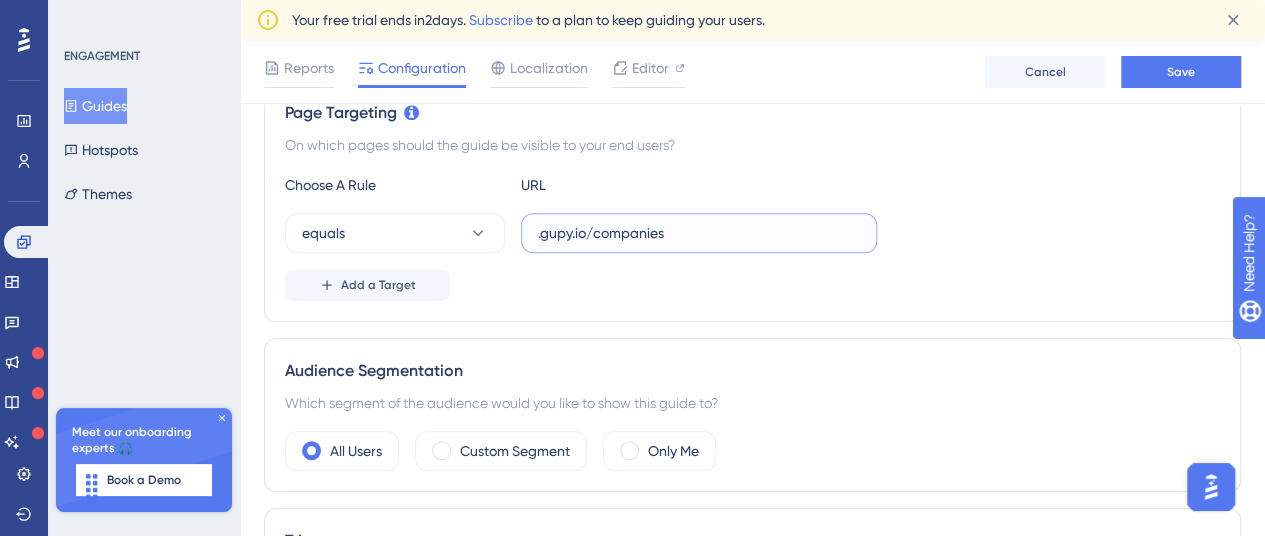 type on ".gupy.io/companies" 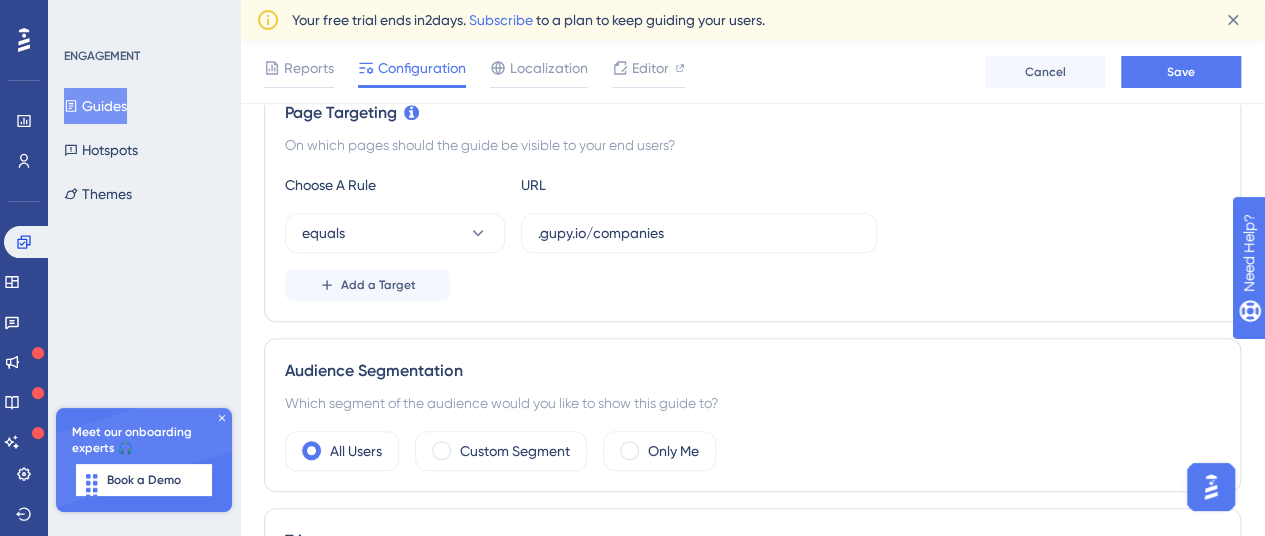 click on "Choose A Rule URL equals .gupy.io/companies Add a Target" at bounding box center (752, 237) 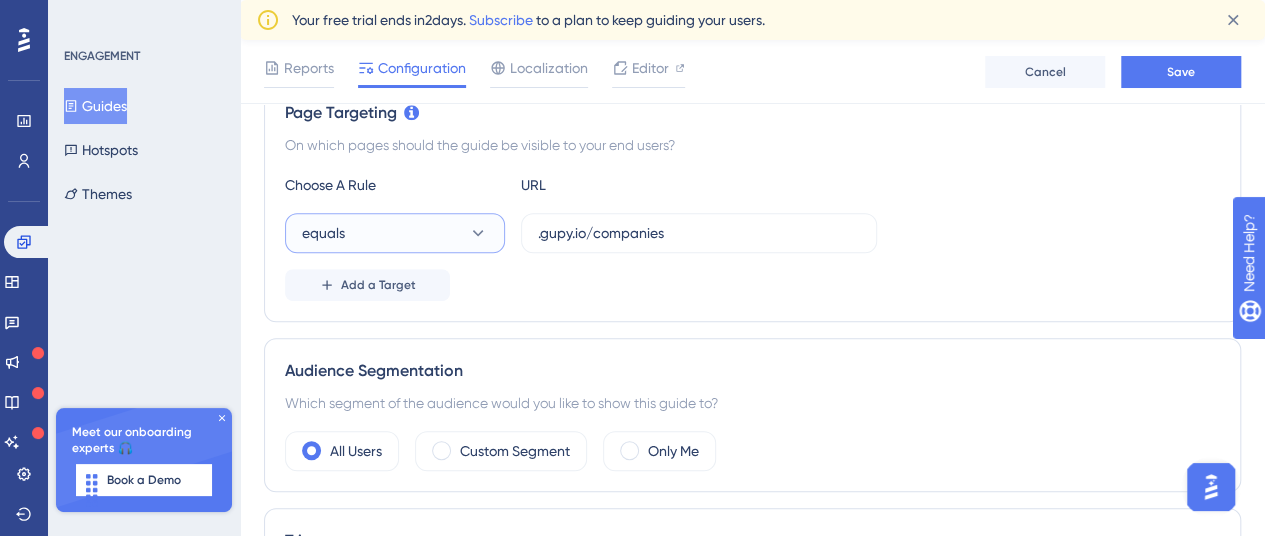 click on "equals" at bounding box center [395, 233] 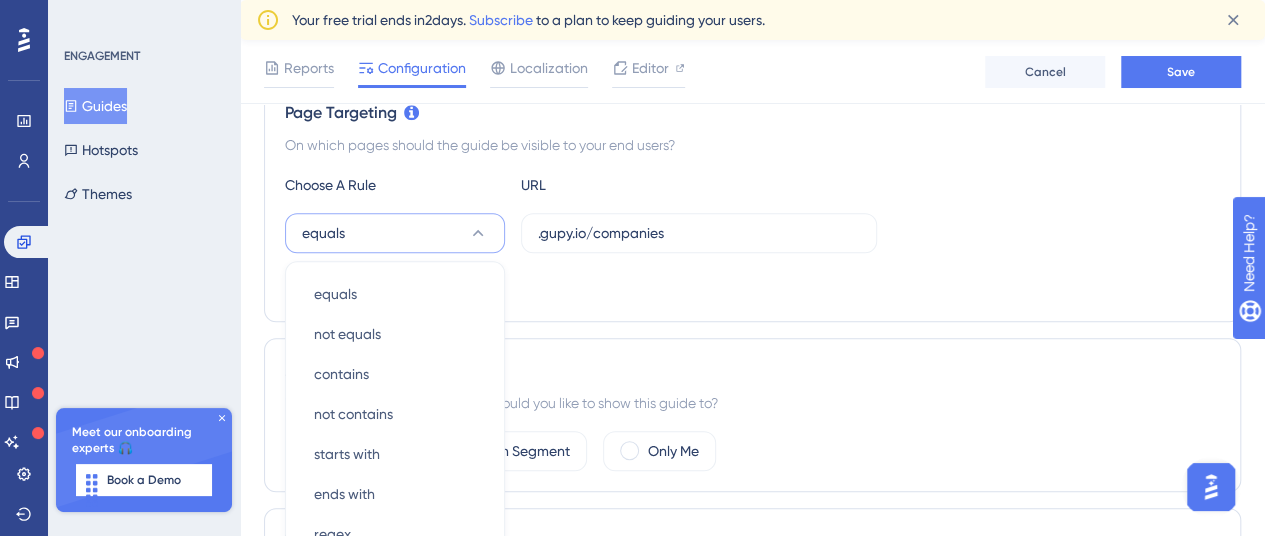 scroll, scrollTop: 621, scrollLeft: 0, axis: vertical 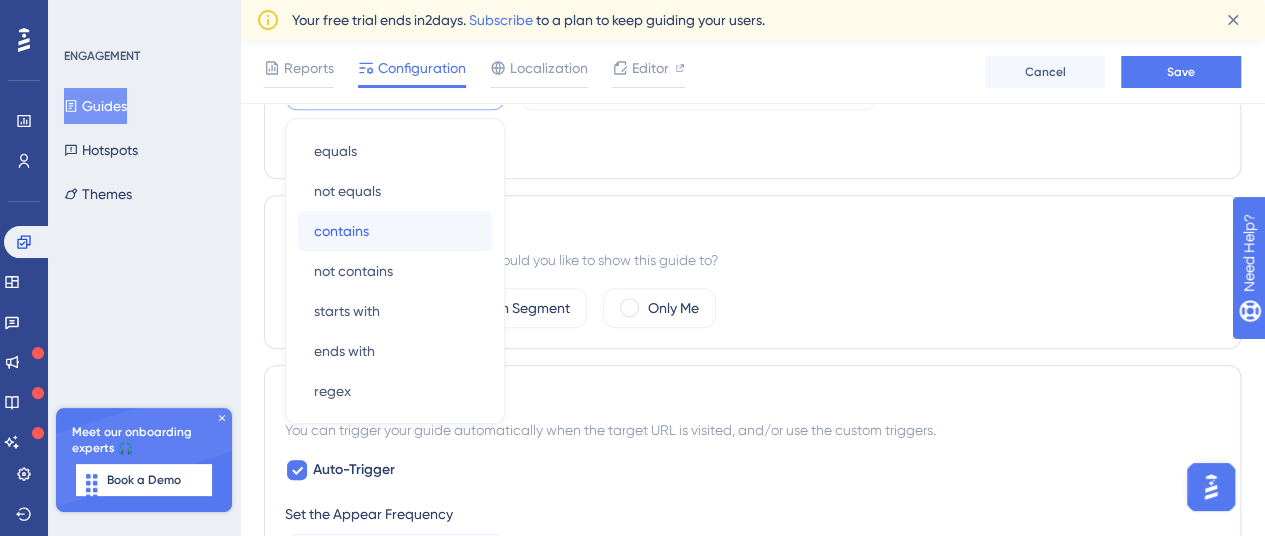click on "contains contains" at bounding box center (395, 231) 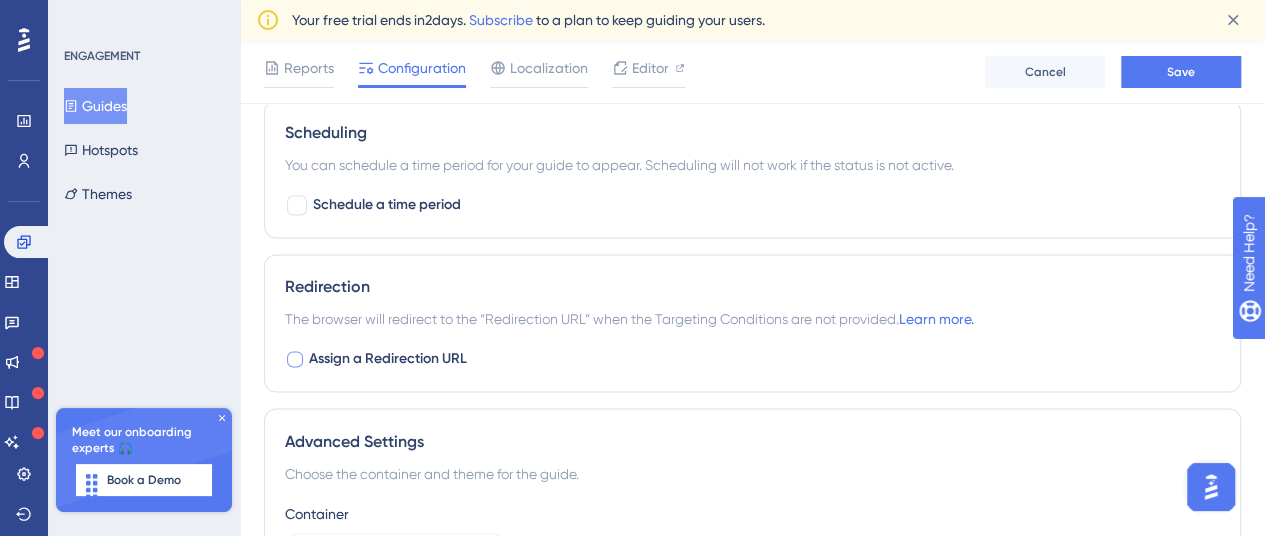 scroll, scrollTop: 1699, scrollLeft: 0, axis: vertical 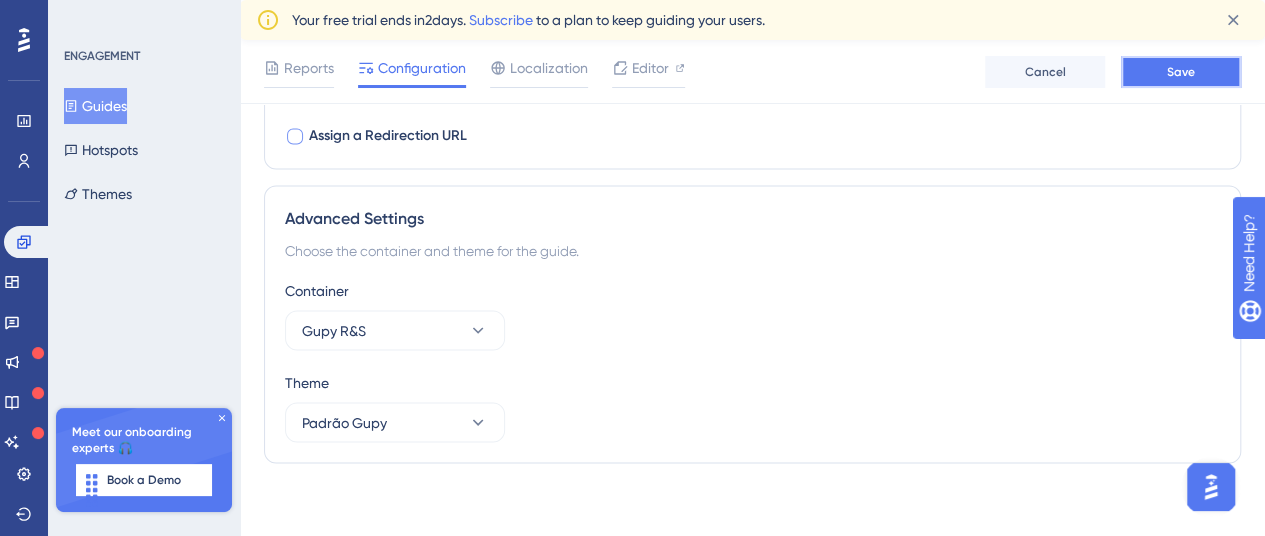 click on "Save" at bounding box center [1181, 72] 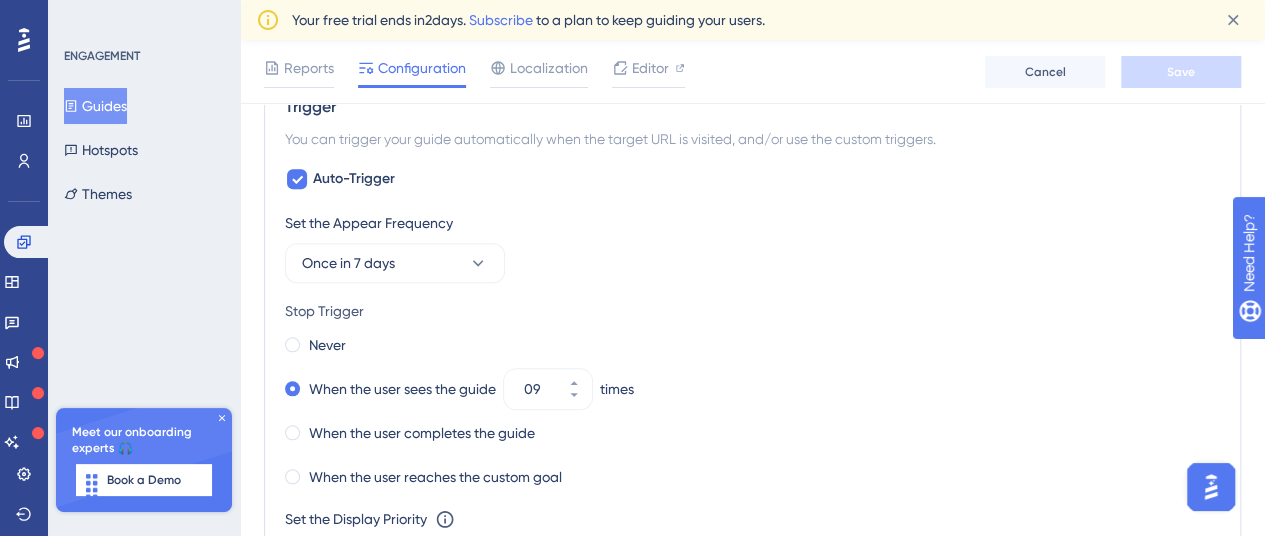 scroll, scrollTop: 952, scrollLeft: 0, axis: vertical 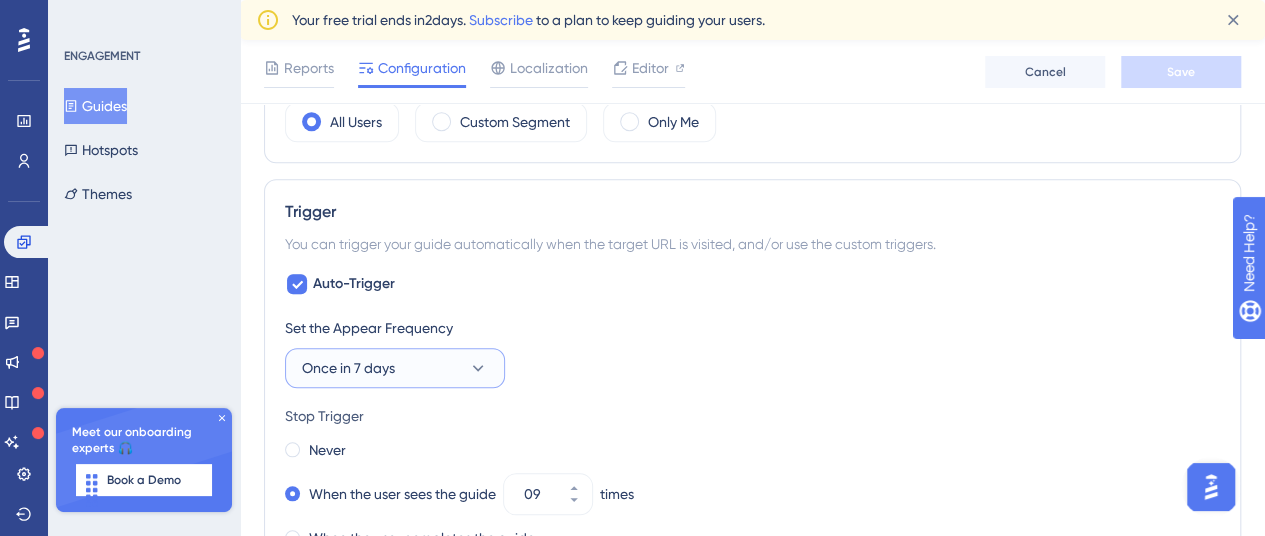 click on "Once in 7 days" at bounding box center [395, 368] 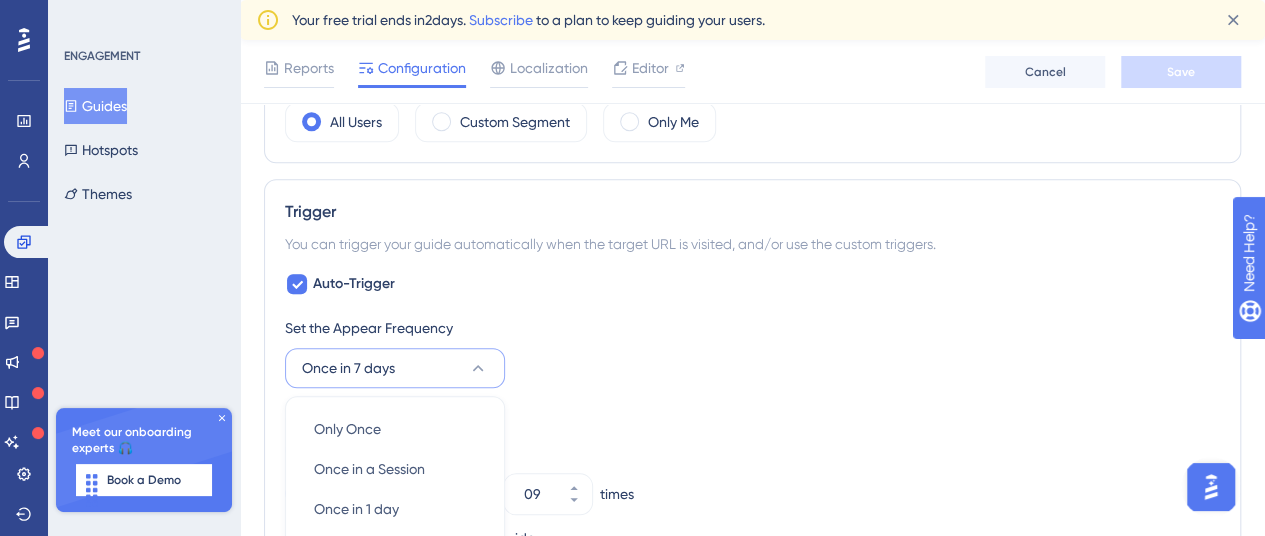 scroll, scrollTop: 1083, scrollLeft: 0, axis: vertical 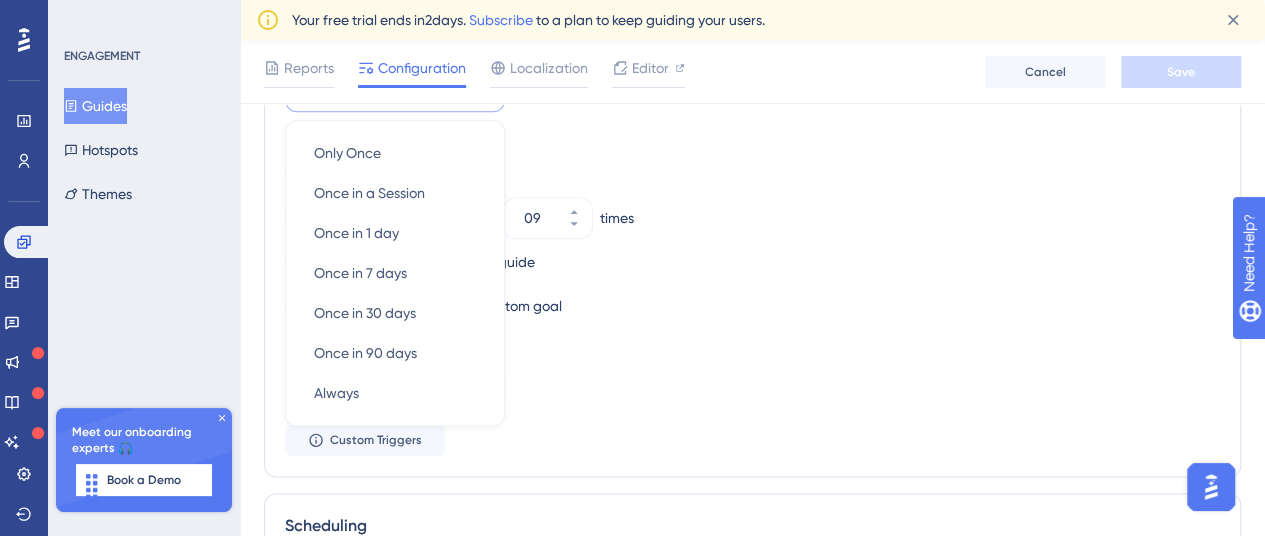 click on "Never When the user sees the guide 09 times When the user completes the guide When the user reaches the custom goal" at bounding box center (752, 240) 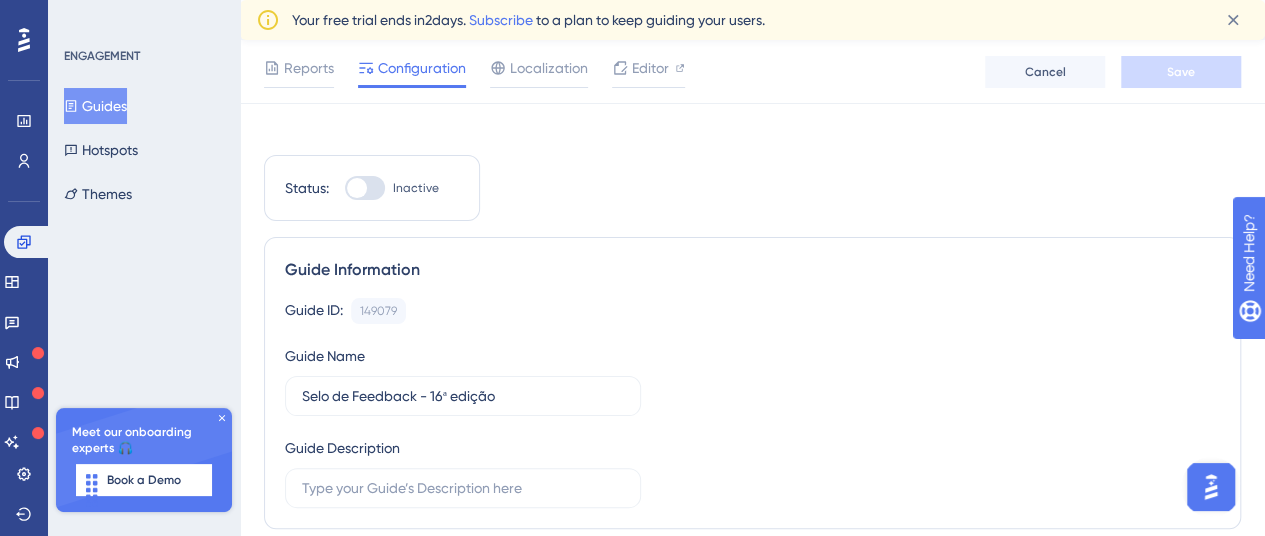 scroll, scrollTop: 0, scrollLeft: 0, axis: both 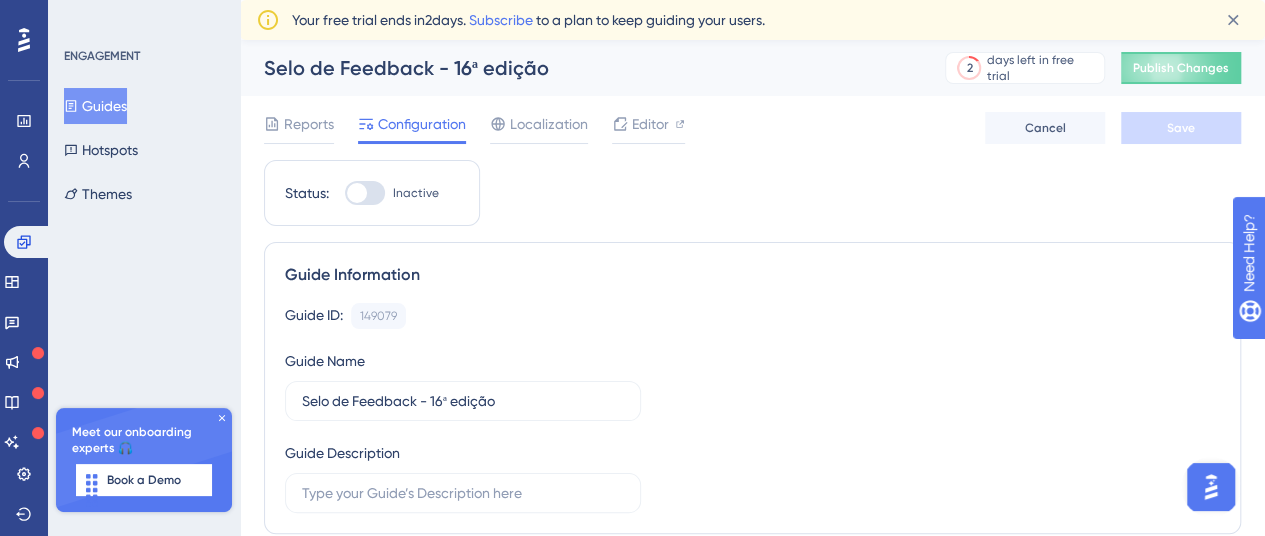 click at bounding box center (365, 193) 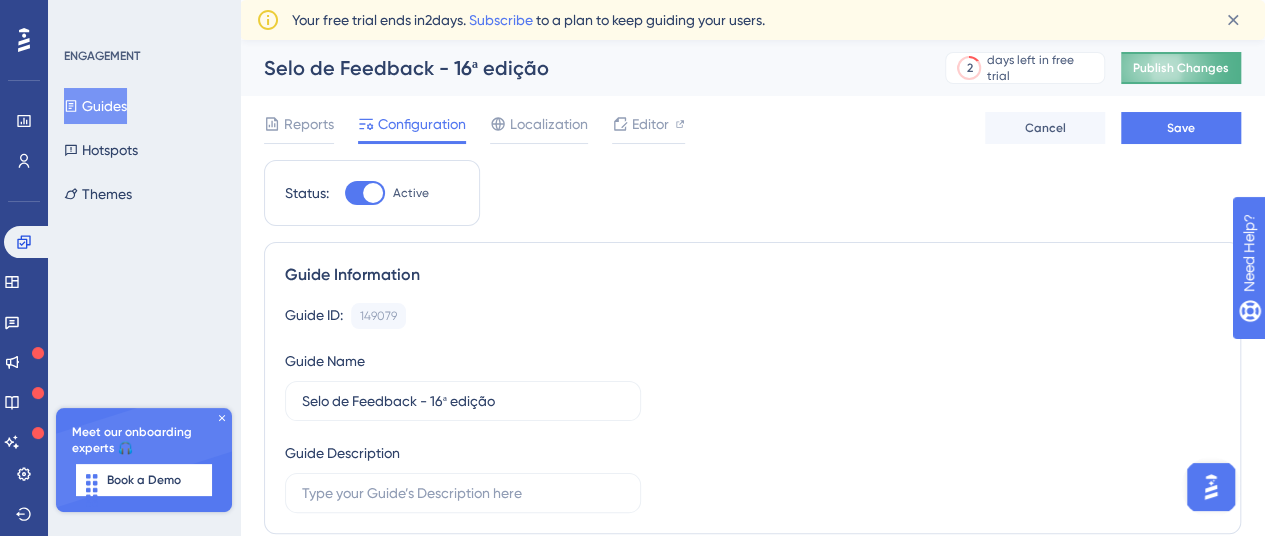 click on "Publish Changes" at bounding box center (1181, 68) 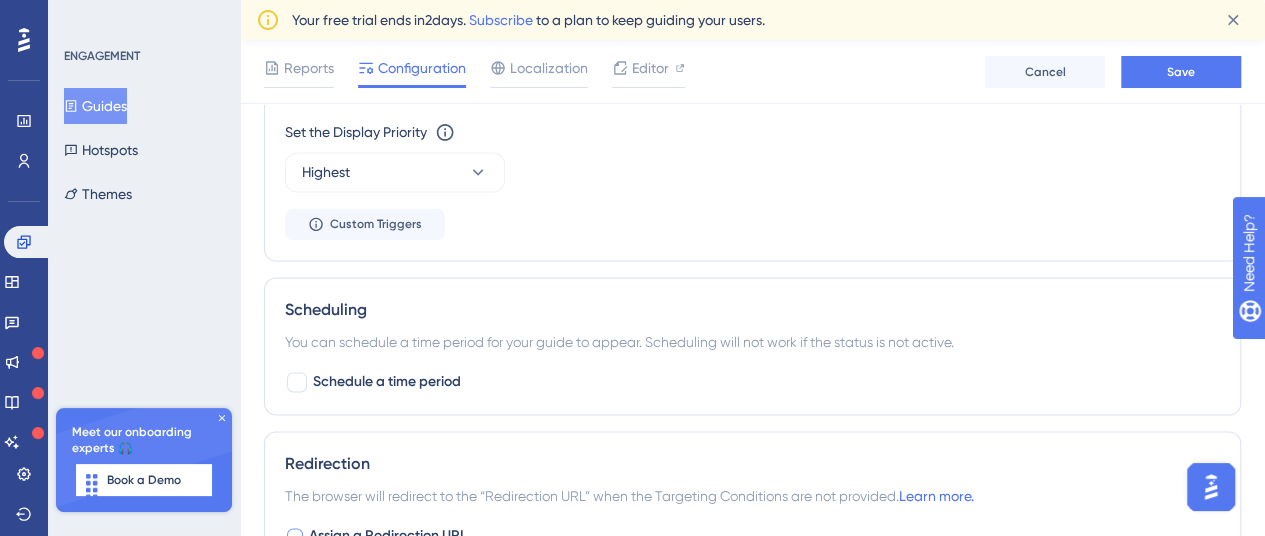 scroll, scrollTop: 1699, scrollLeft: 0, axis: vertical 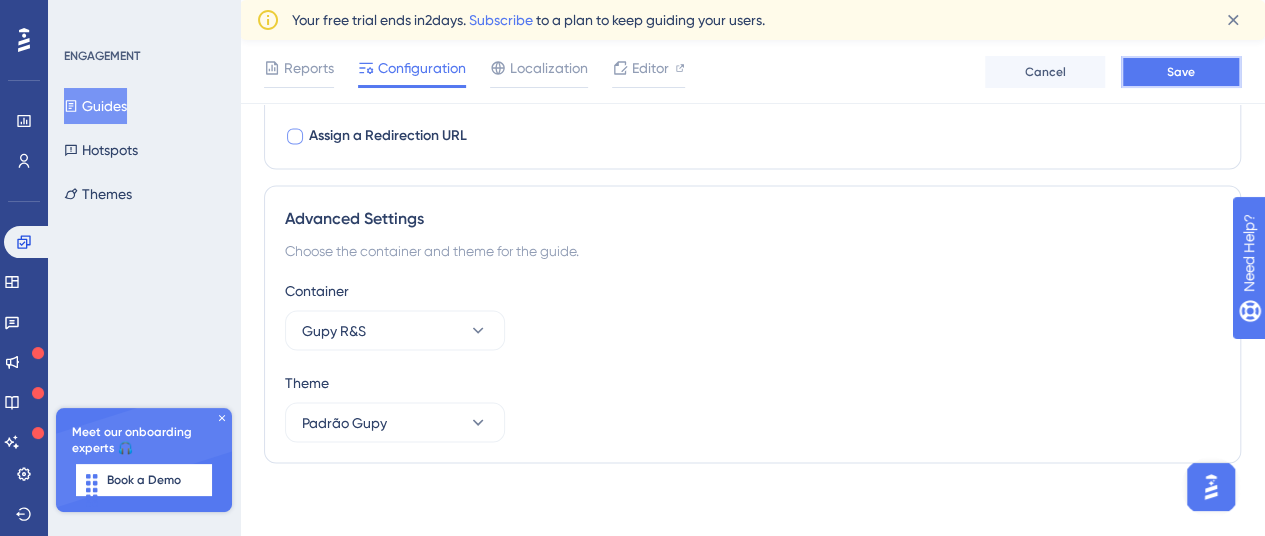 click on "Save" at bounding box center (1181, 72) 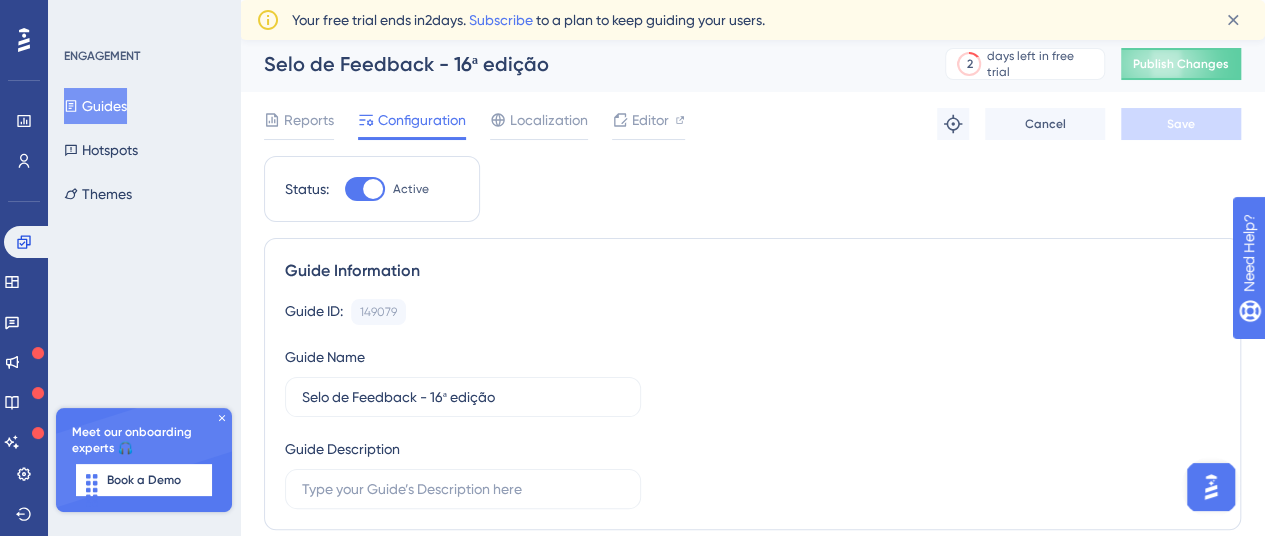 scroll, scrollTop: 0, scrollLeft: 0, axis: both 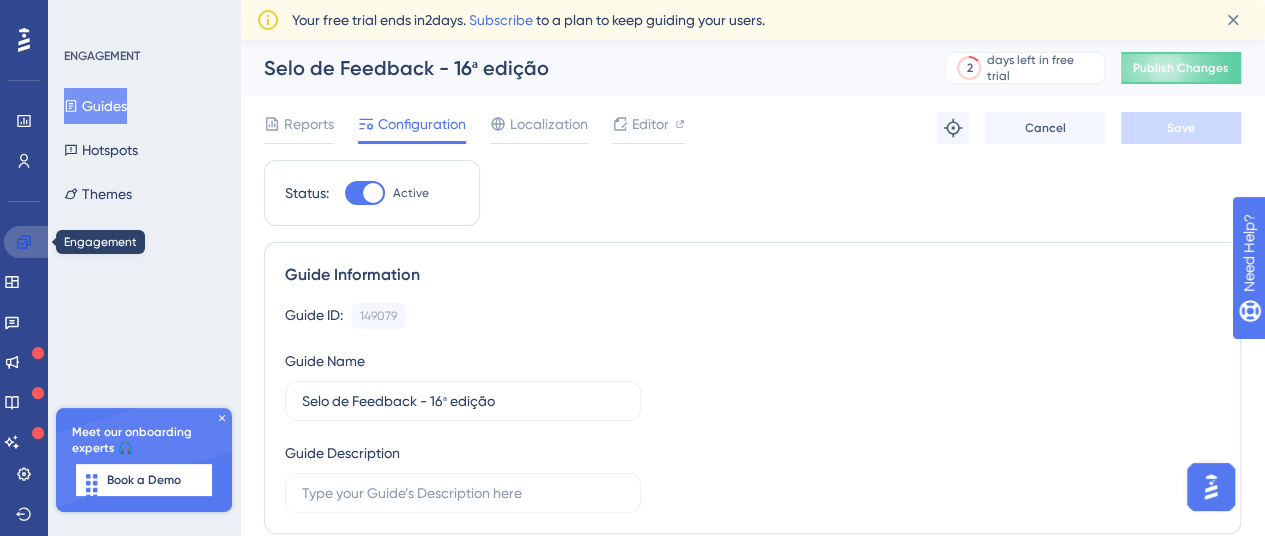 click at bounding box center [28, 242] 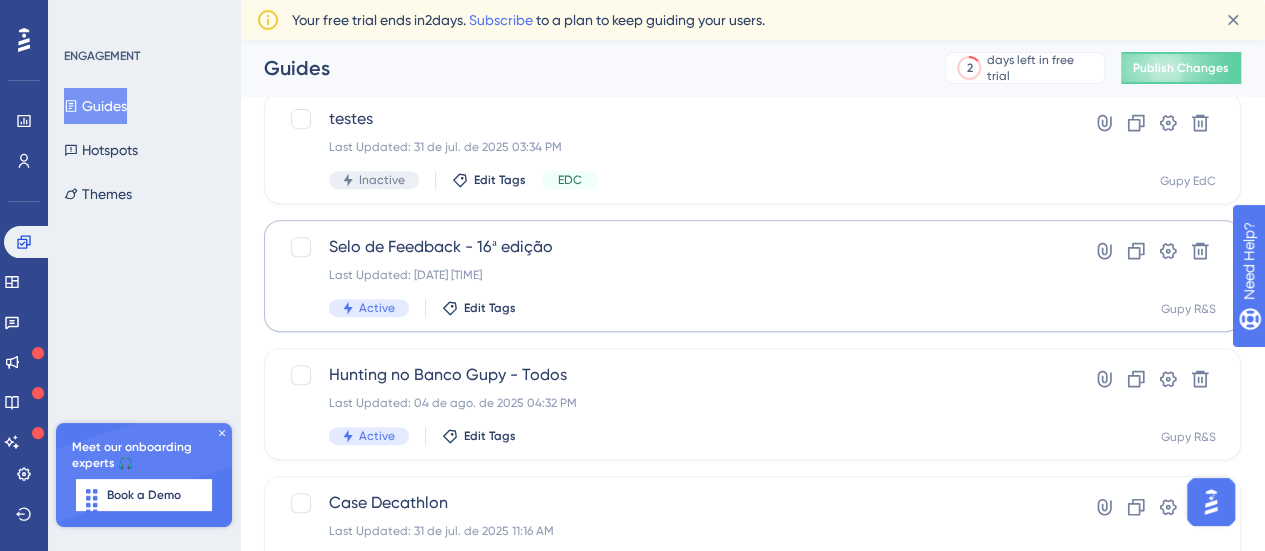 scroll, scrollTop: 350, scrollLeft: 0, axis: vertical 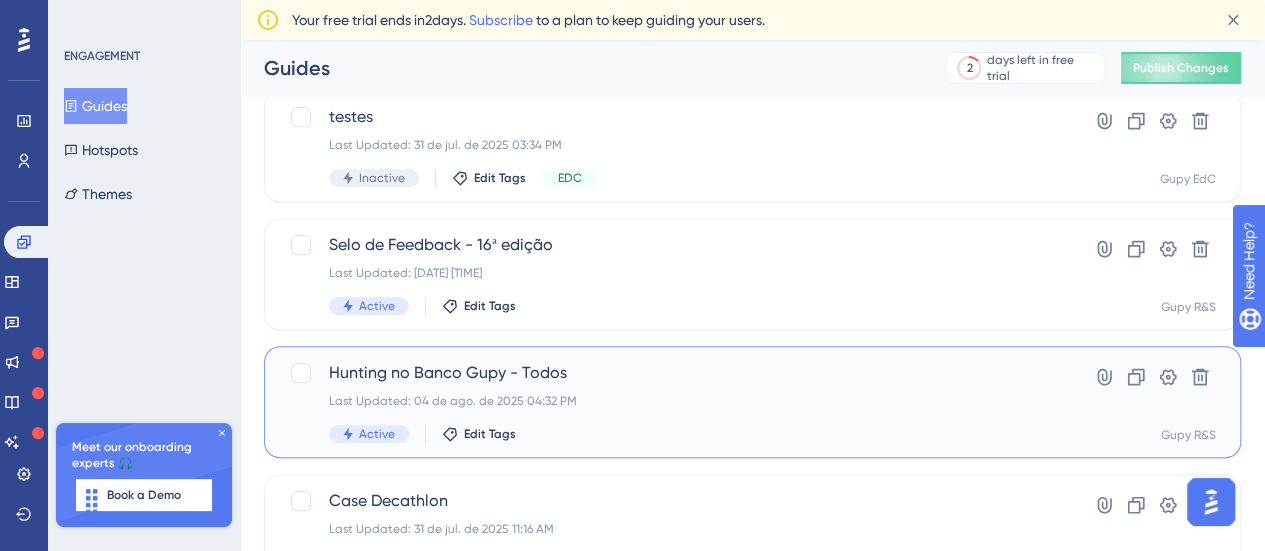 click on "Hunting no Banco Gupy - Todos Last Updated: 04 de ago. de 2025 04:32 PM Active Edit Tags" at bounding box center [672, 402] 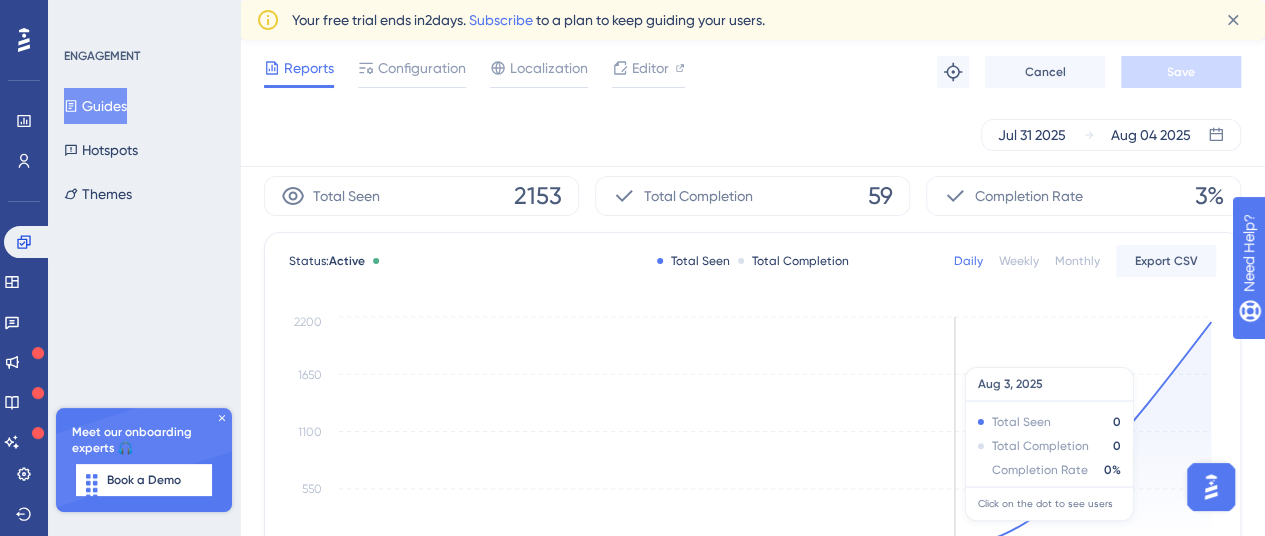 scroll, scrollTop: 0, scrollLeft: 0, axis: both 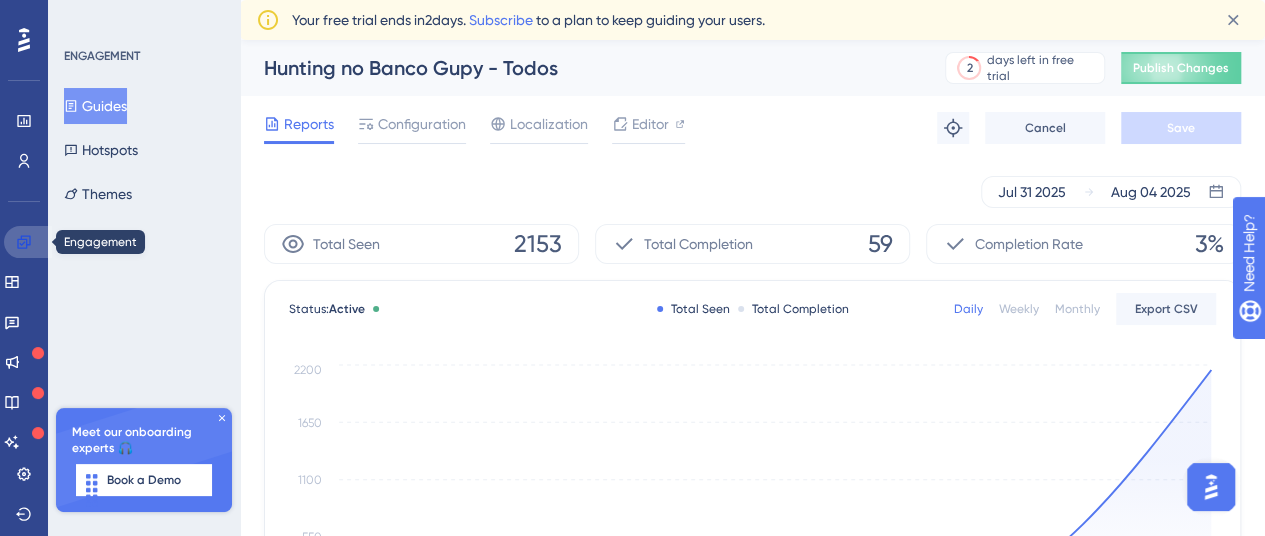 click at bounding box center [28, 242] 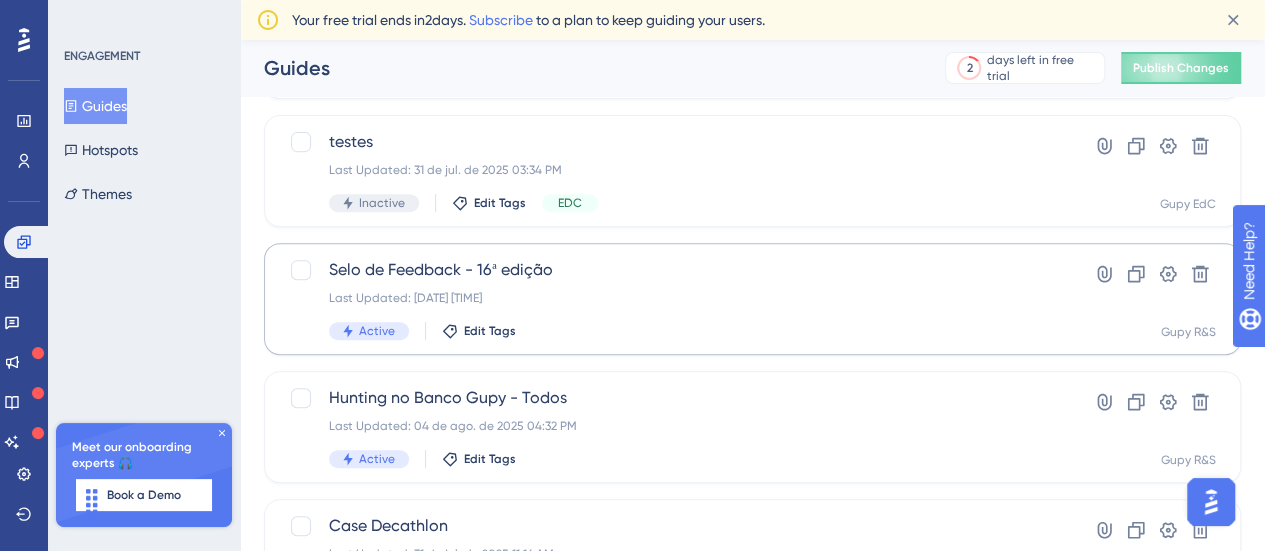 scroll, scrollTop: 333, scrollLeft: 0, axis: vertical 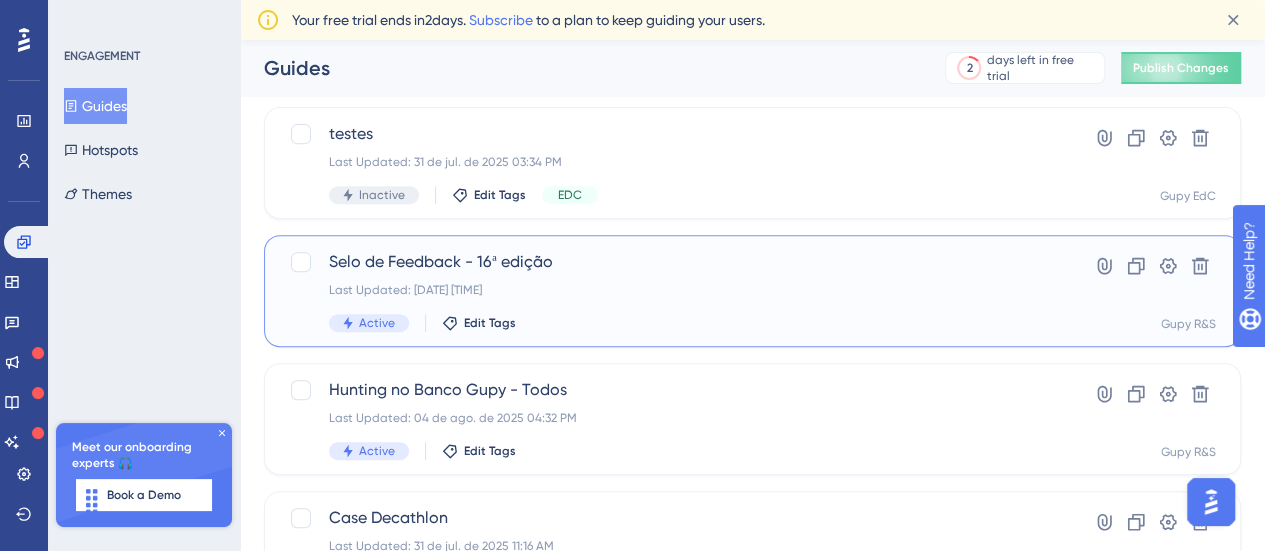click on "Last Updated: [DATE] [TIME]" at bounding box center [672, 290] 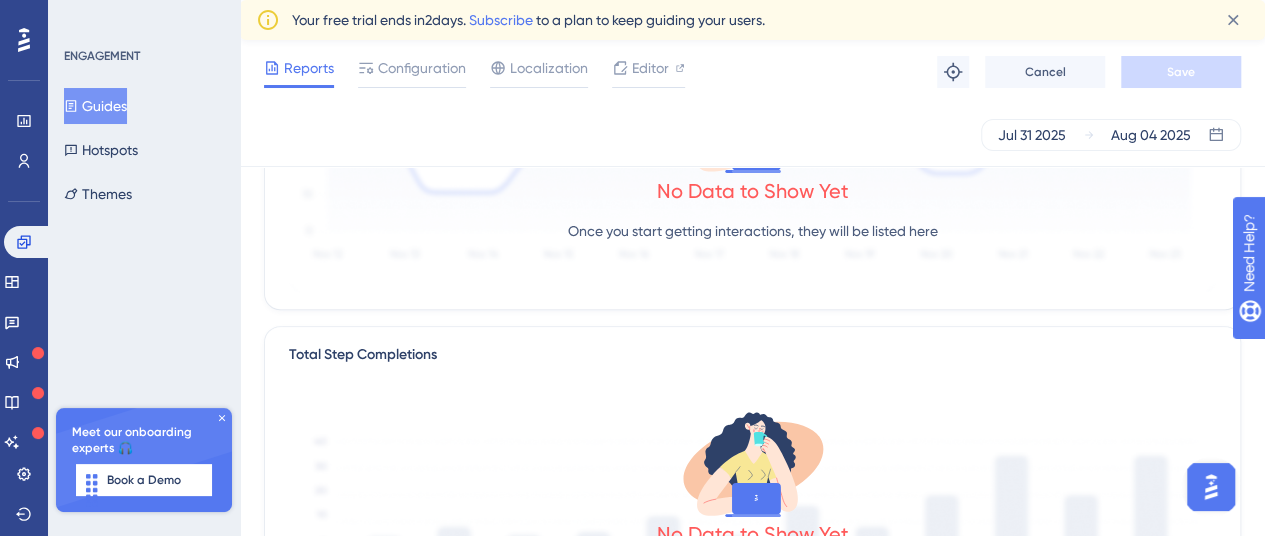 scroll, scrollTop: 0, scrollLeft: 0, axis: both 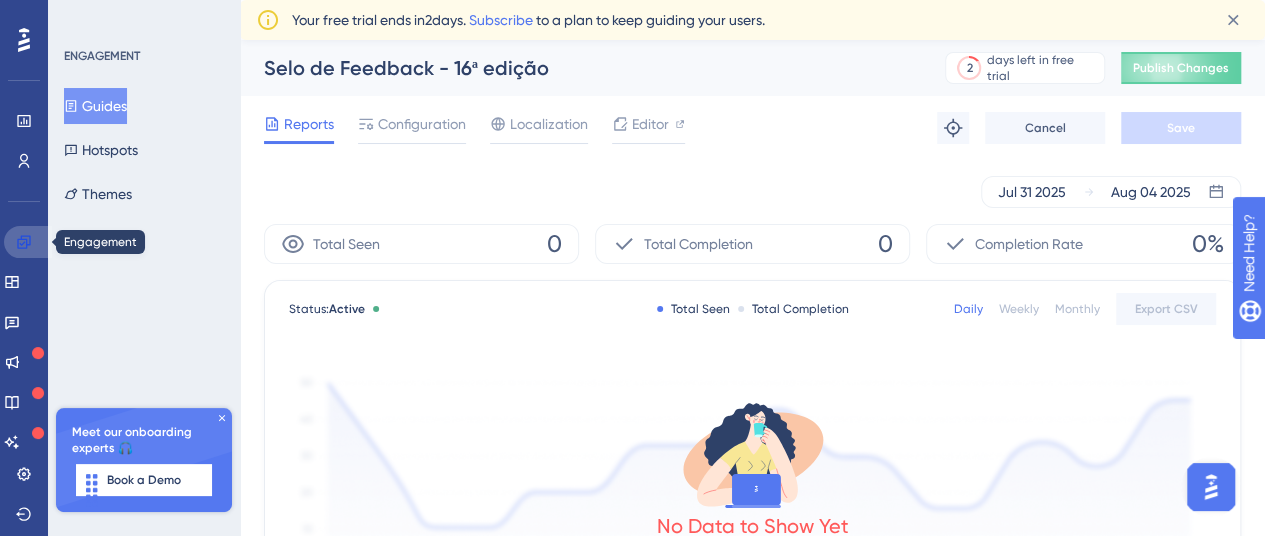 click 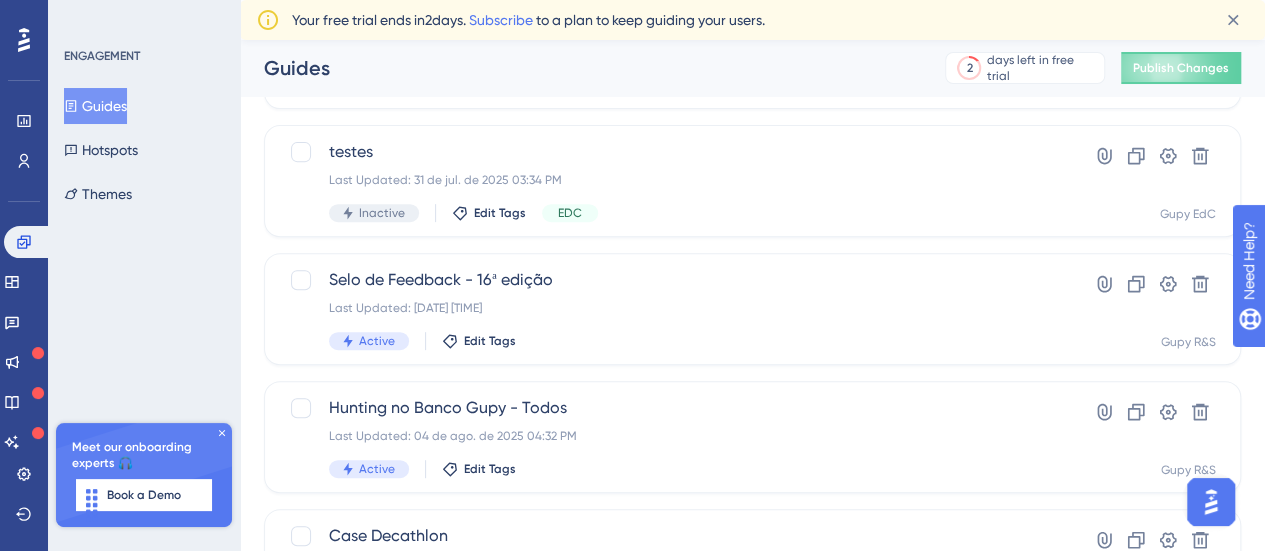 scroll, scrollTop: 331, scrollLeft: 0, axis: vertical 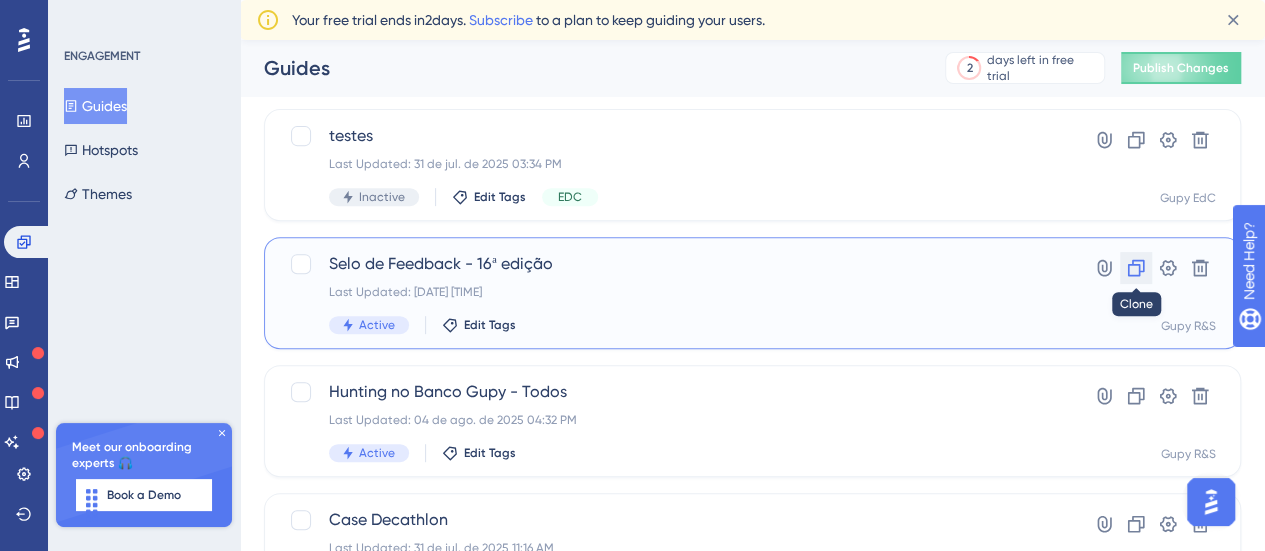 click 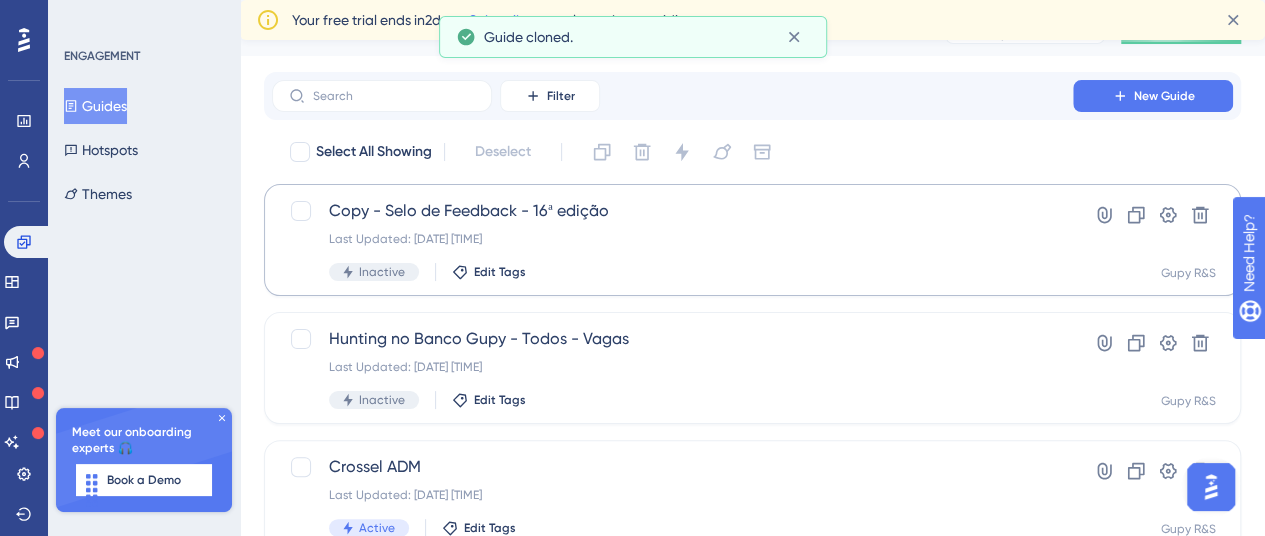 scroll, scrollTop: 0, scrollLeft: 0, axis: both 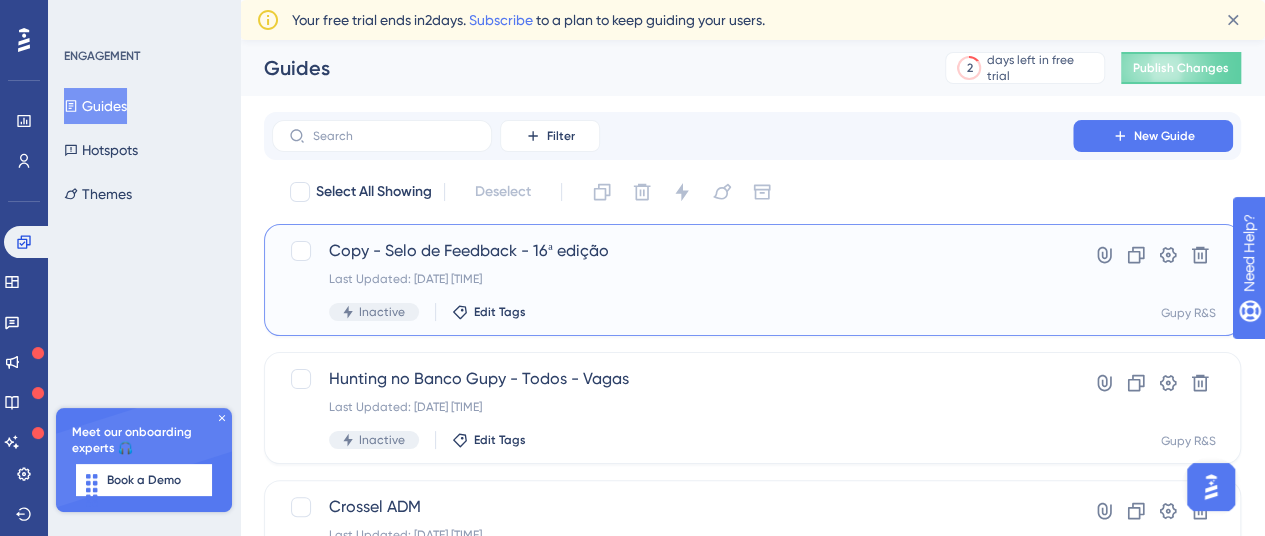click on "Last Updated: [DATE] [TIME]" at bounding box center (672, 279) 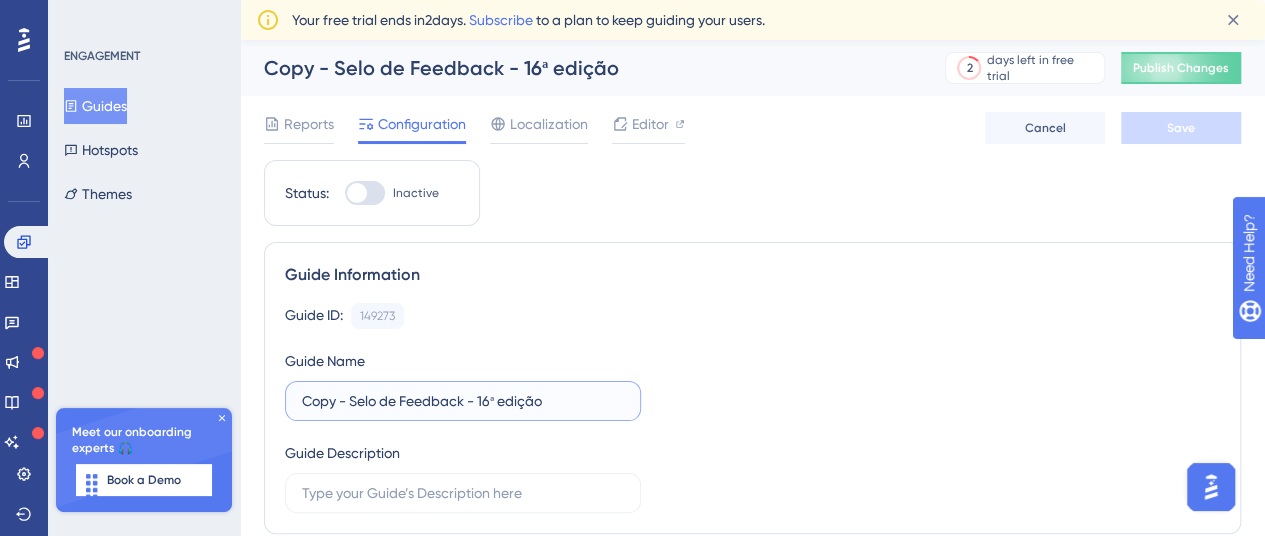 click on "Copy - Selo de Feedback - 16ª edição" at bounding box center [463, 401] 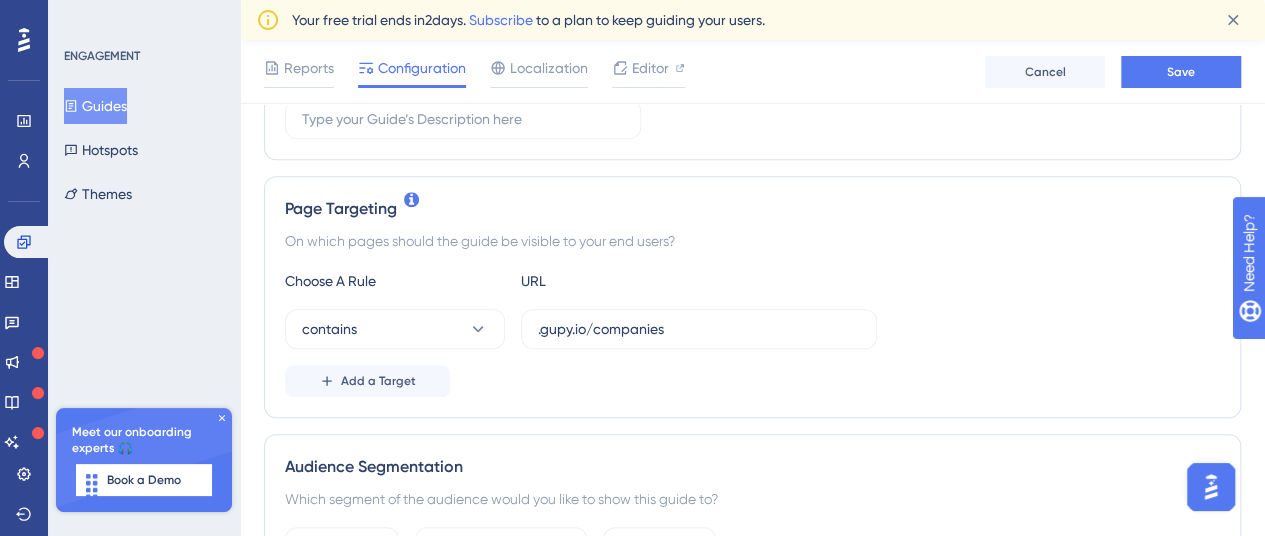 scroll, scrollTop: 438, scrollLeft: 0, axis: vertical 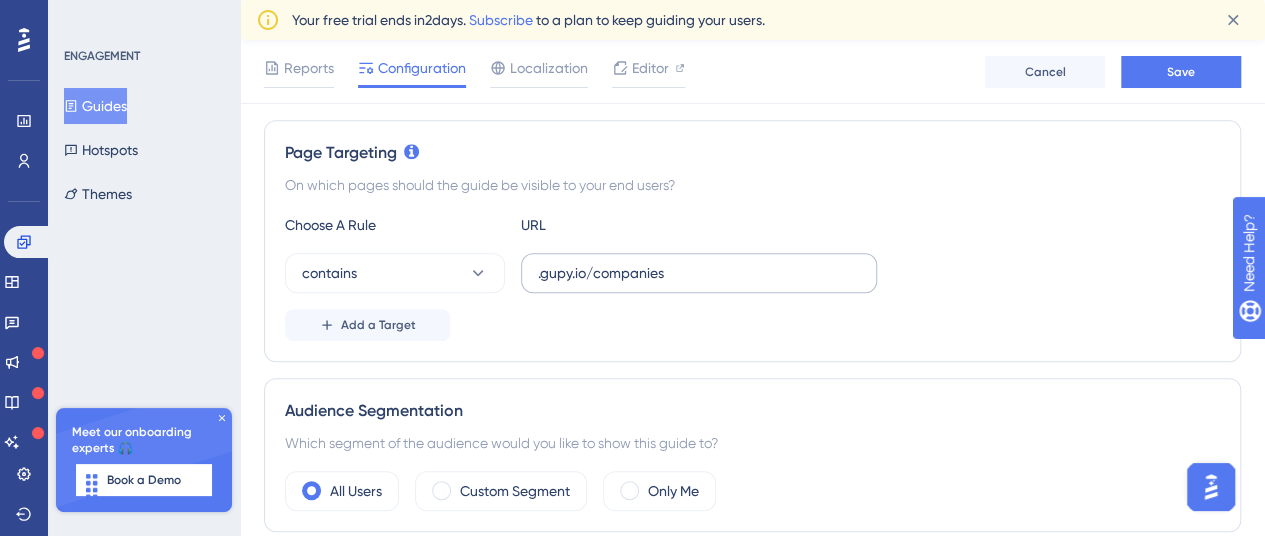 type on "Vagas - Selo de Feedback - 16ª edição" 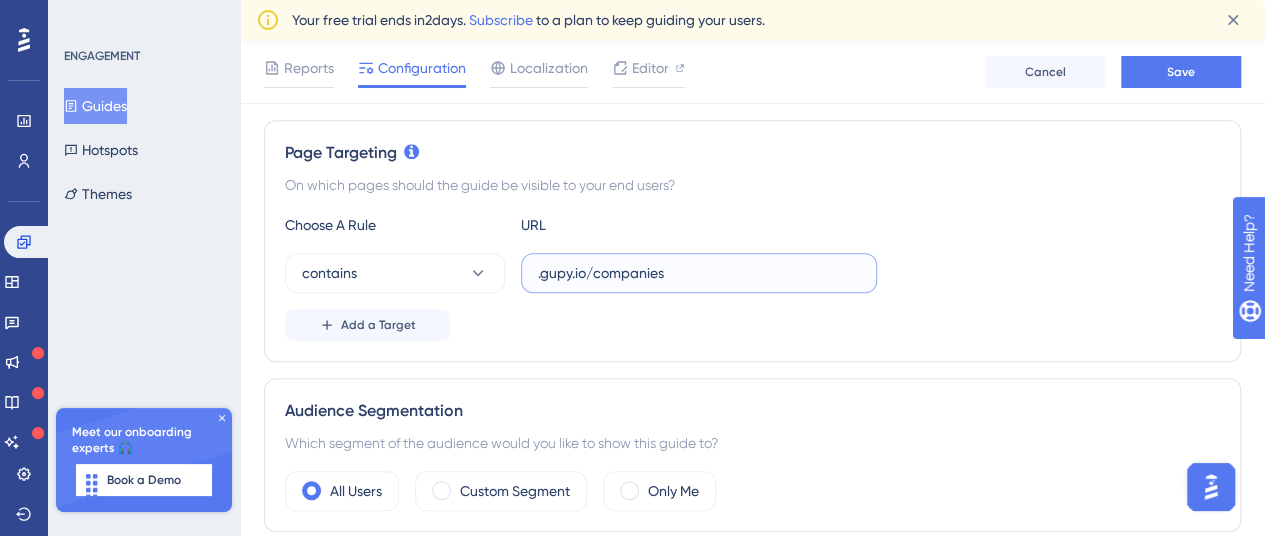 click on ".gupy.io/companies" at bounding box center (699, 273) 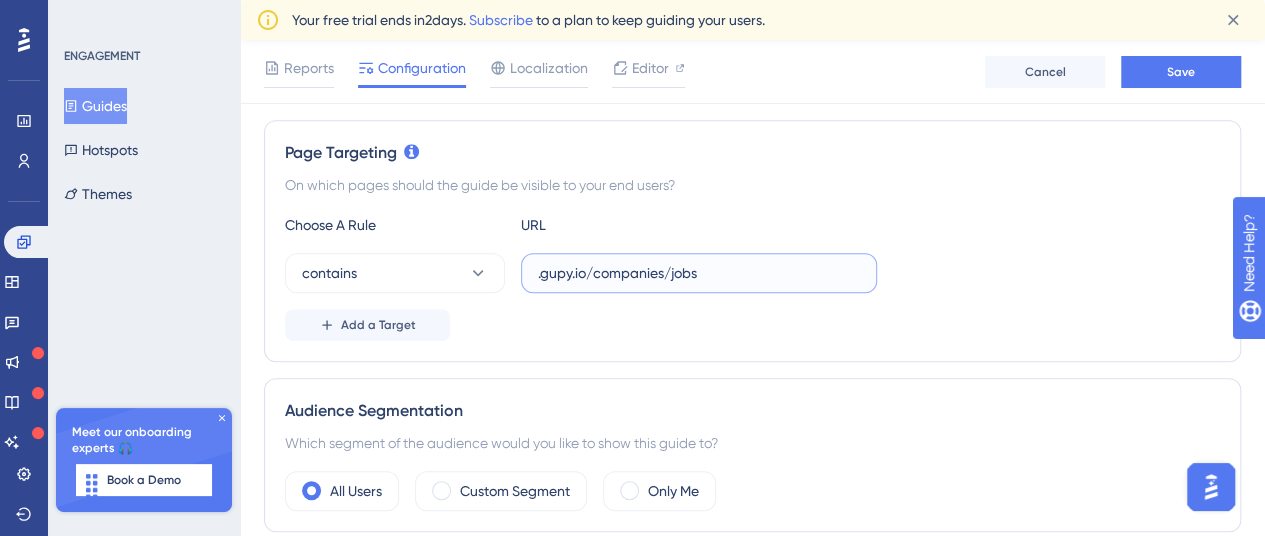 type on ".gupy.io/companies/jobs" 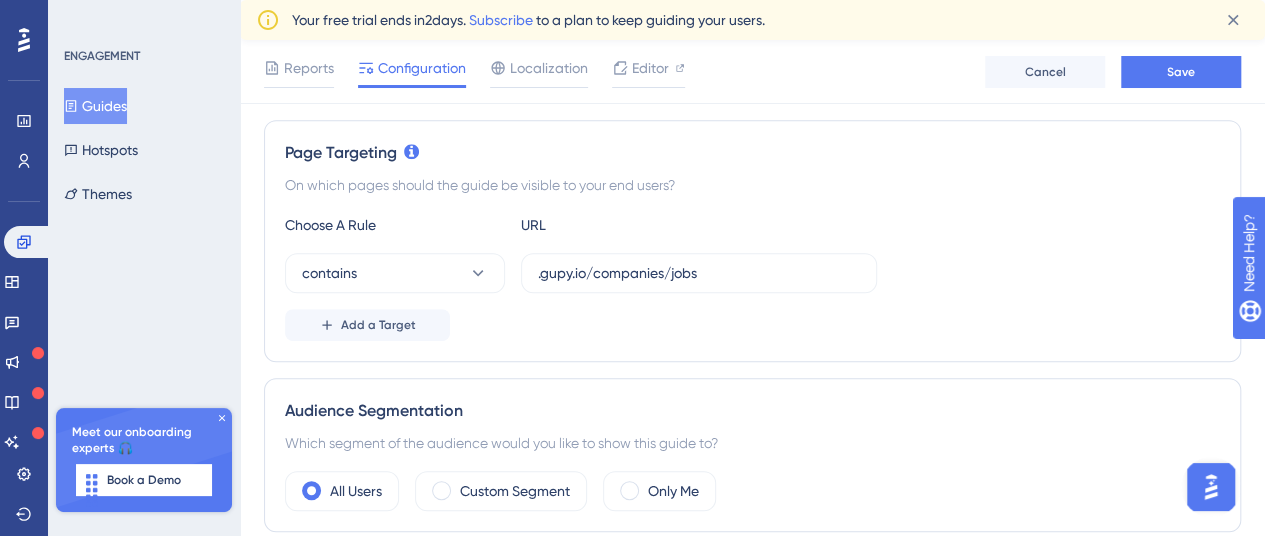 click on "Choose A Rule URL" at bounding box center [752, 225] 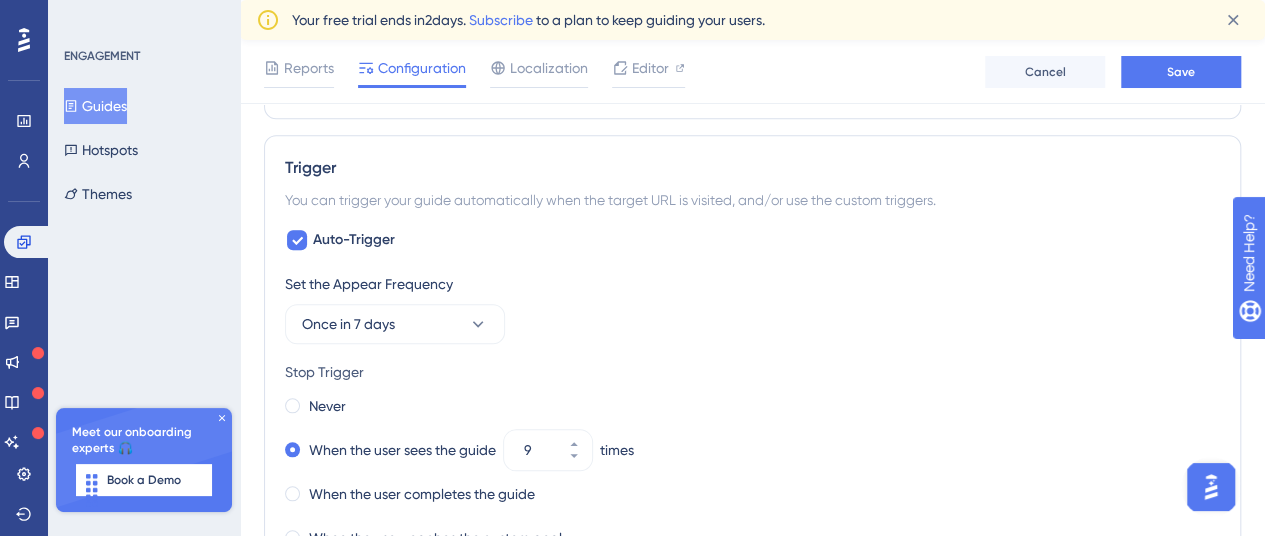 scroll, scrollTop: 852, scrollLeft: 0, axis: vertical 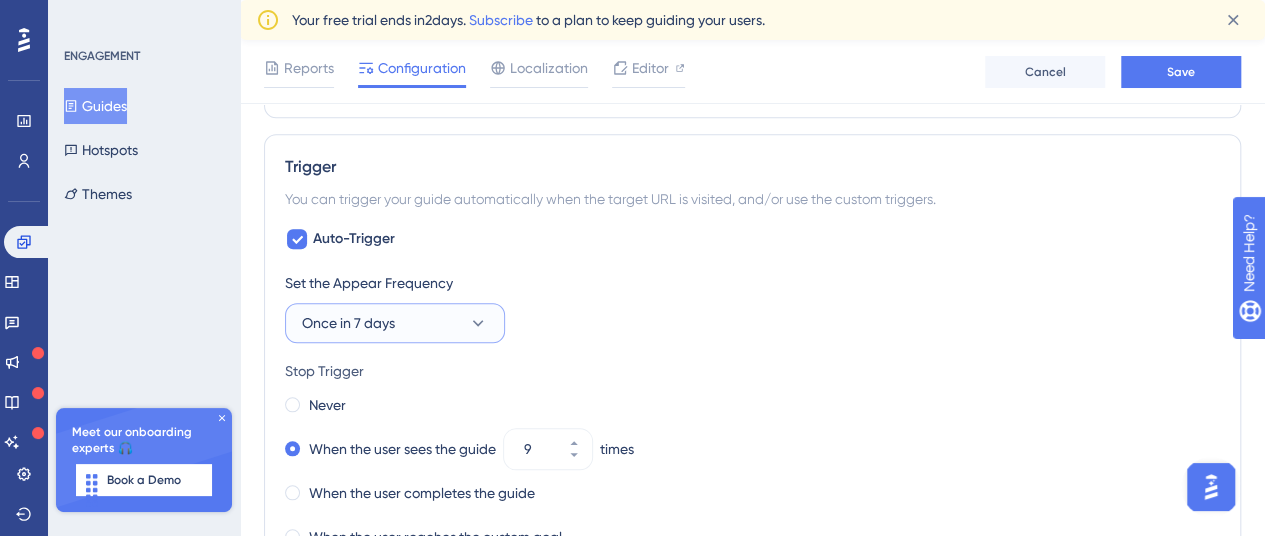 click on "Once in 7 days" at bounding box center (395, 323) 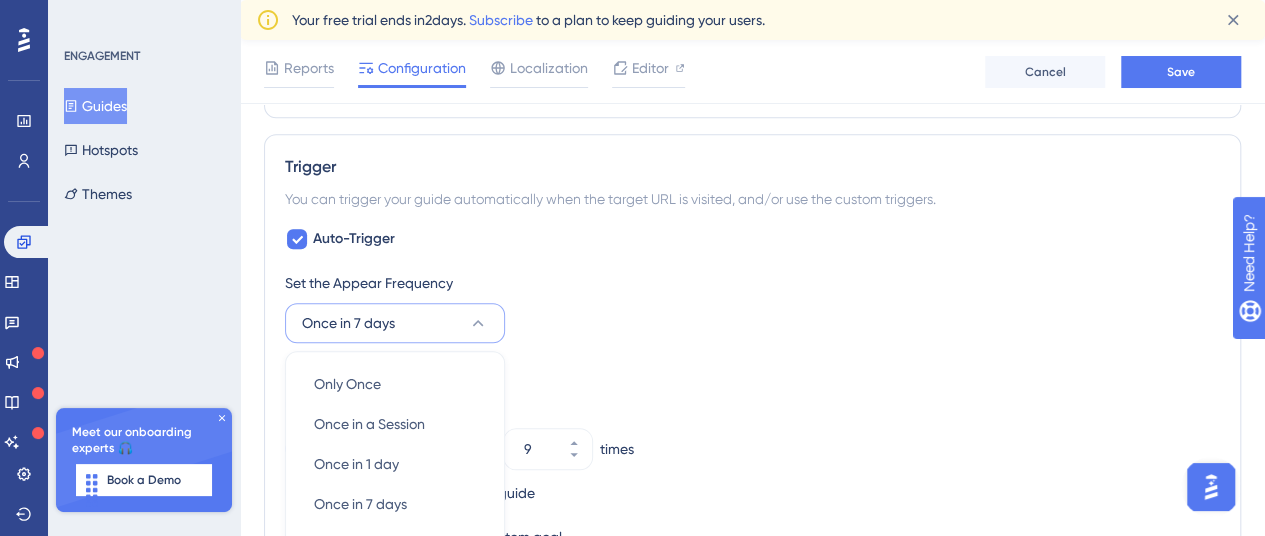scroll, scrollTop: 1080, scrollLeft: 0, axis: vertical 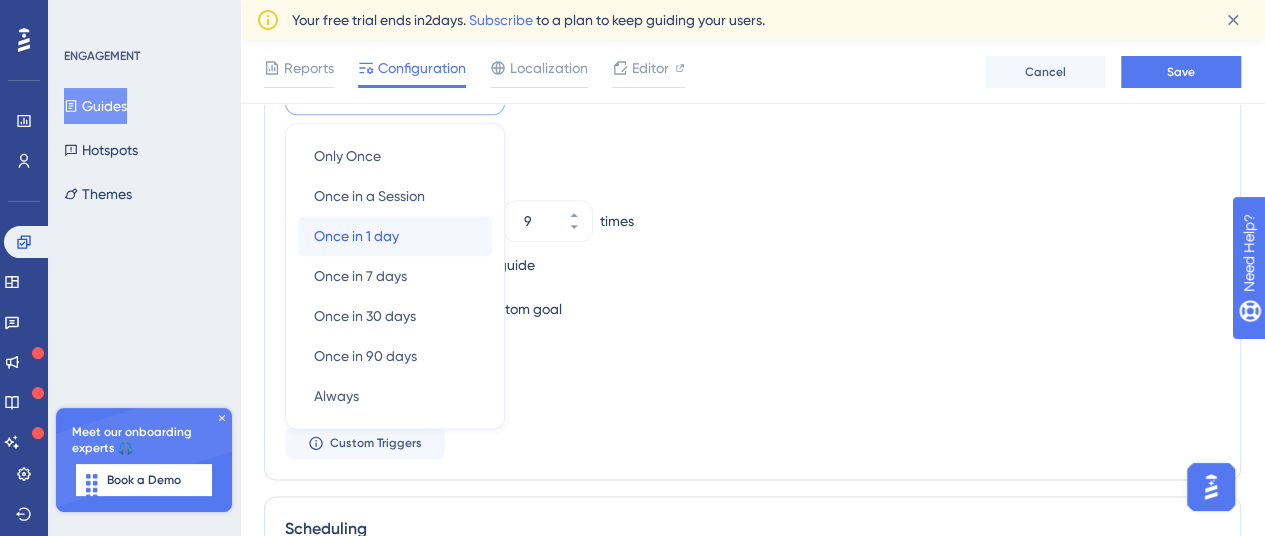 click on "Once in 1 day Once in 1 day" at bounding box center [395, 236] 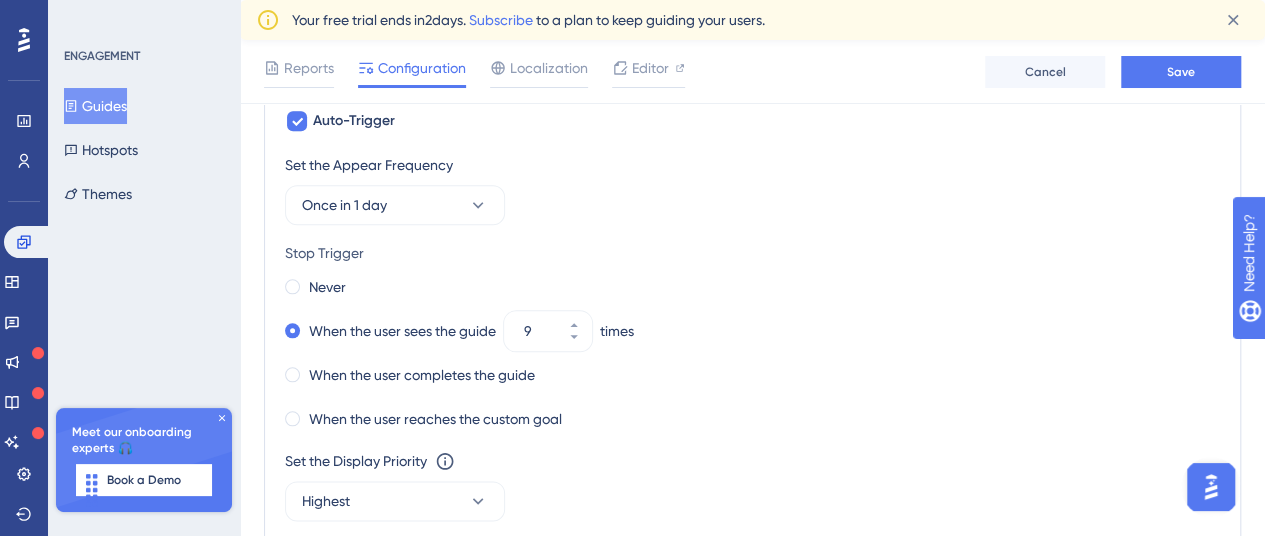 scroll, scrollTop: 968, scrollLeft: 0, axis: vertical 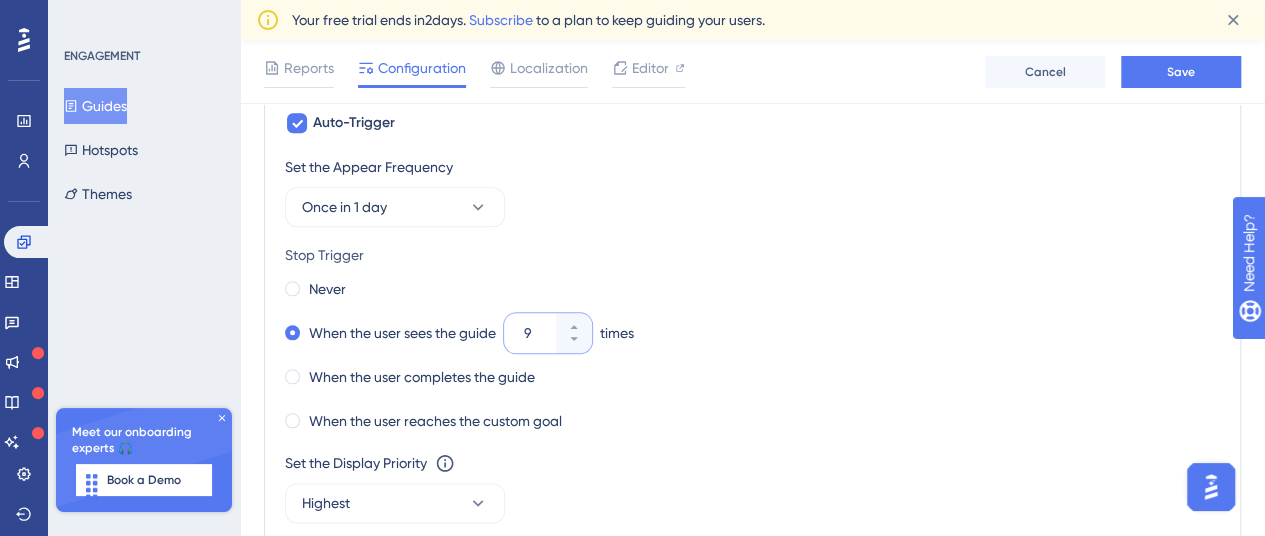 click on "9" at bounding box center (538, 333) 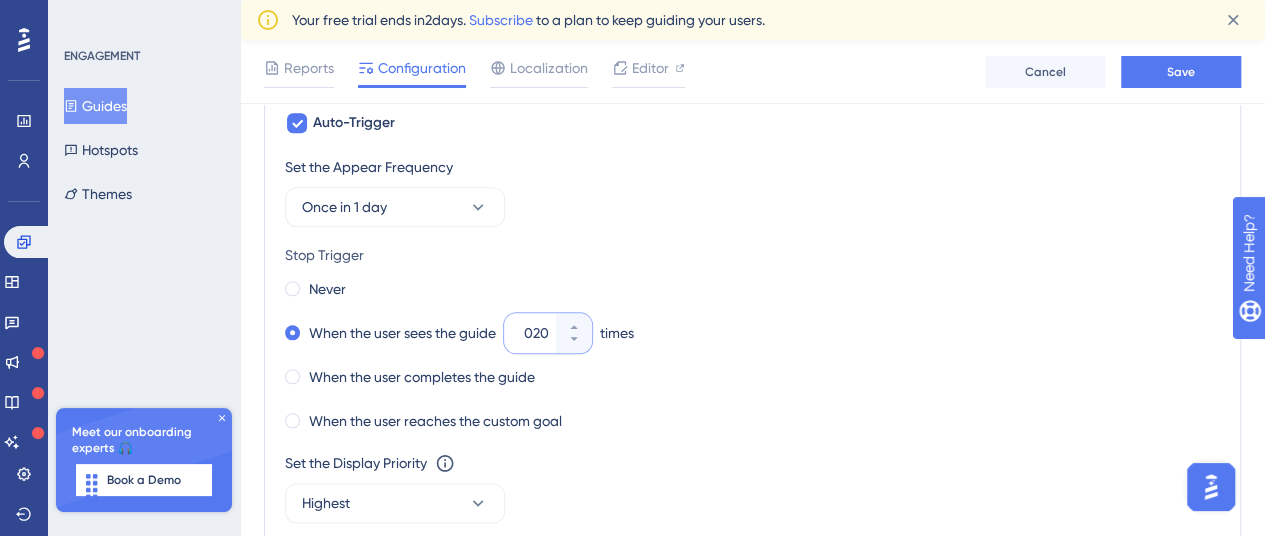 type on "020" 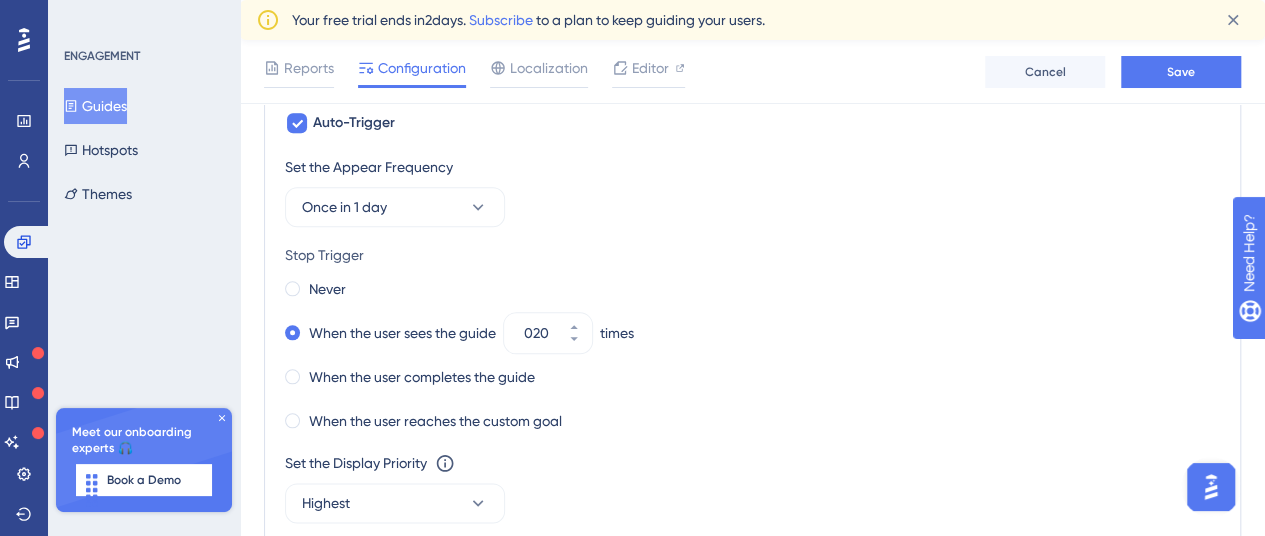 click on "Never" at bounding box center (752, 289) 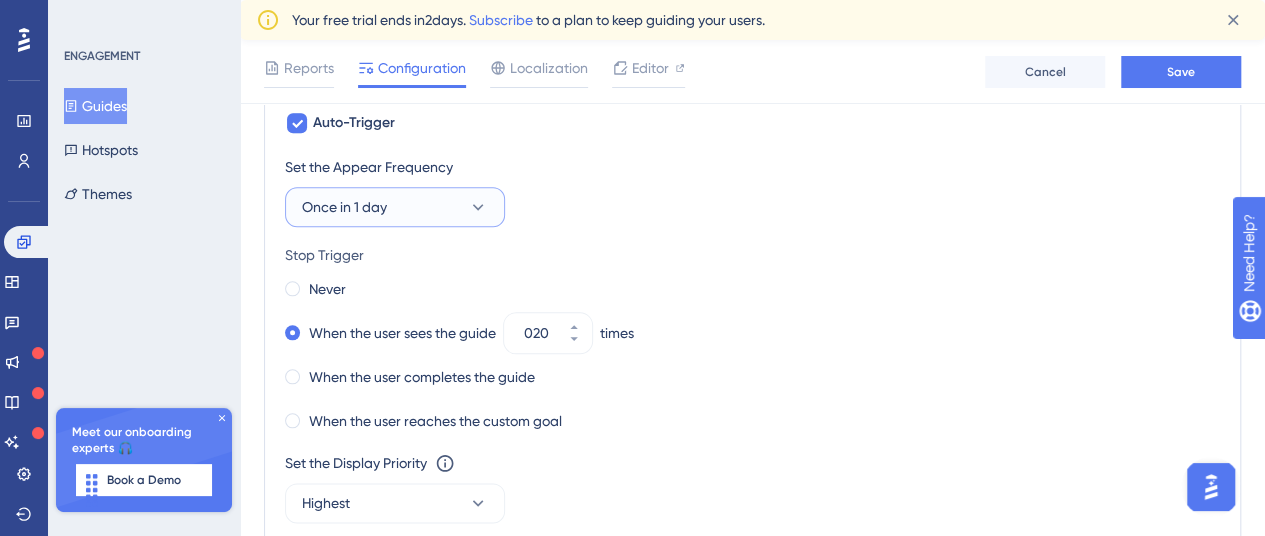 click on "Once in 1 day" at bounding box center (395, 207) 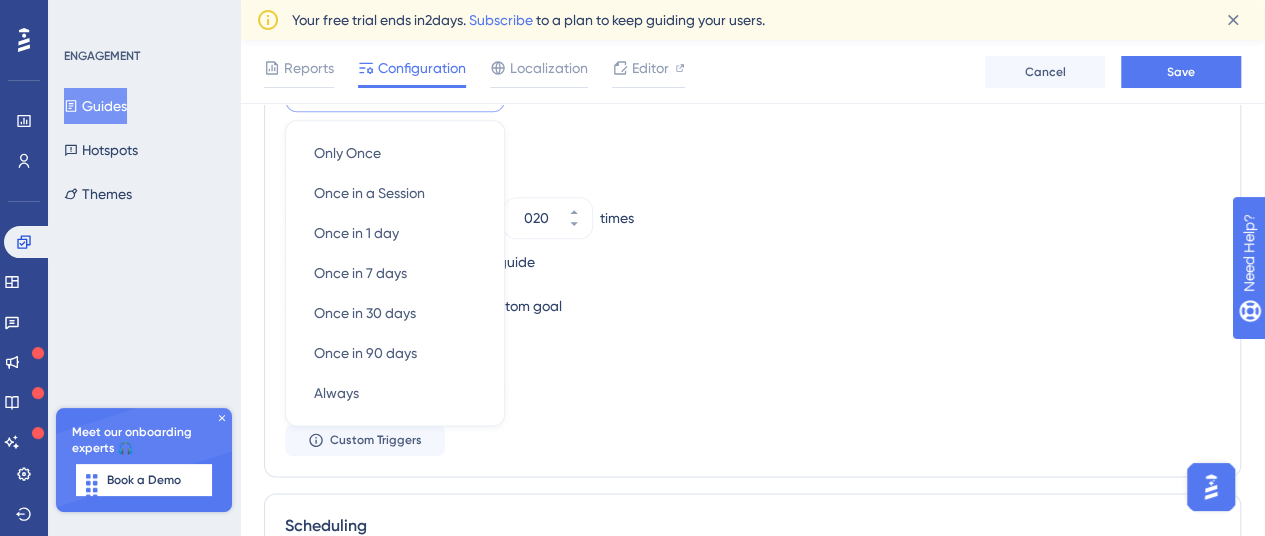 click on "Stop Trigger Never When the user sees the guide 020 times When the user completes the guide When the user reaches the custom goal" at bounding box center (752, 224) 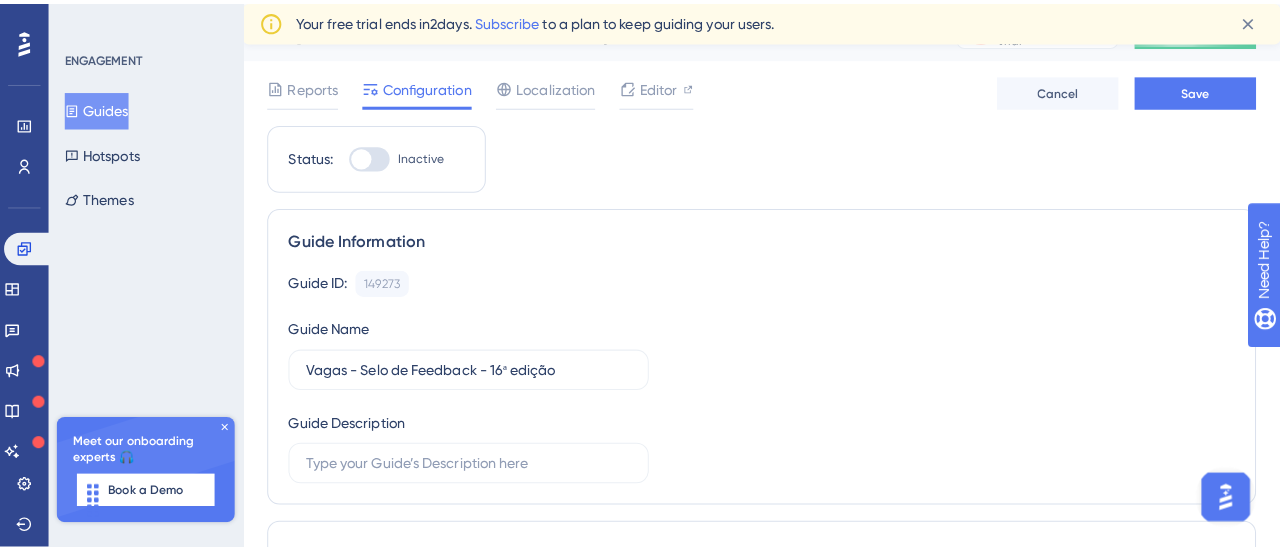 scroll, scrollTop: 0, scrollLeft: 0, axis: both 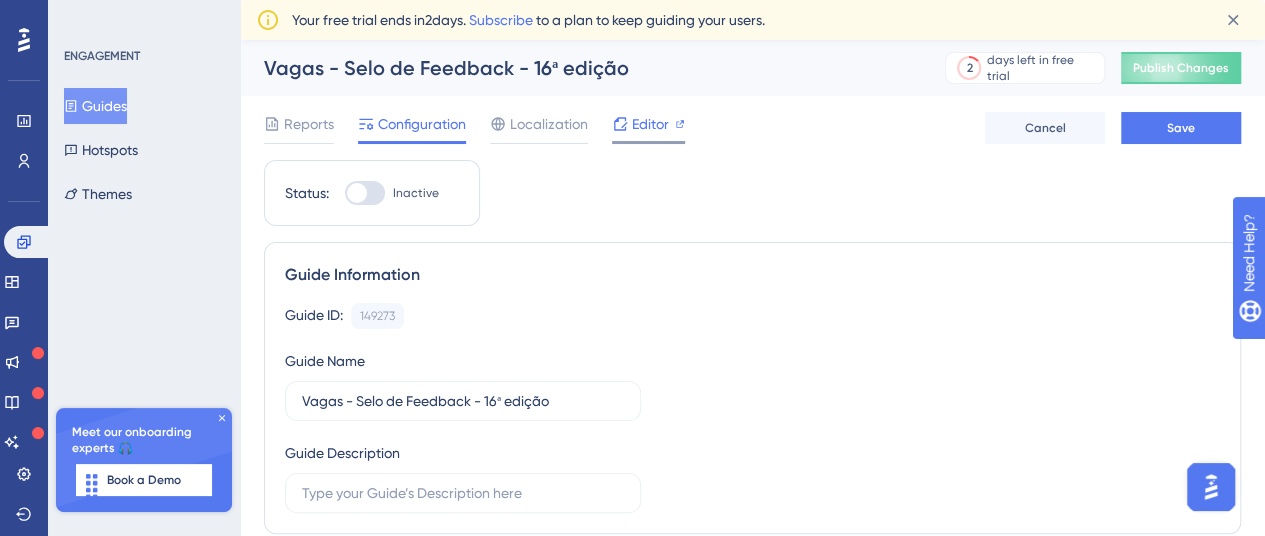 click on "Editor" at bounding box center [650, 124] 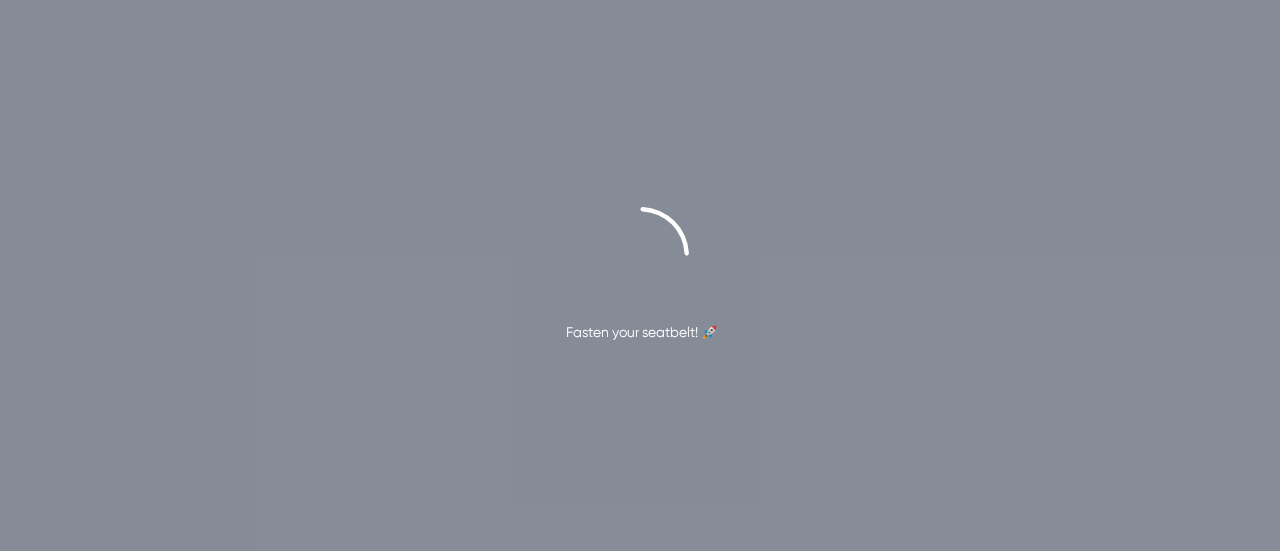 scroll, scrollTop: 0, scrollLeft: 0, axis: both 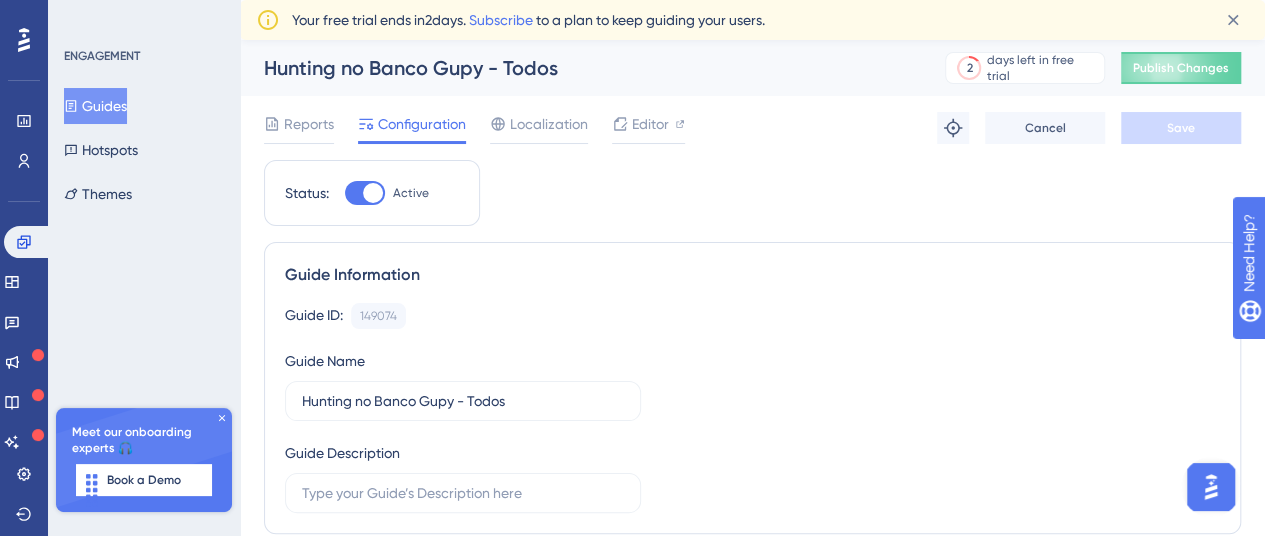 click 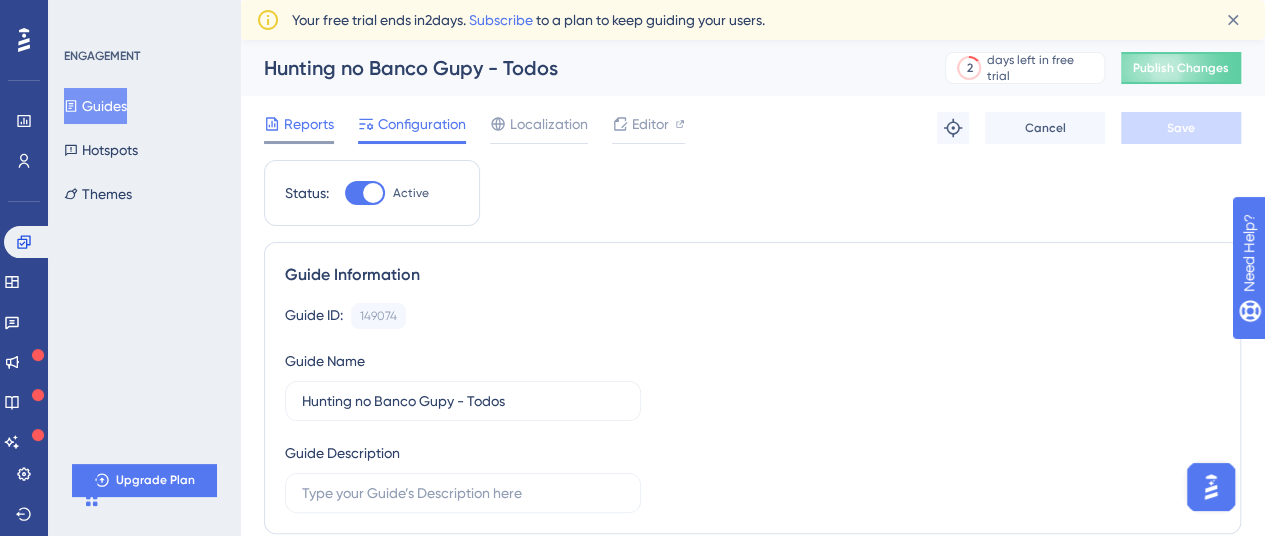 click on "Reports" at bounding box center [309, 124] 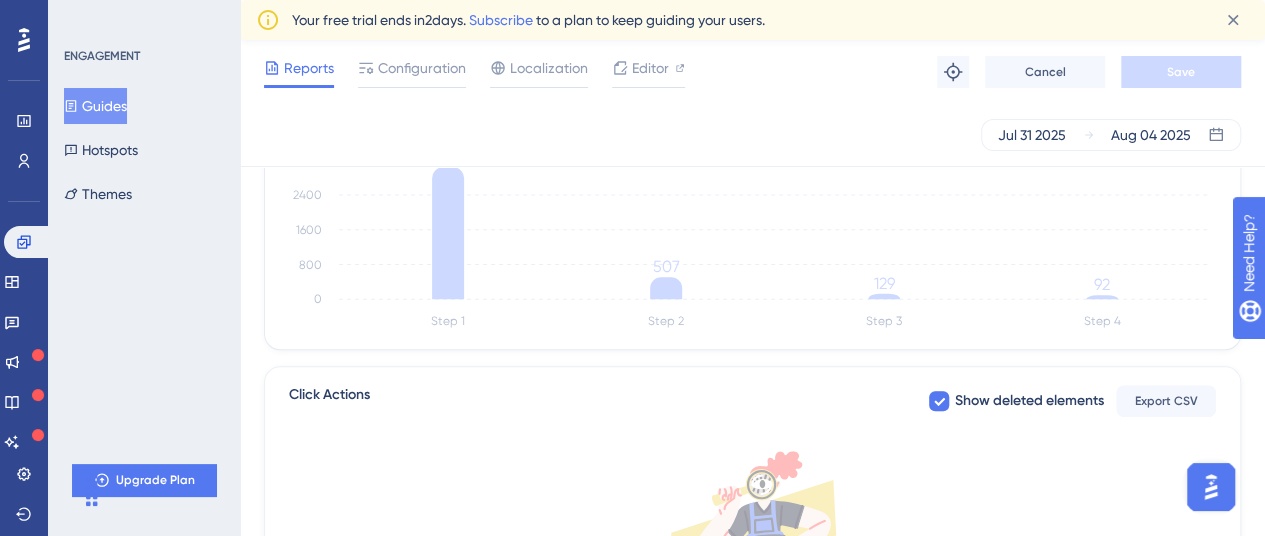 scroll, scrollTop: 590, scrollLeft: 0, axis: vertical 